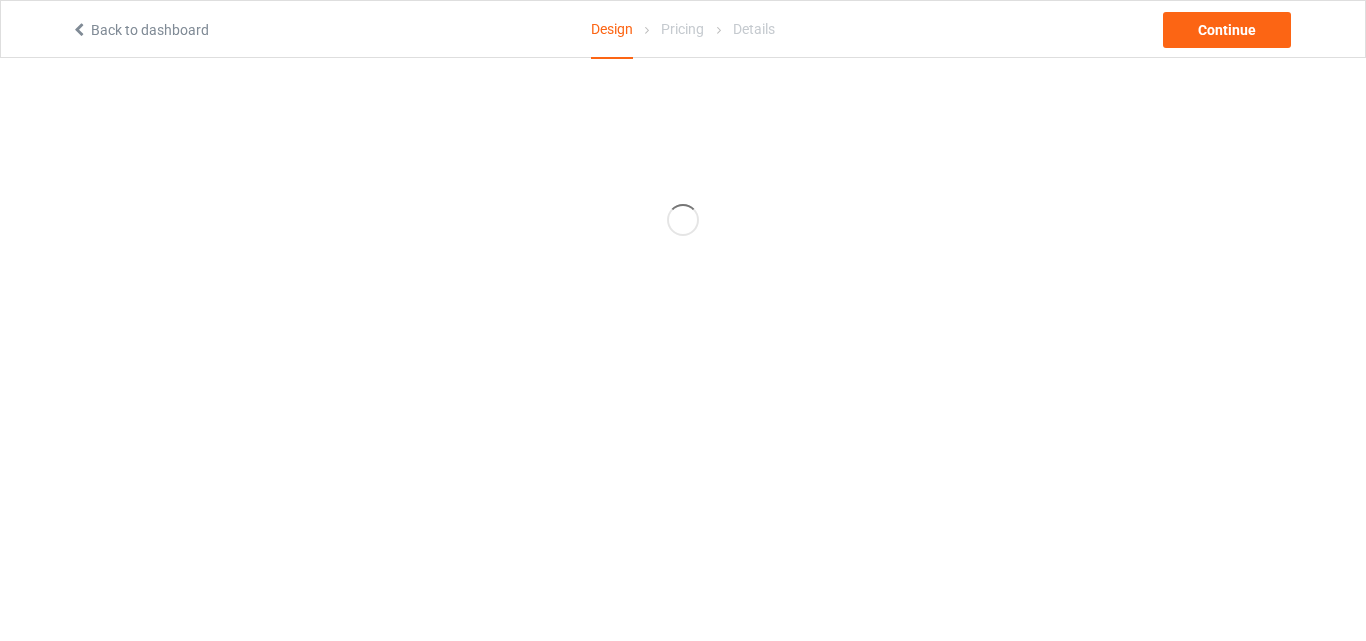 scroll, scrollTop: 0, scrollLeft: 0, axis: both 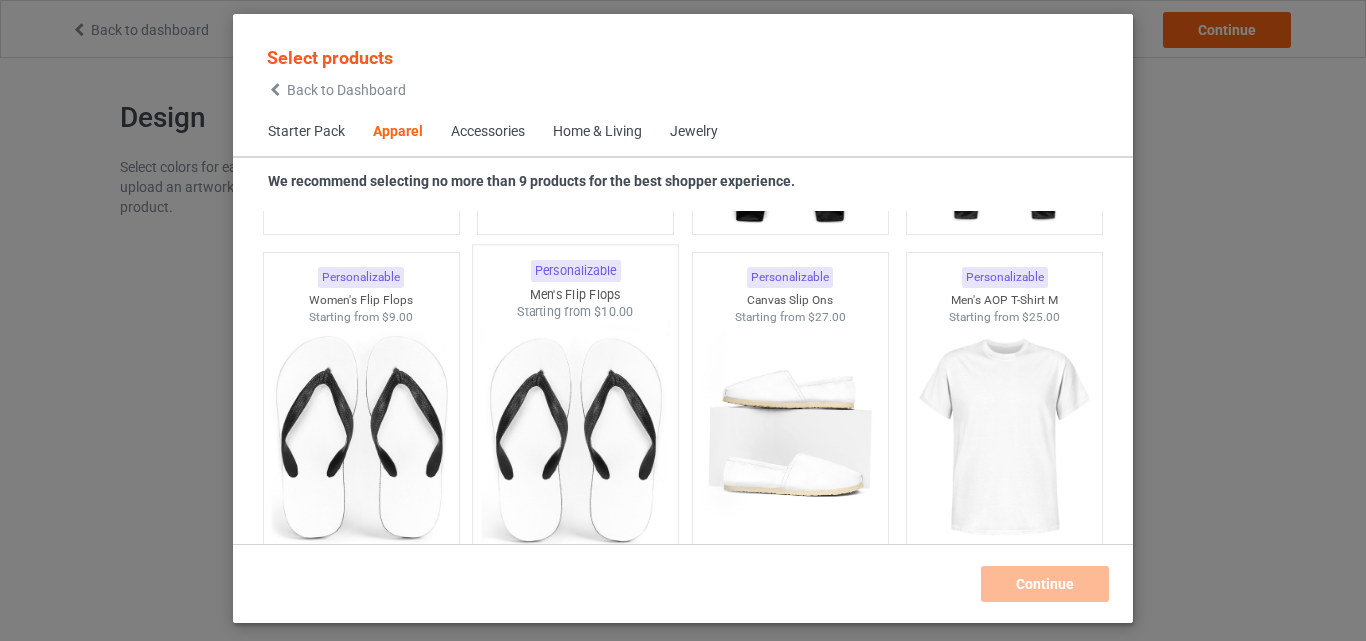 drag, startPoint x: 411, startPoint y: 448, endPoint x: 620, endPoint y: 448, distance: 209 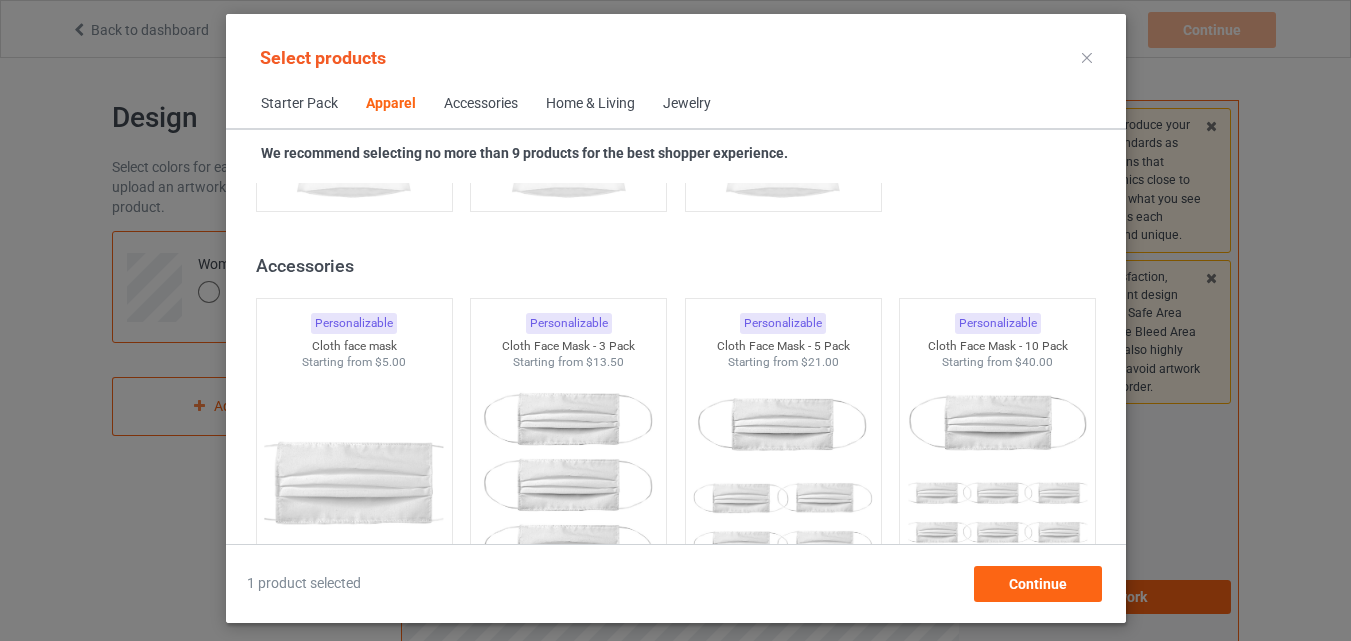 scroll, scrollTop: 4326, scrollLeft: 0, axis: vertical 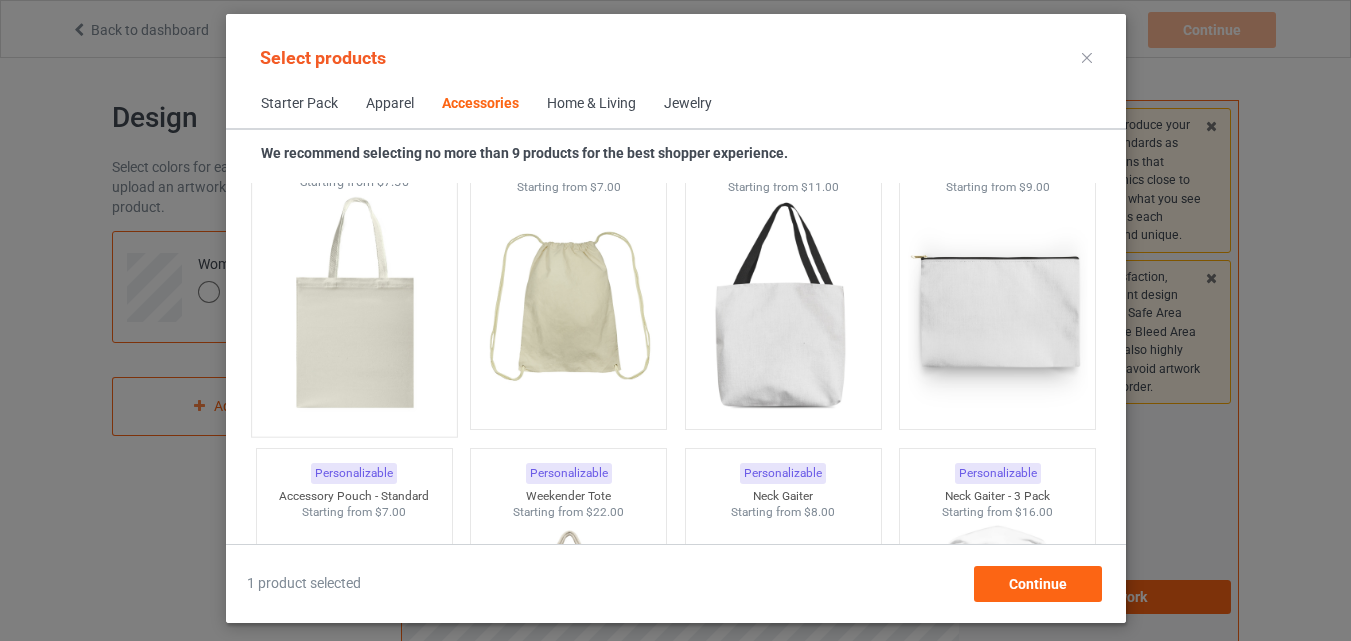 click at bounding box center [354, 308] 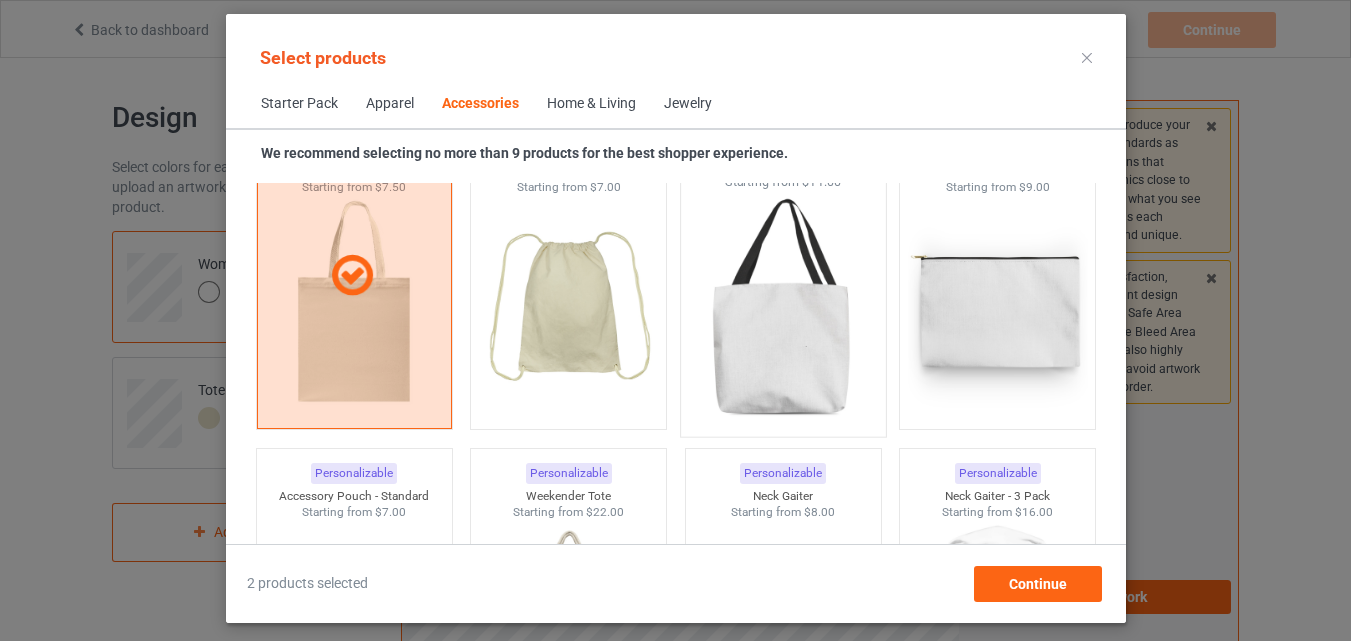 click at bounding box center [783, 308] 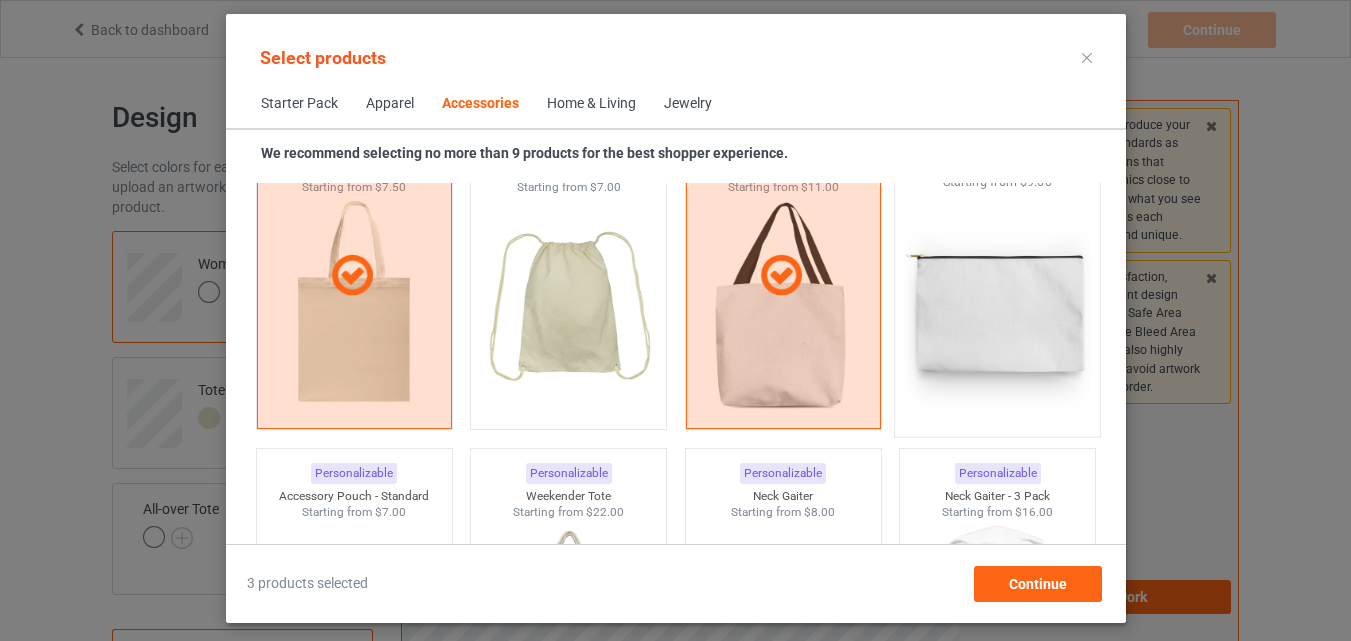 click at bounding box center [997, 308] 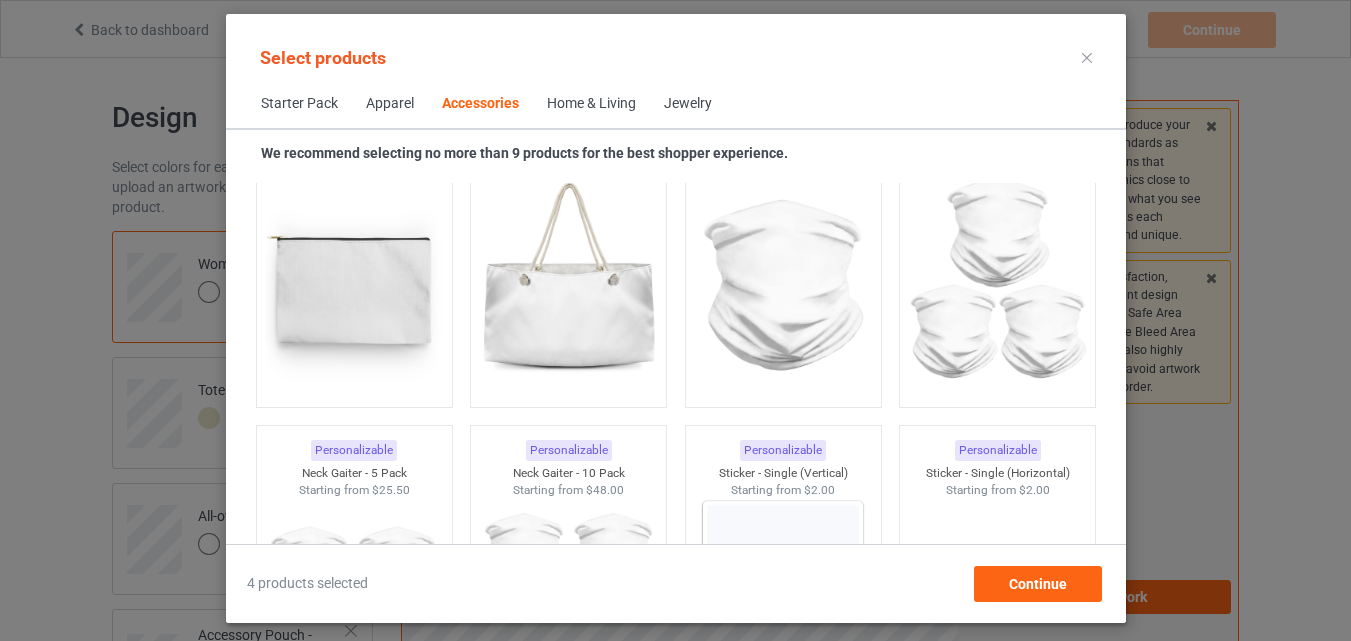 scroll, scrollTop: 6426, scrollLeft: 0, axis: vertical 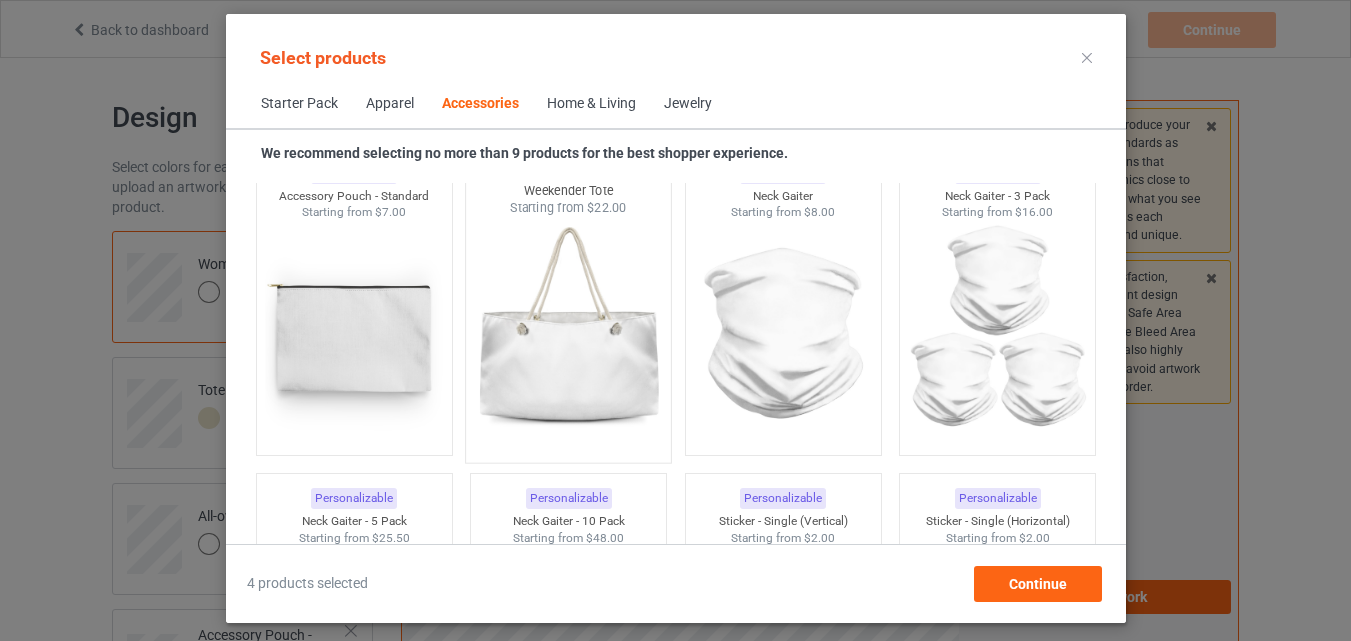click at bounding box center [568, 334] 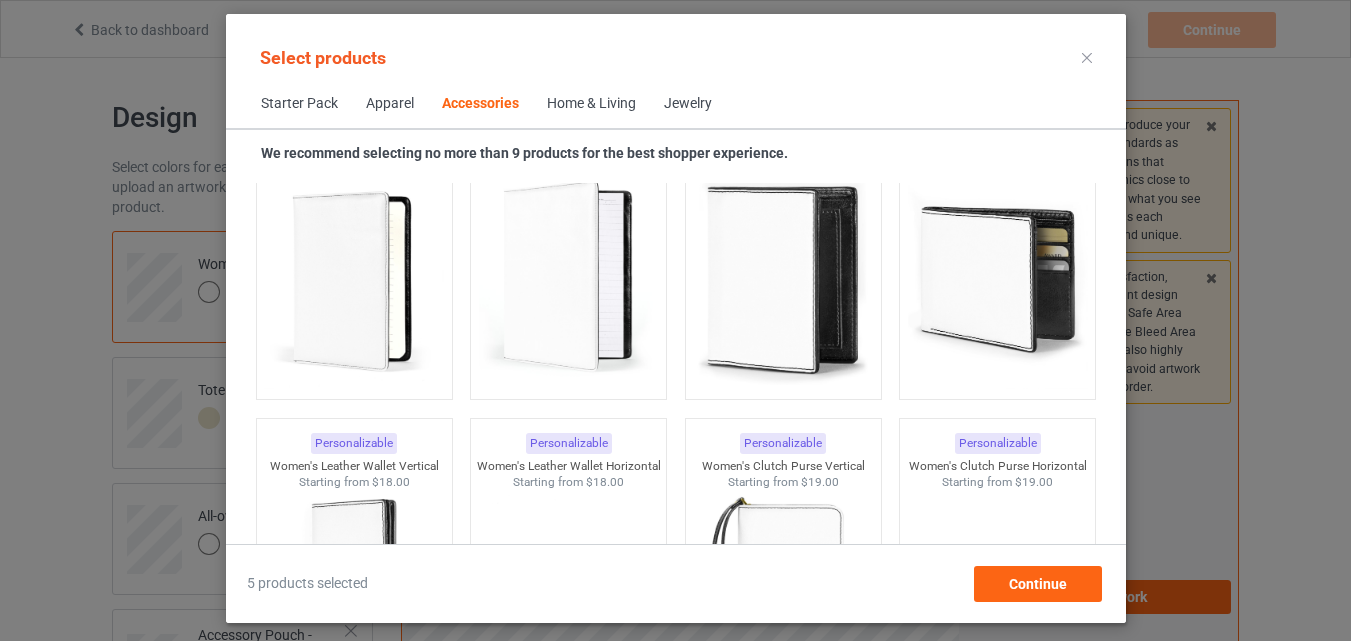 scroll, scrollTop: 8126, scrollLeft: 0, axis: vertical 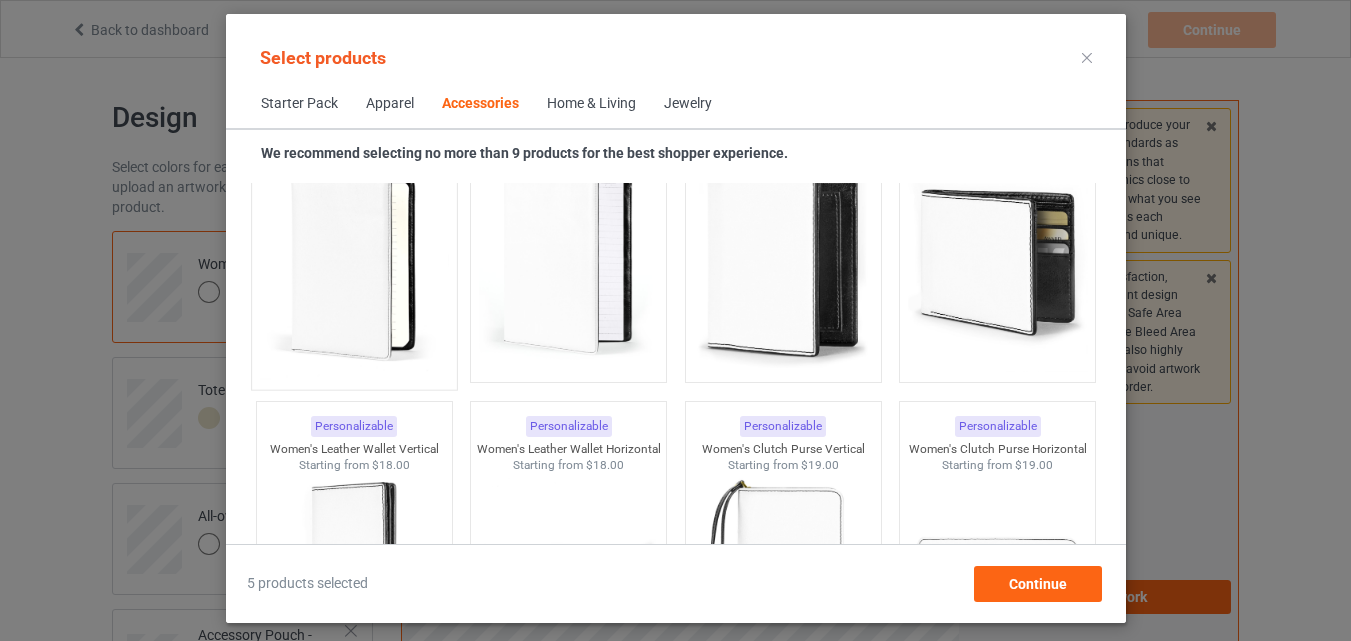 click at bounding box center (354, 261) 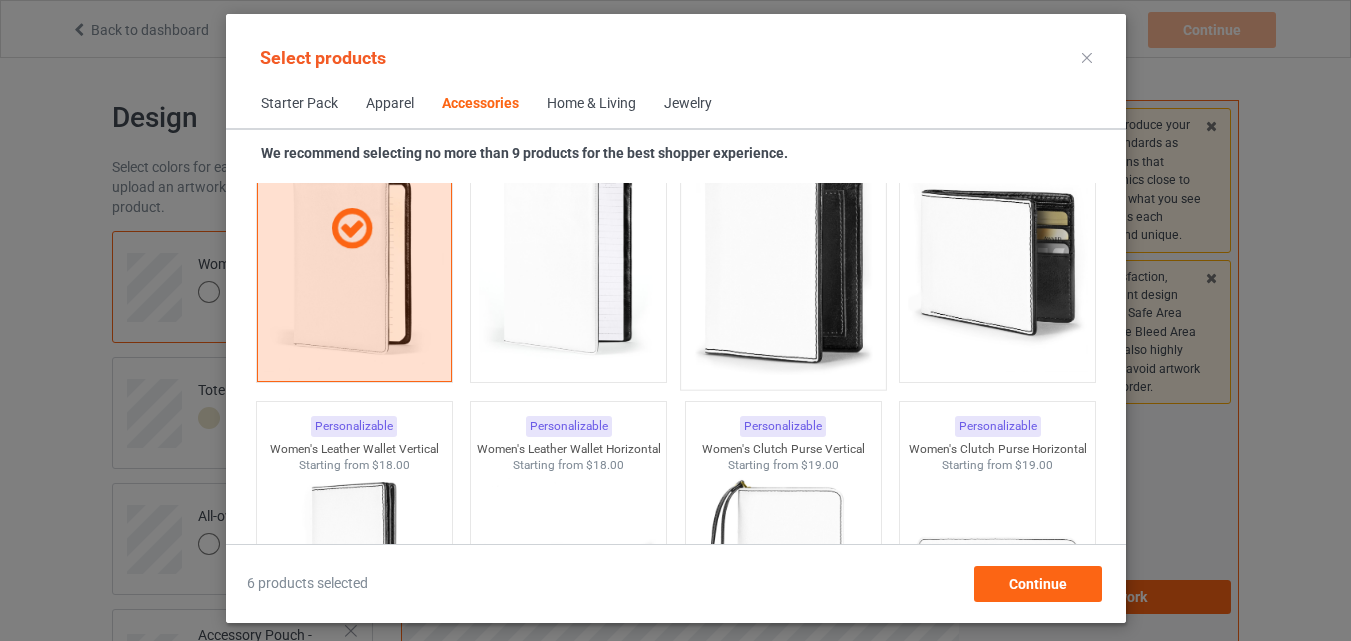click at bounding box center [783, 261] 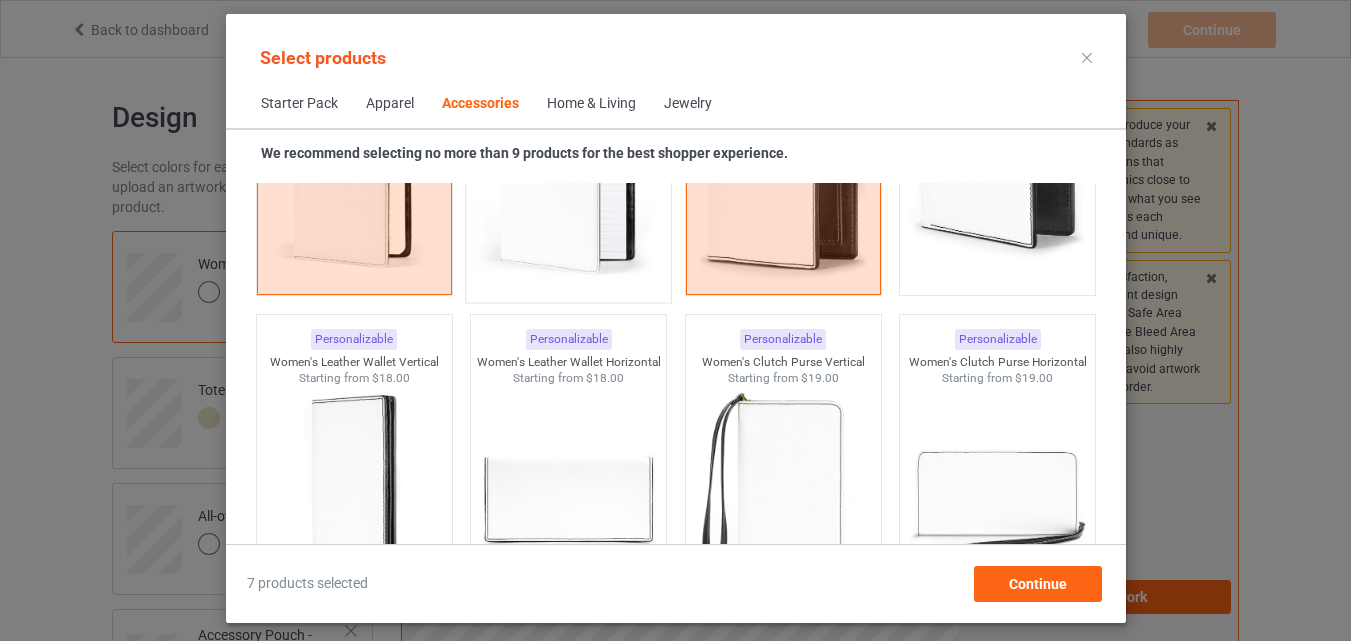scroll, scrollTop: 8526, scrollLeft: 0, axis: vertical 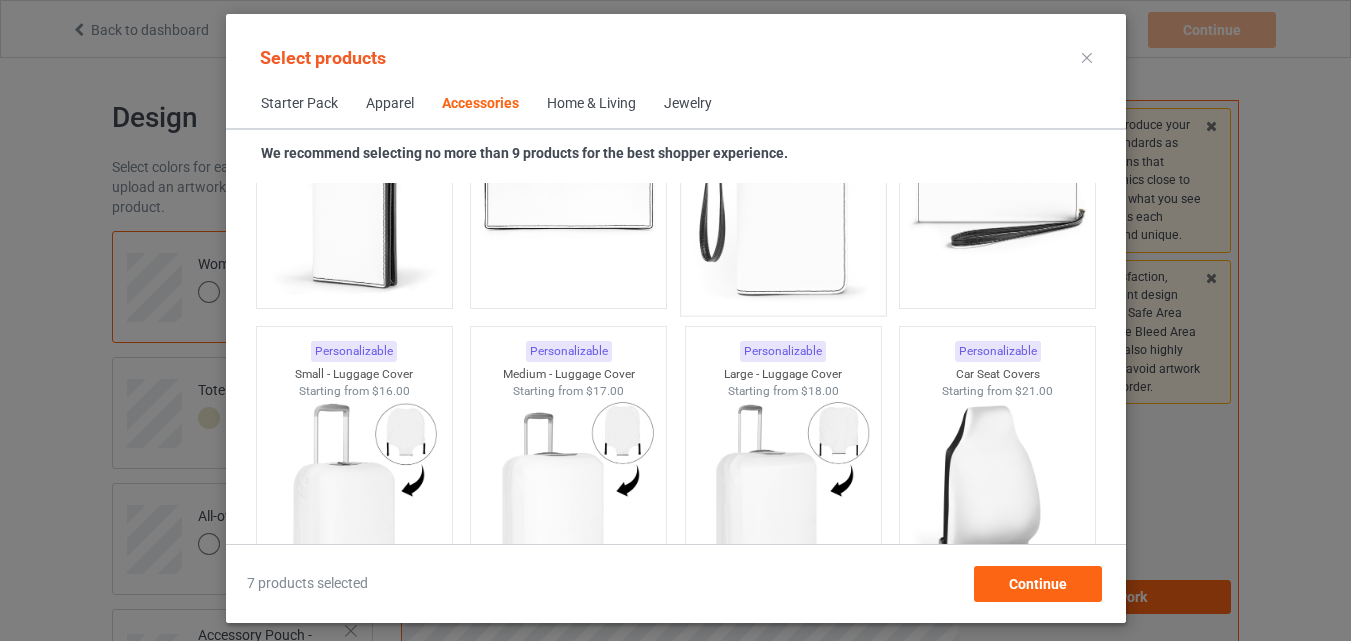 click at bounding box center [783, 187] 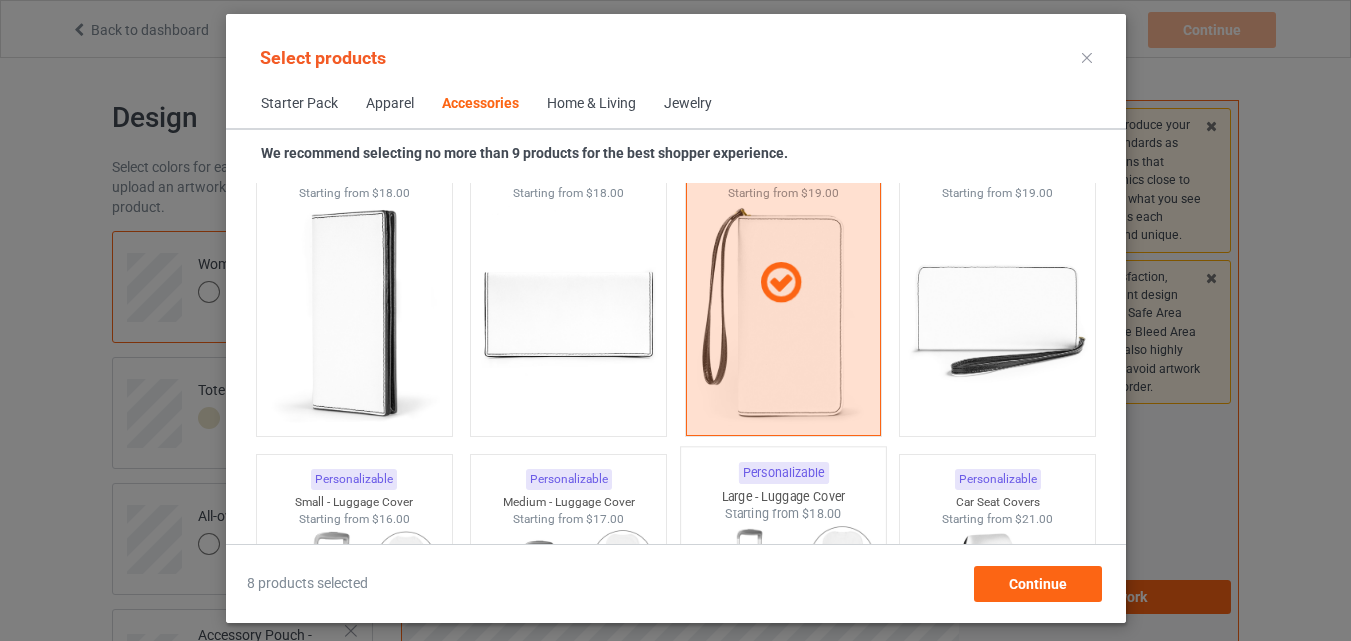 scroll, scrollTop: 8626, scrollLeft: 0, axis: vertical 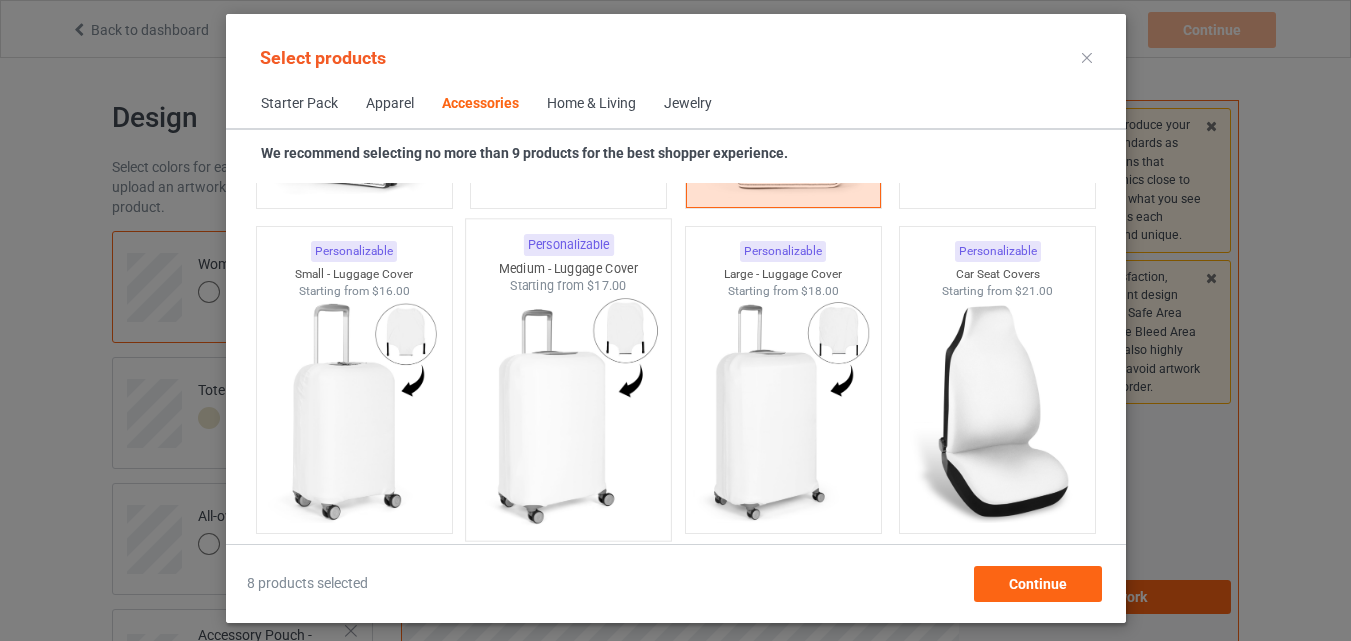 click at bounding box center (568, 412) 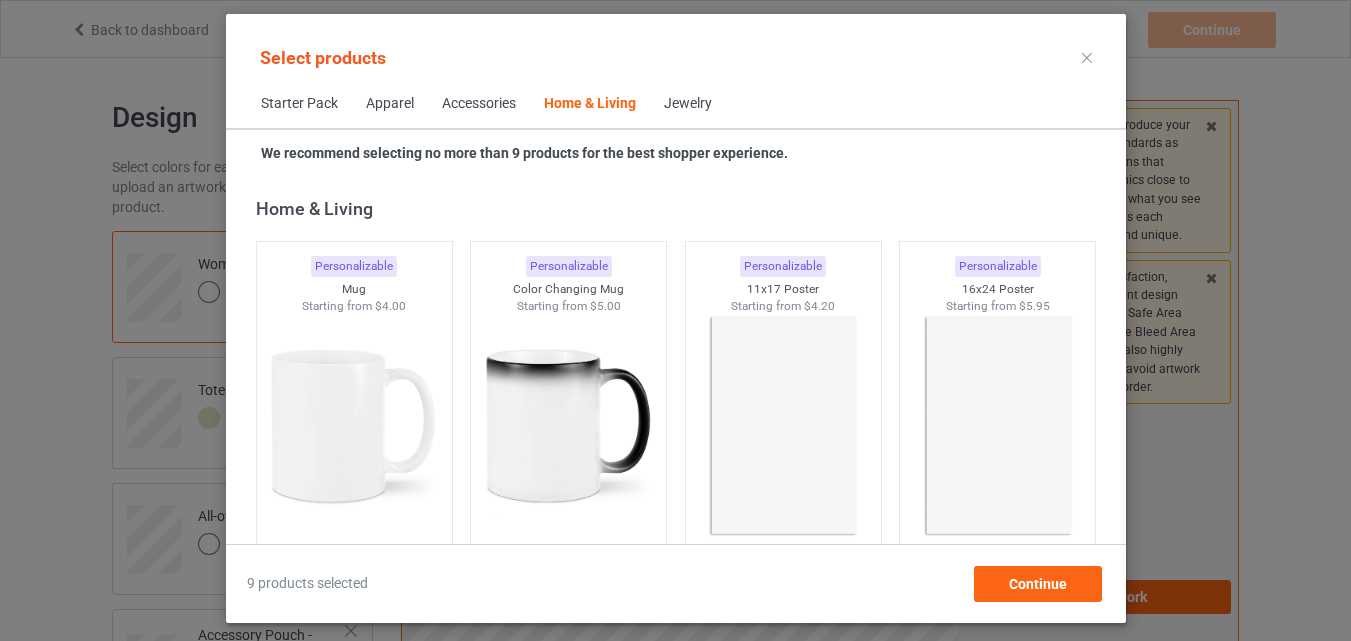 scroll, scrollTop: 9126, scrollLeft: 0, axis: vertical 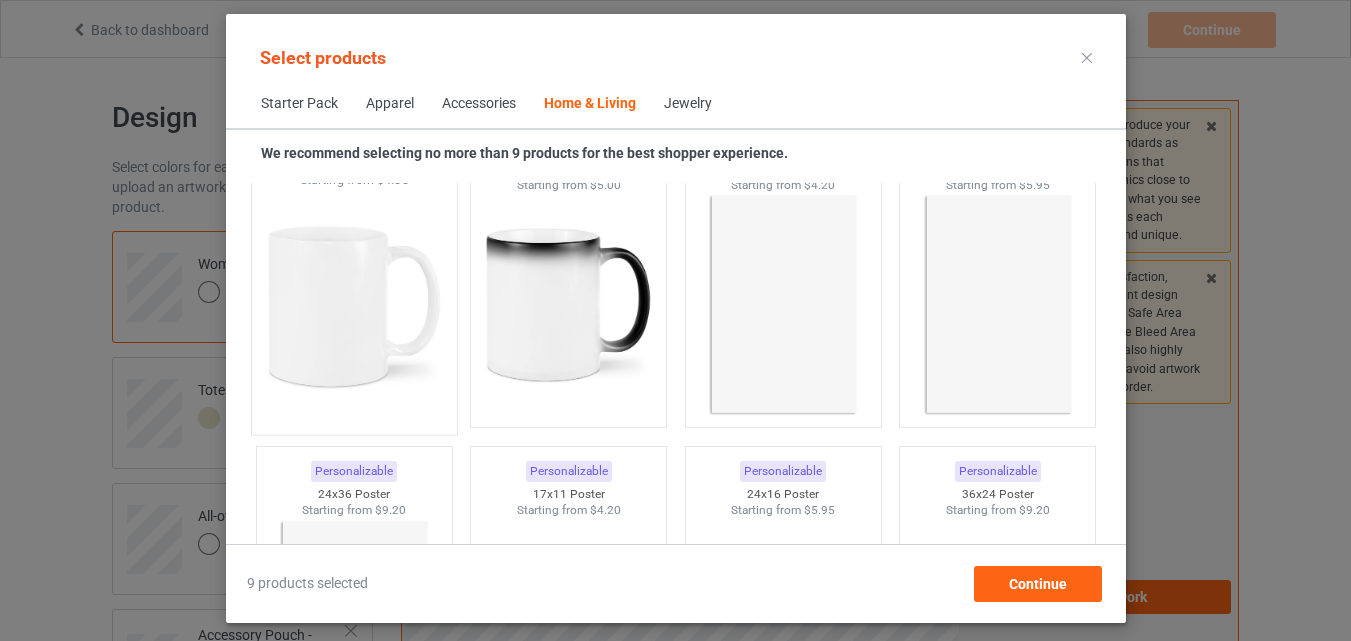 click at bounding box center [354, 306] 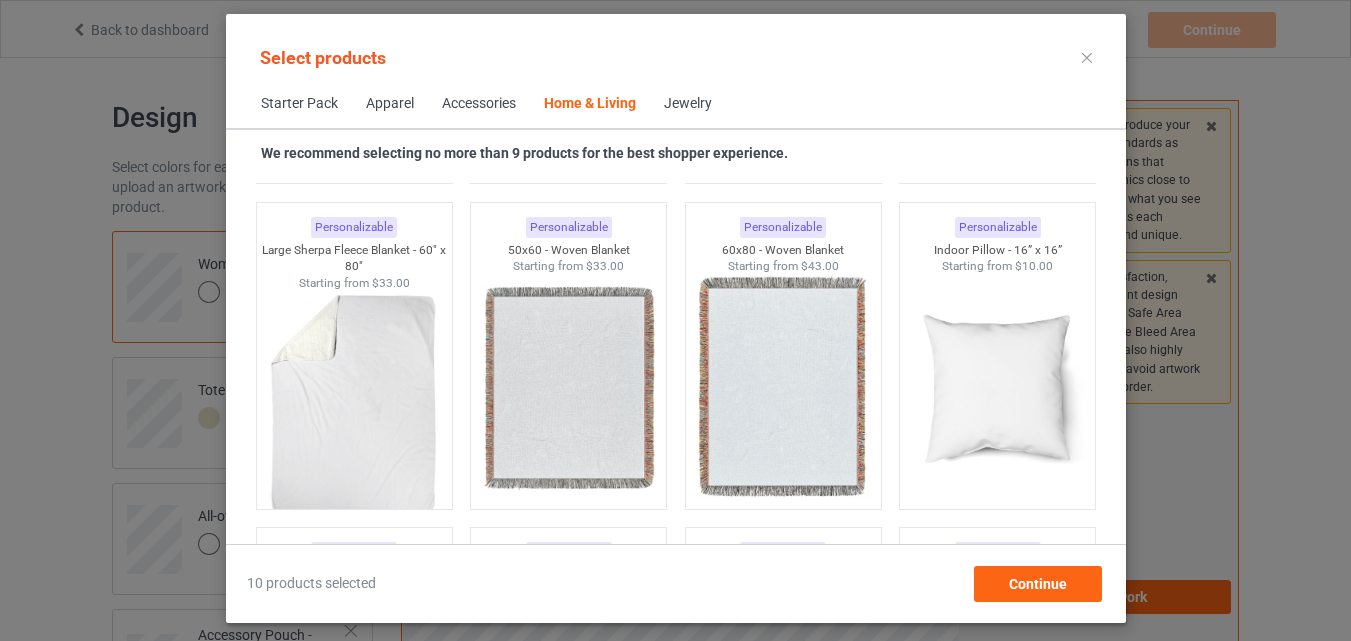 scroll, scrollTop: 10026, scrollLeft: 0, axis: vertical 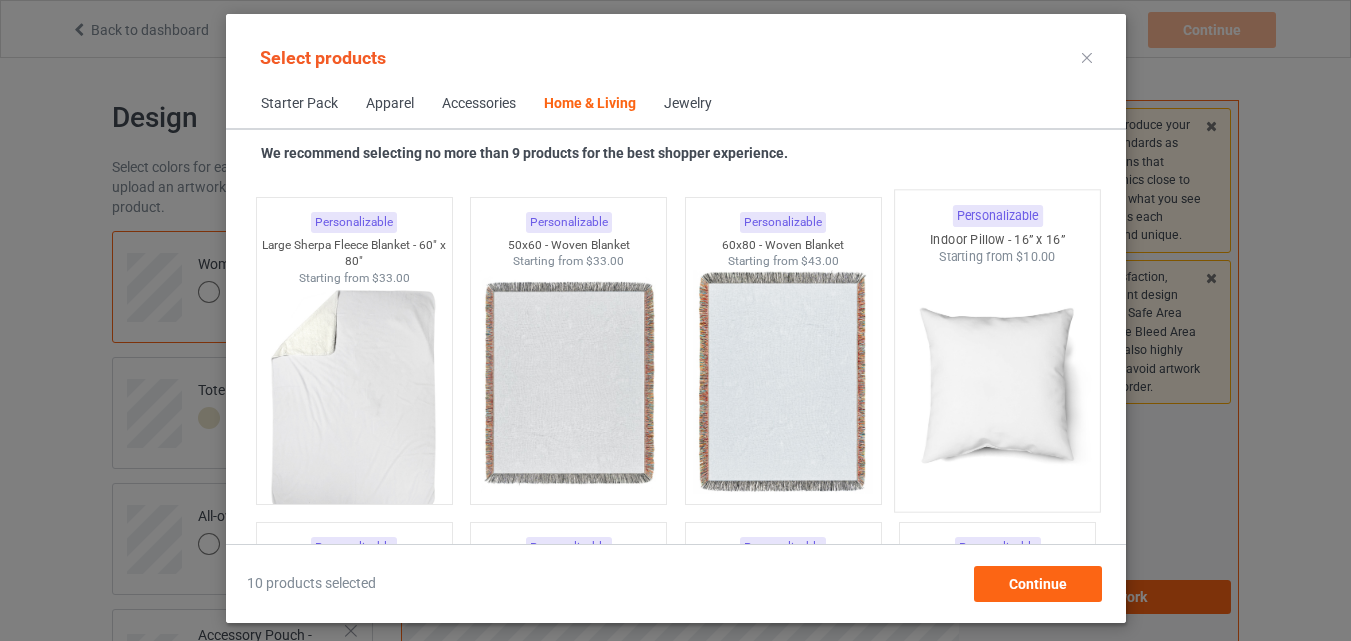 click at bounding box center [997, 383] 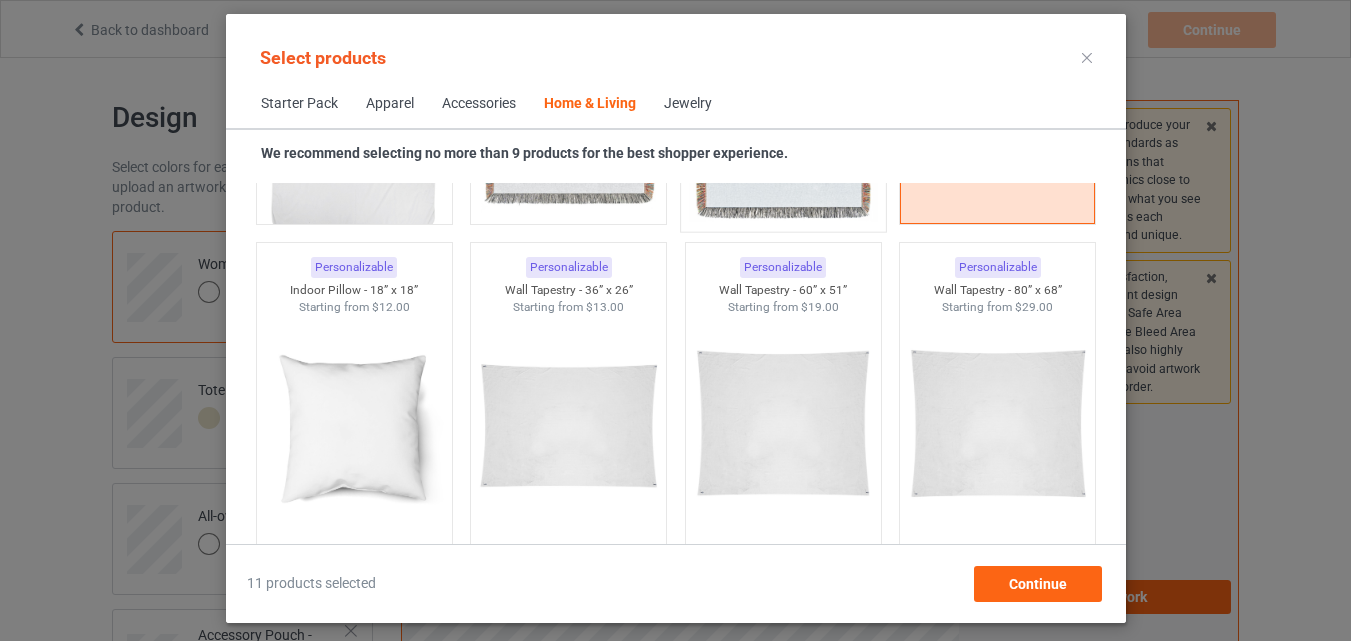 scroll, scrollTop: 10326, scrollLeft: 0, axis: vertical 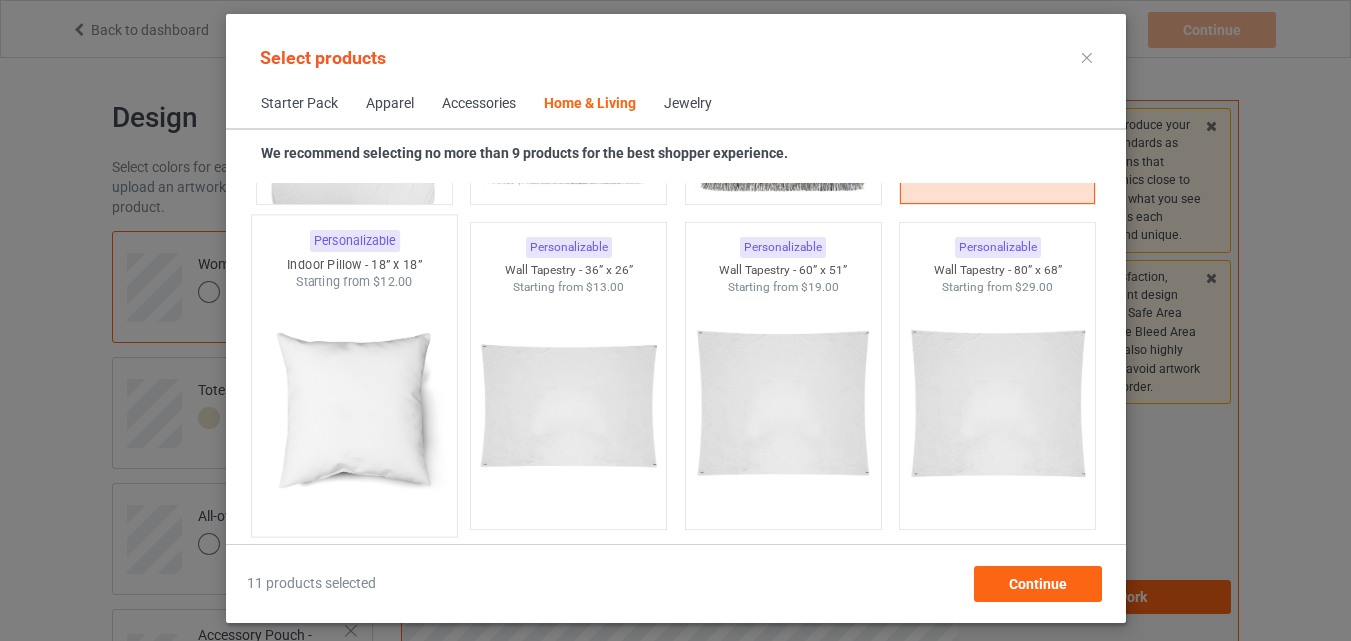 click at bounding box center [354, 408] 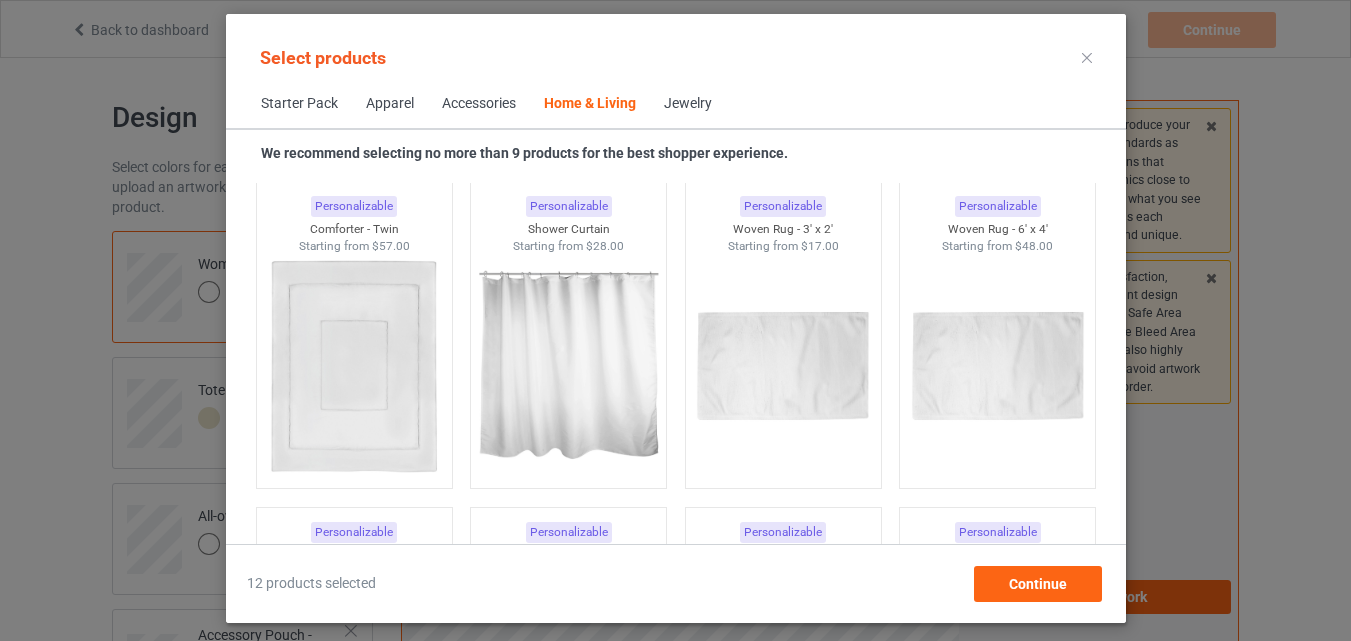 scroll, scrollTop: 11026, scrollLeft: 0, axis: vertical 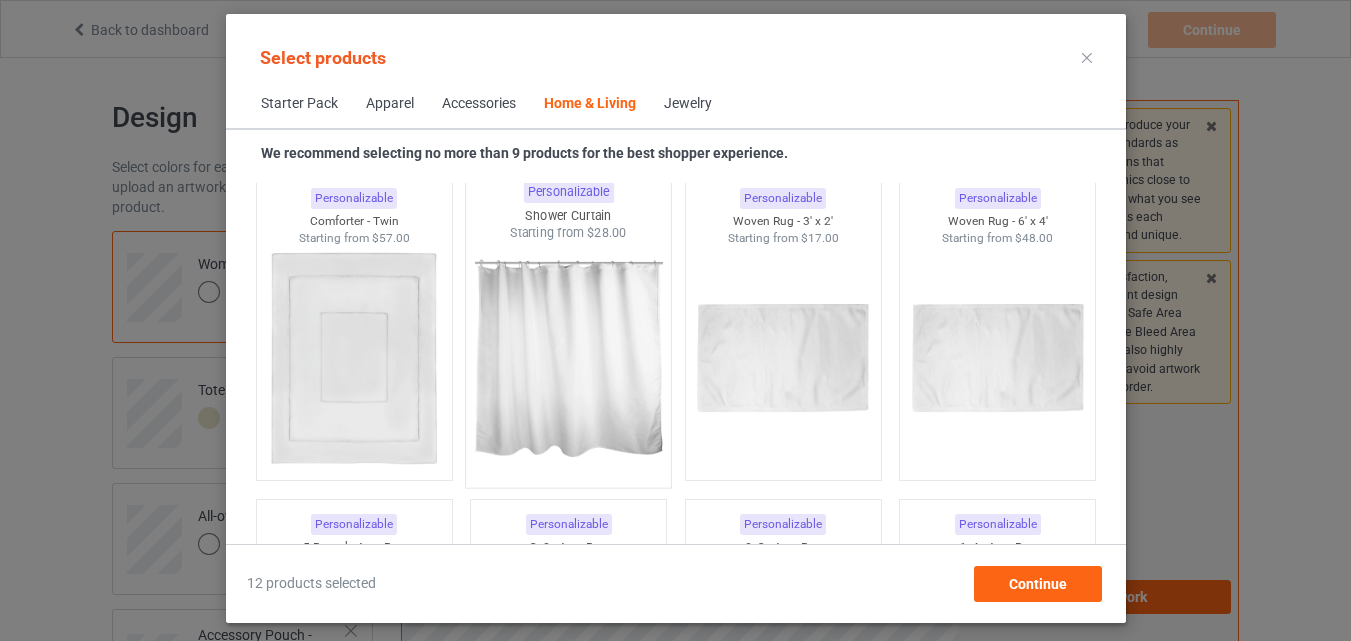 click at bounding box center (568, 359) 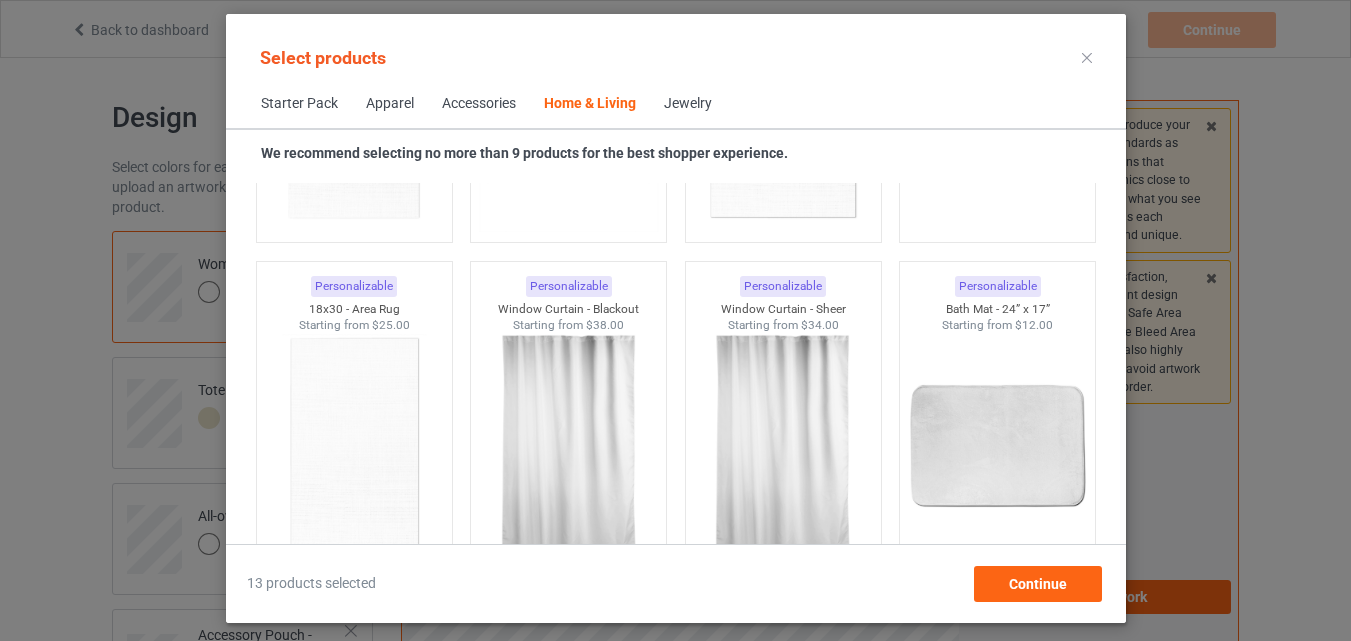 scroll, scrollTop: 12026, scrollLeft: 0, axis: vertical 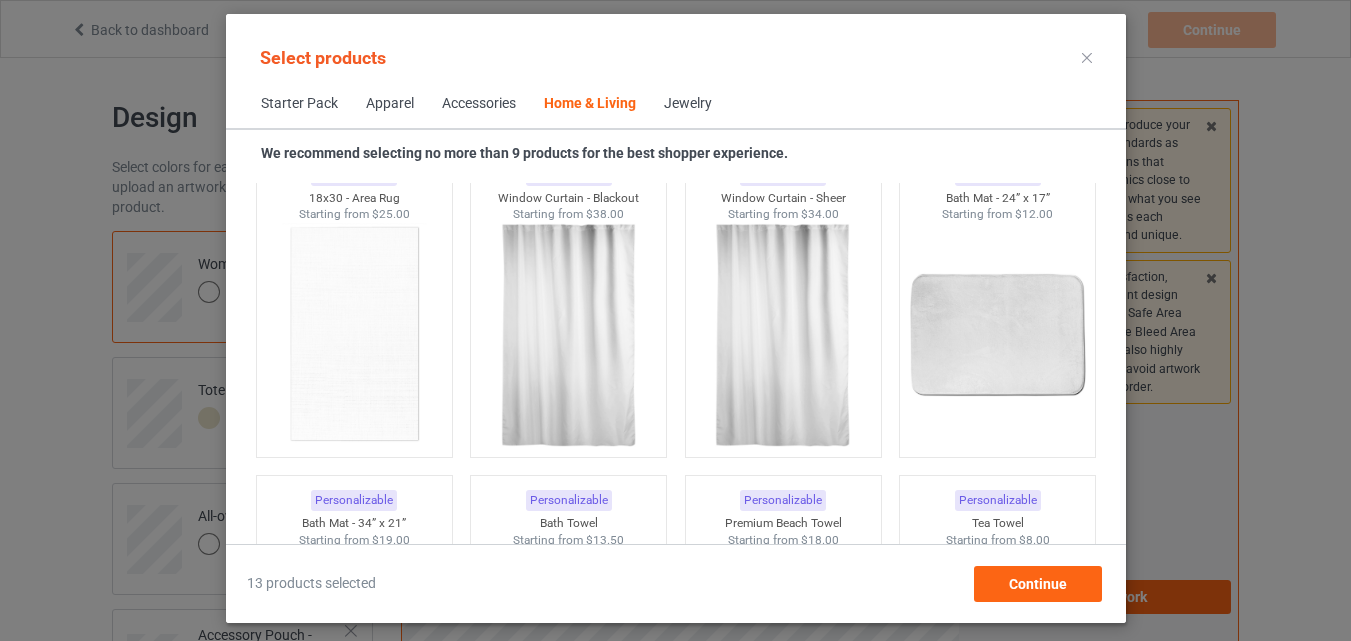 click at bounding box center [568, 335] 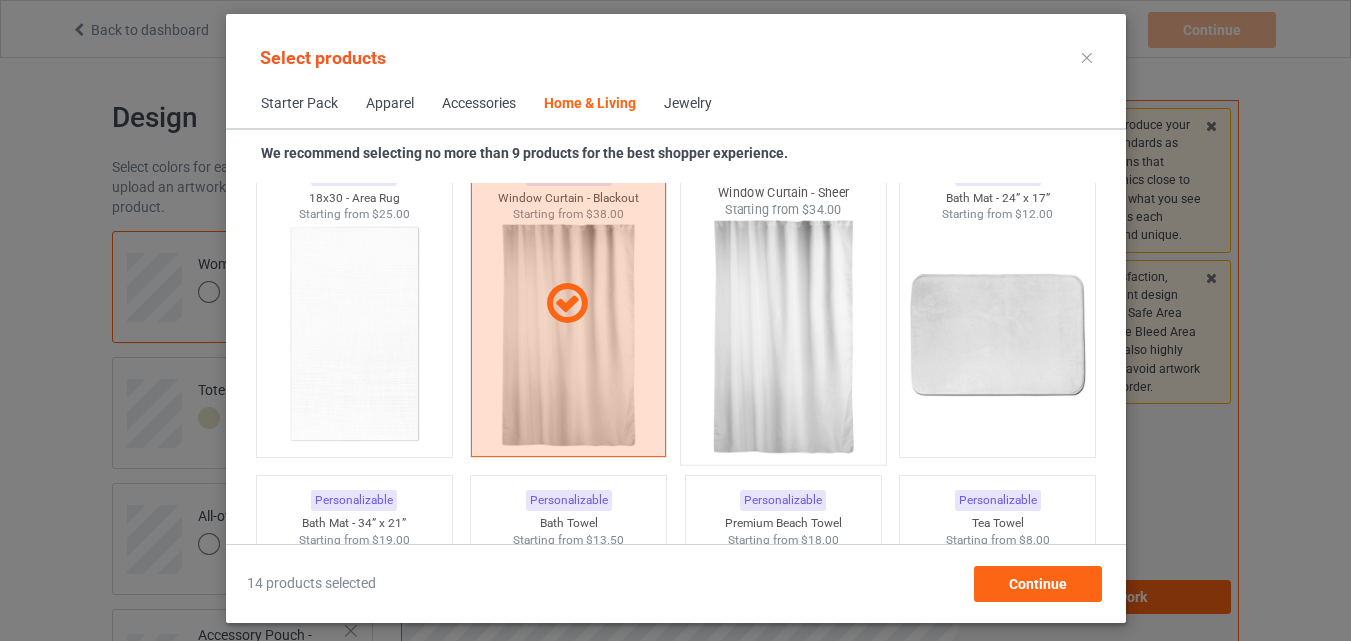 click at bounding box center [783, 336] 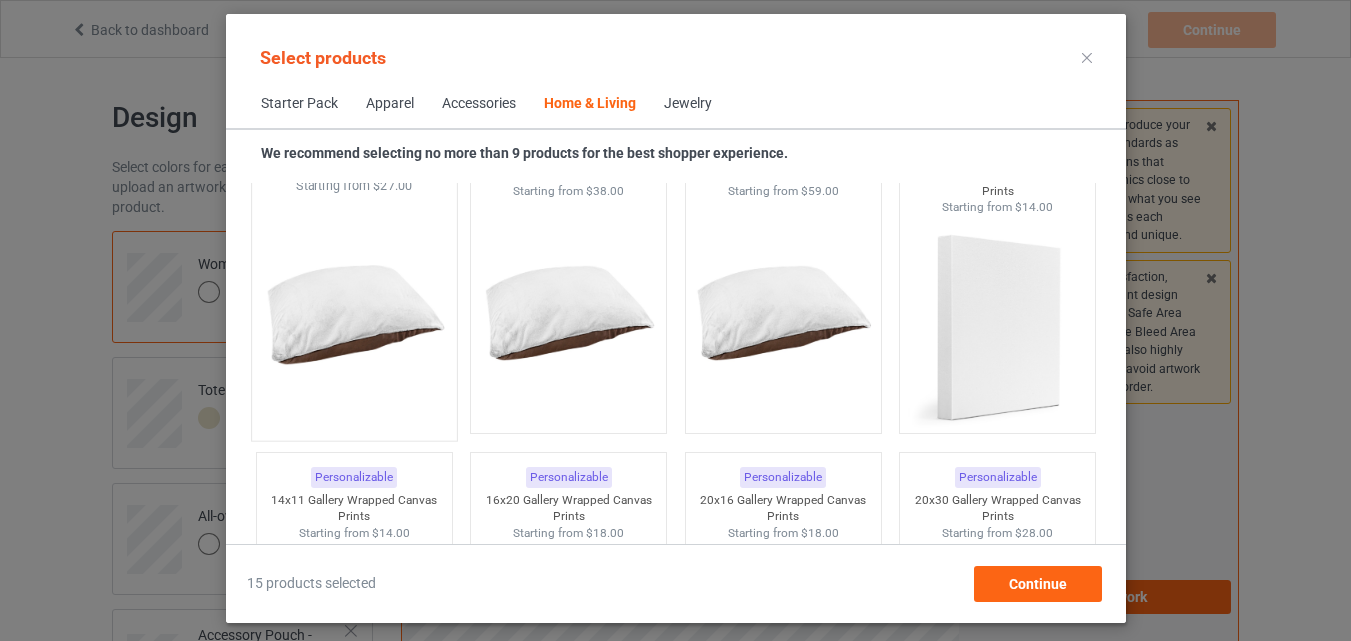 scroll, scrollTop: 12926, scrollLeft: 0, axis: vertical 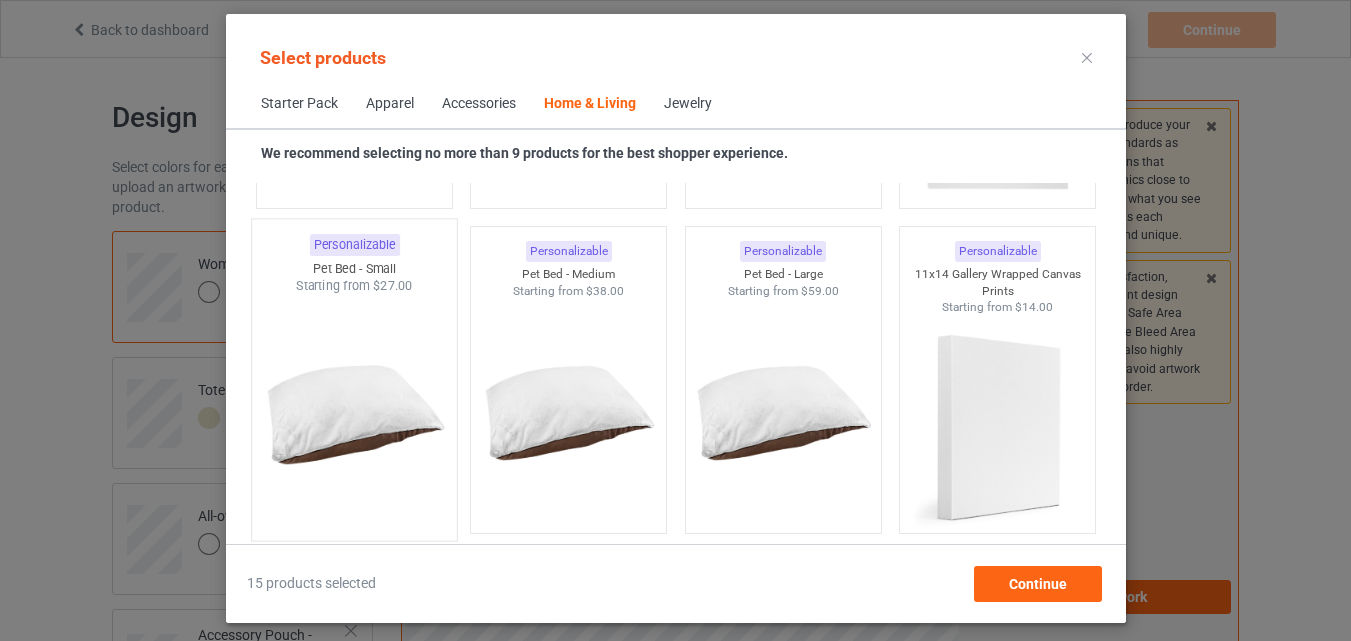 click at bounding box center [354, 412] 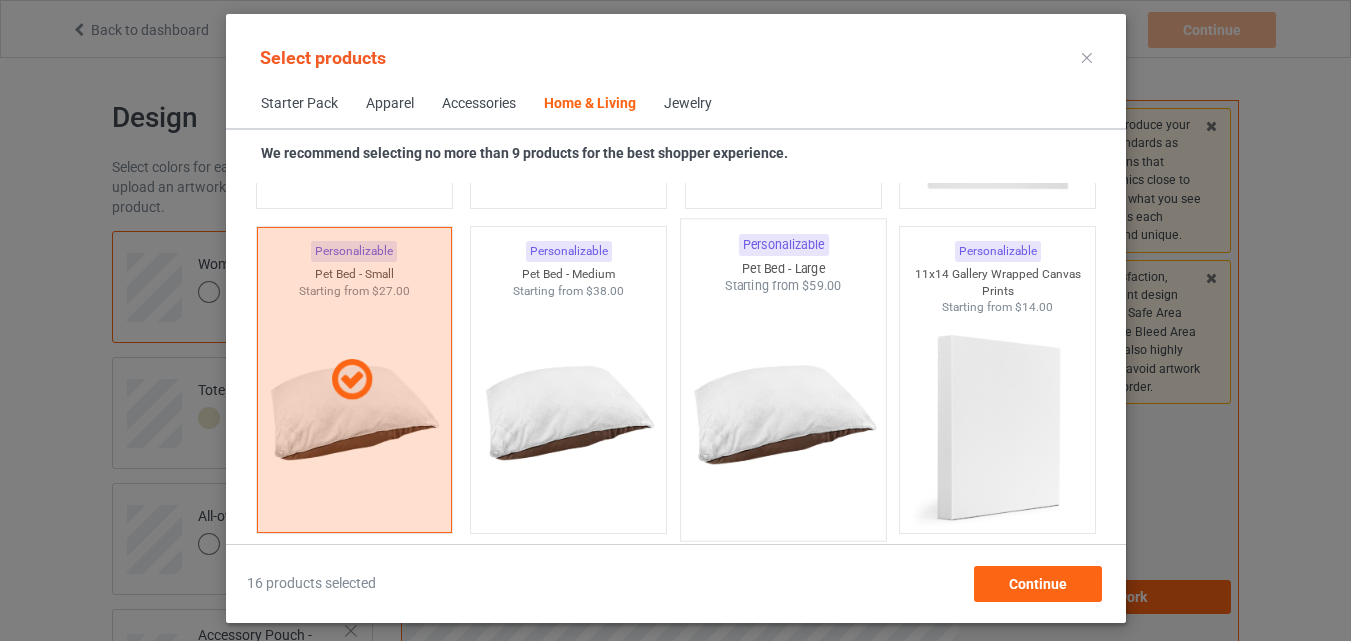 click at bounding box center (783, 412) 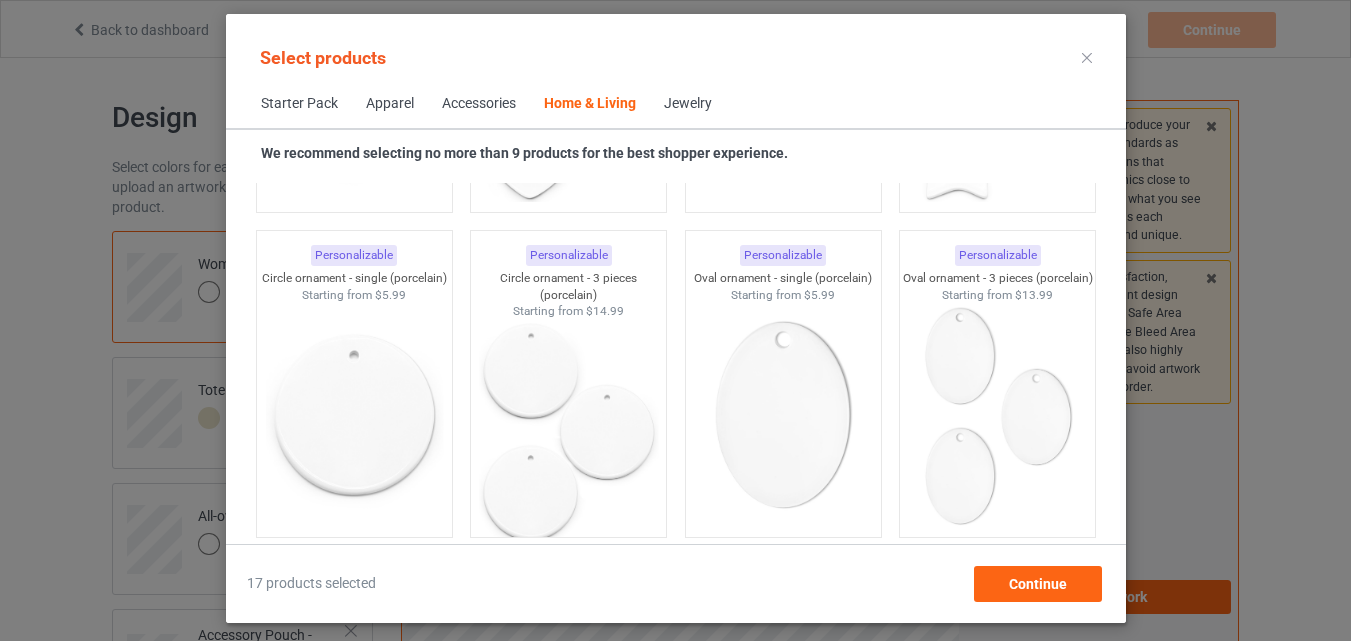 scroll, scrollTop: 15326, scrollLeft: 0, axis: vertical 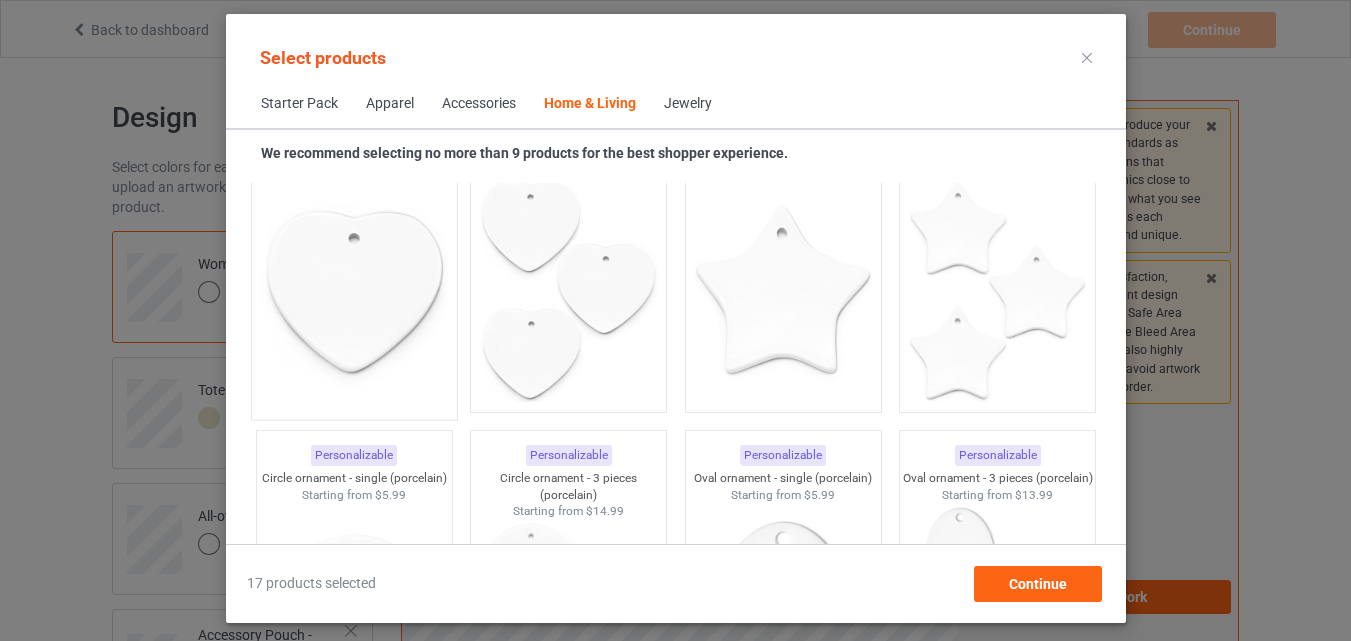 click at bounding box center [354, 291] 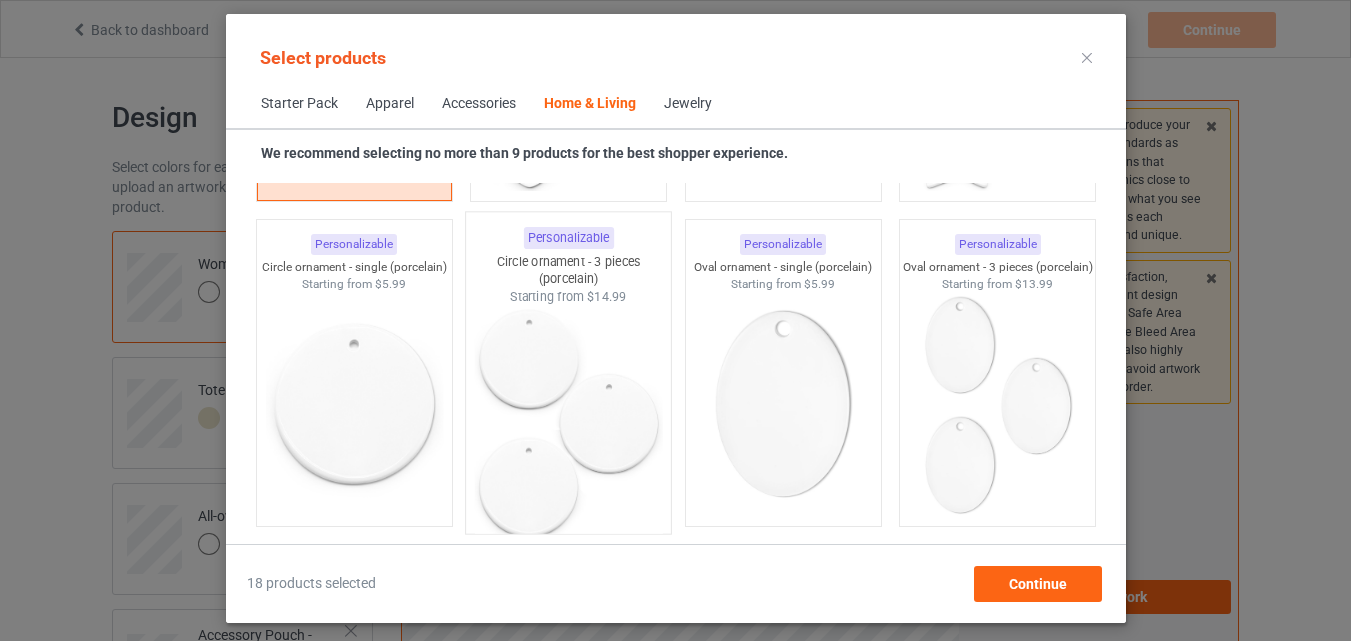 scroll, scrollTop: 15526, scrollLeft: 0, axis: vertical 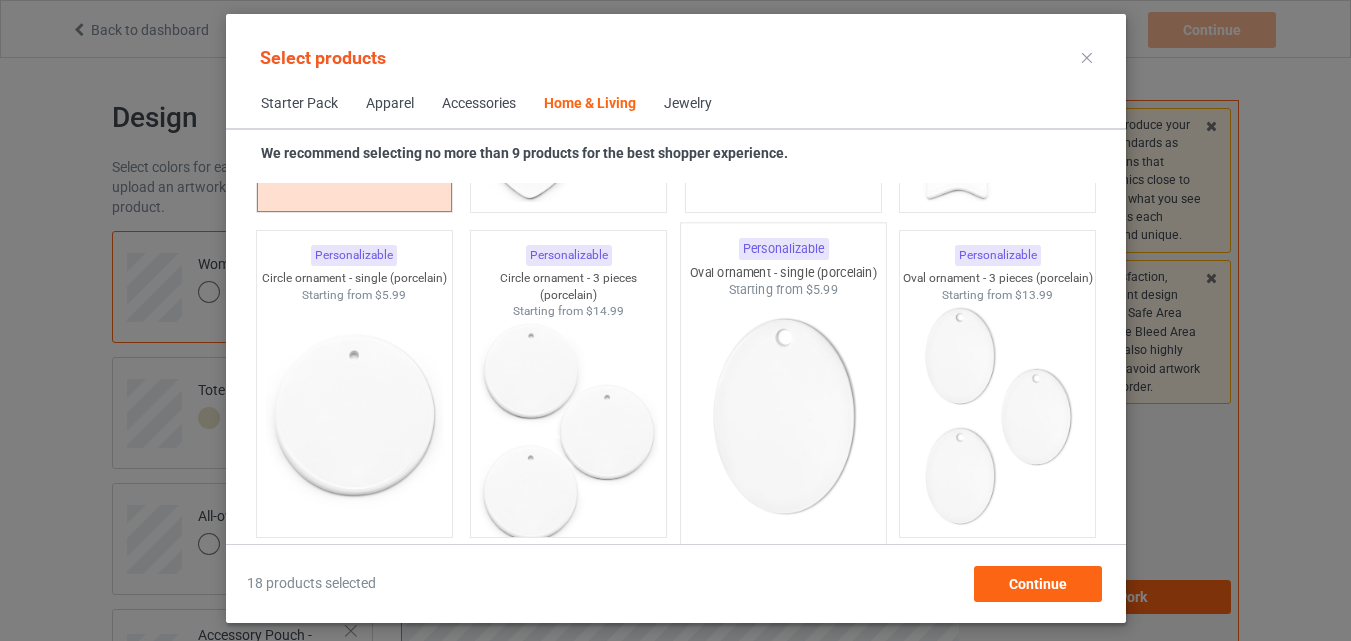 click at bounding box center [783, 416] 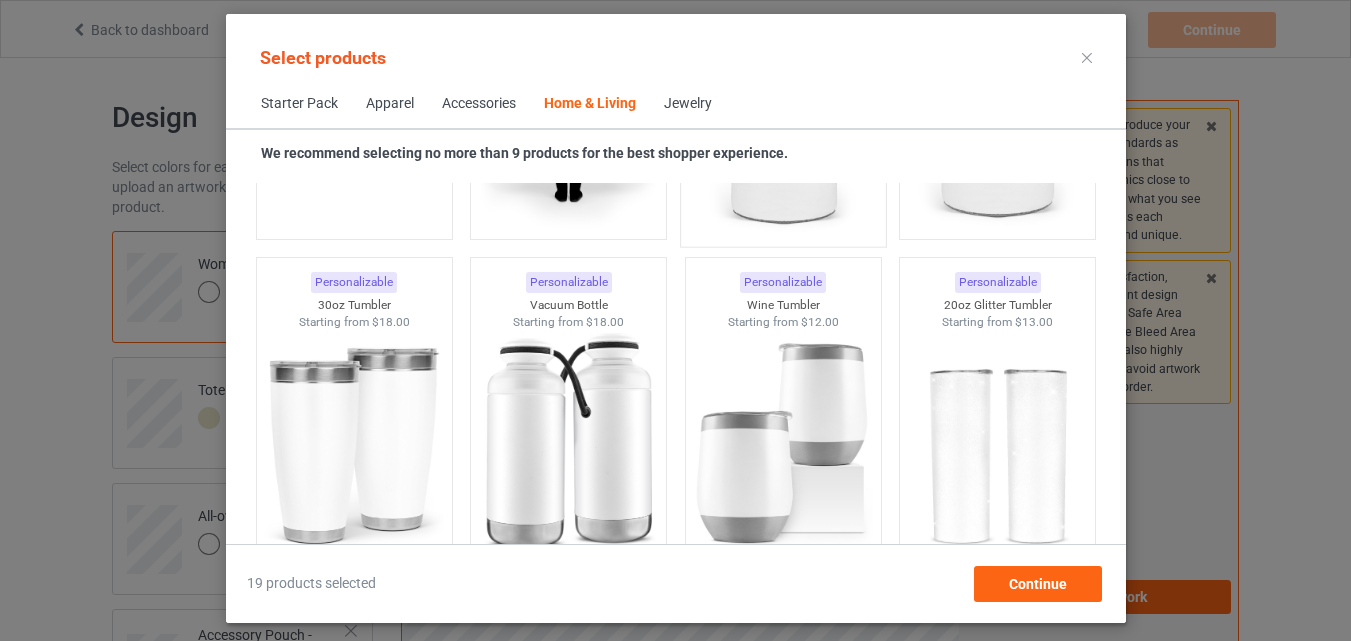 scroll, scrollTop: 16926, scrollLeft: 0, axis: vertical 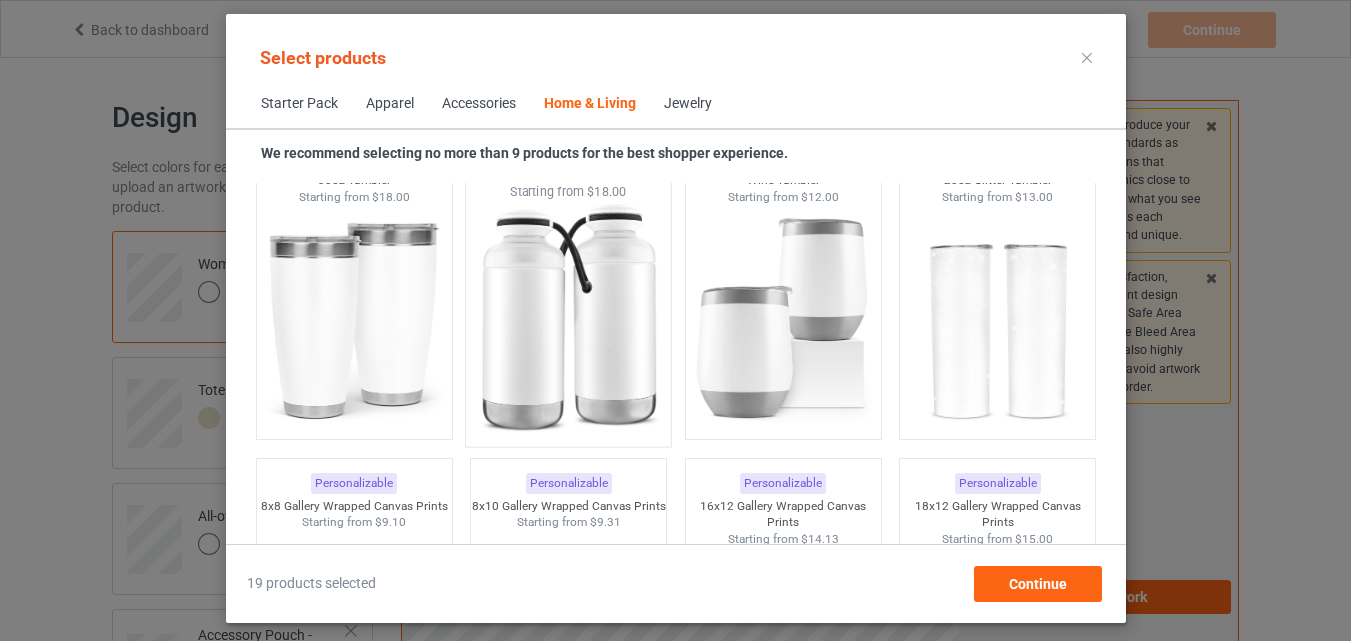 click at bounding box center [568, 318] 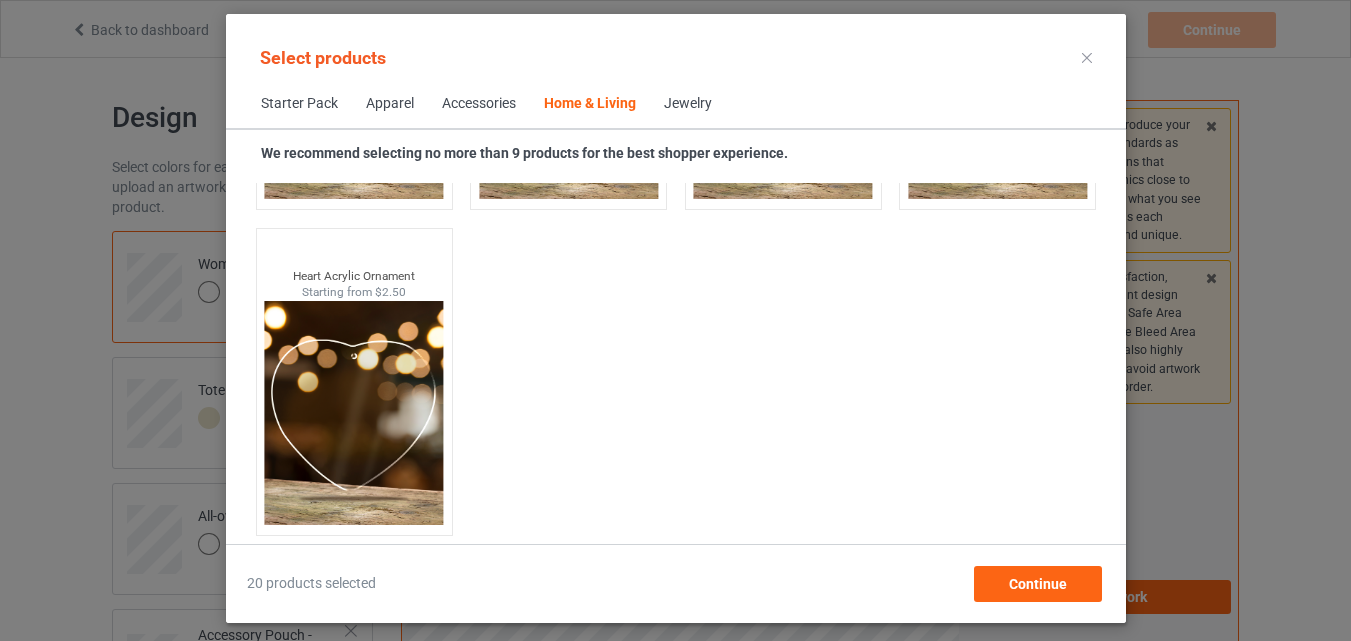 scroll, scrollTop: 21714, scrollLeft: 0, axis: vertical 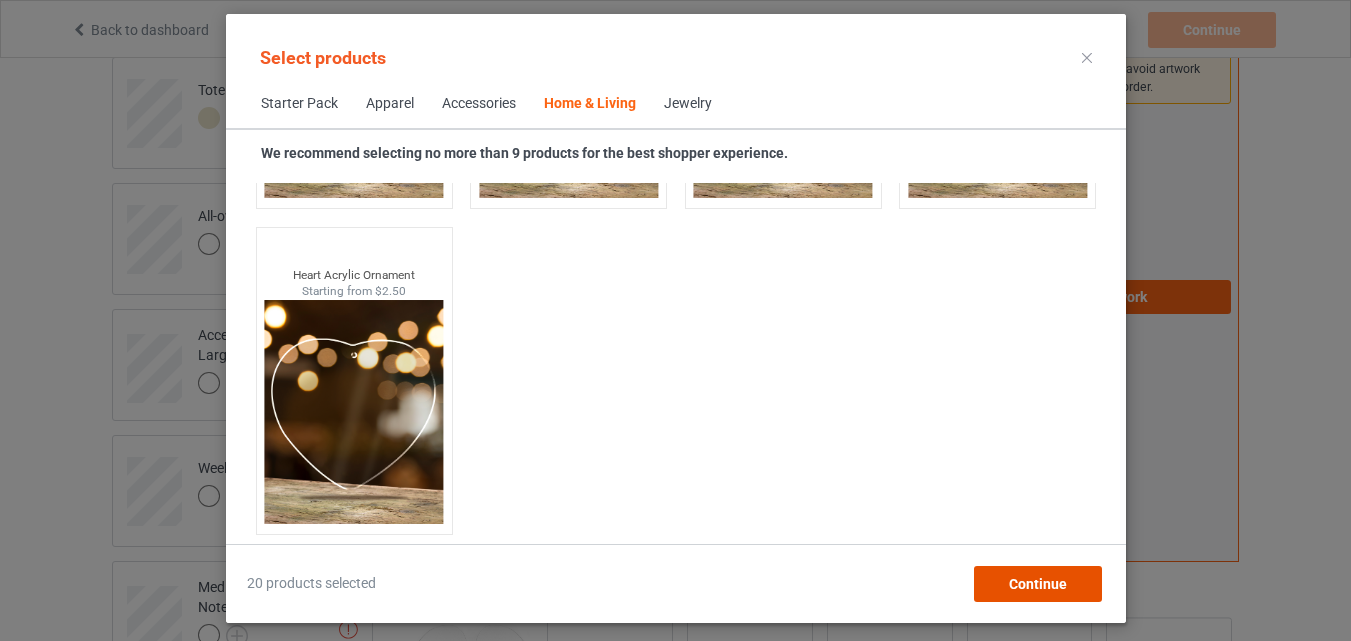 click on "Continue" at bounding box center (1037, 584) 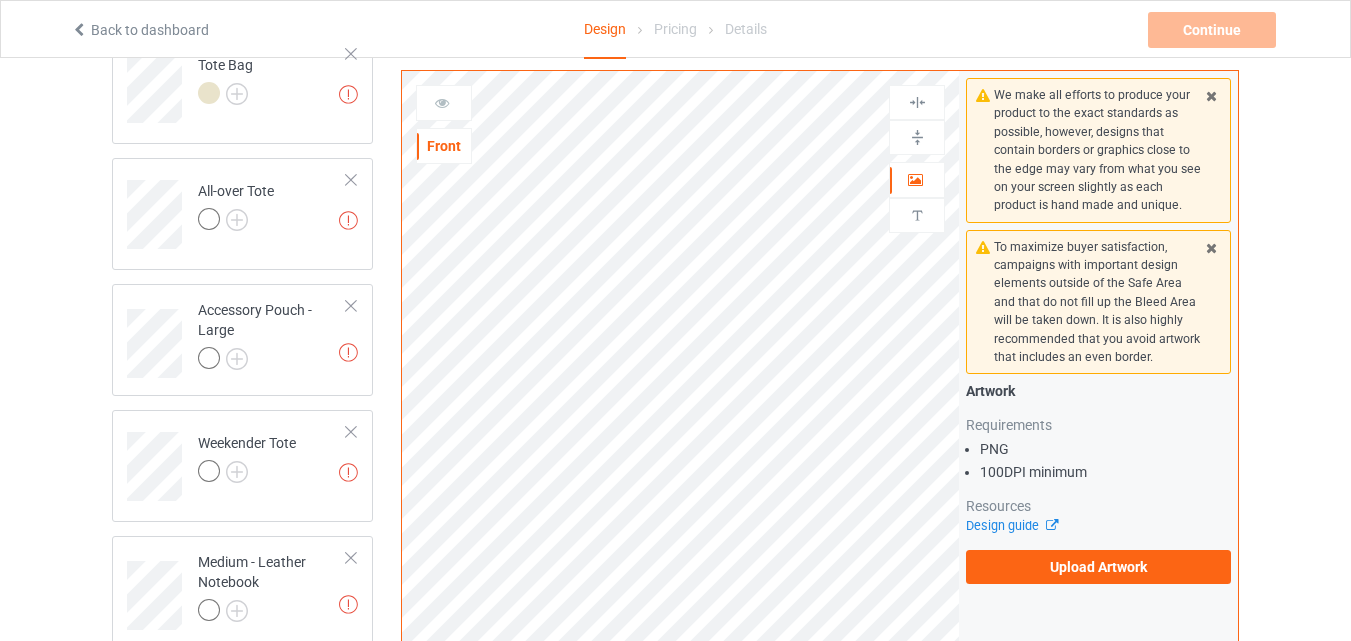 scroll, scrollTop: 300, scrollLeft: 0, axis: vertical 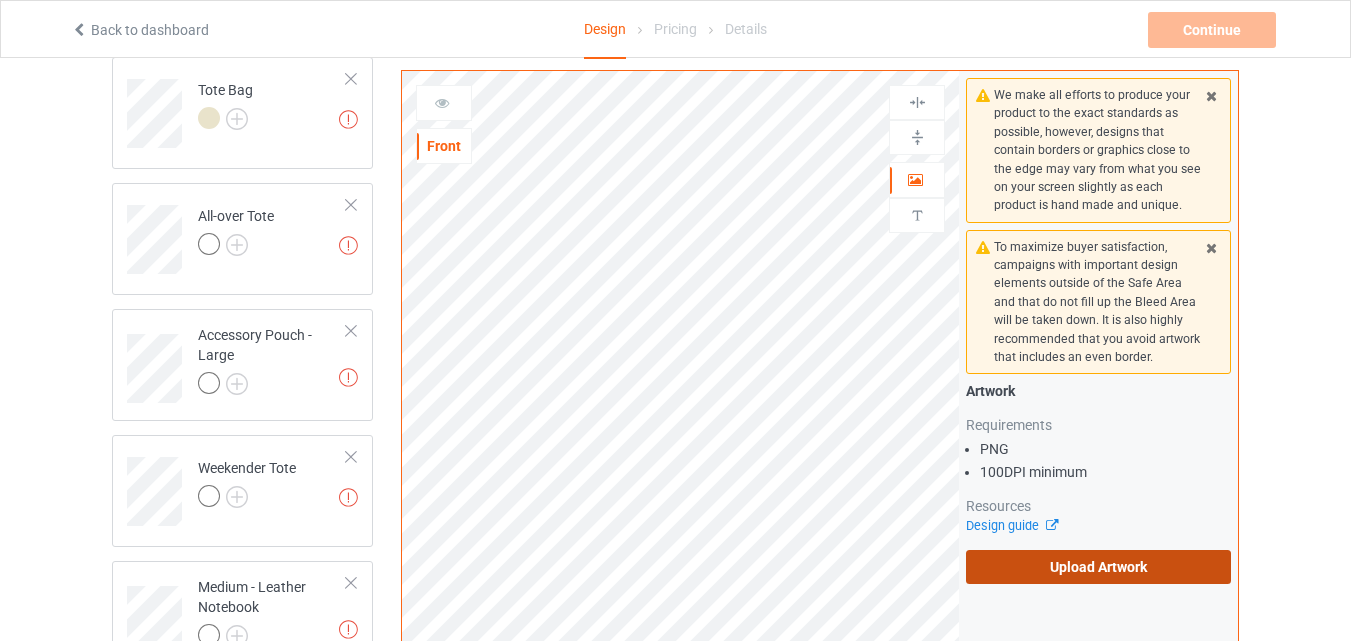 click on "Upload Artwork" at bounding box center [1098, 567] 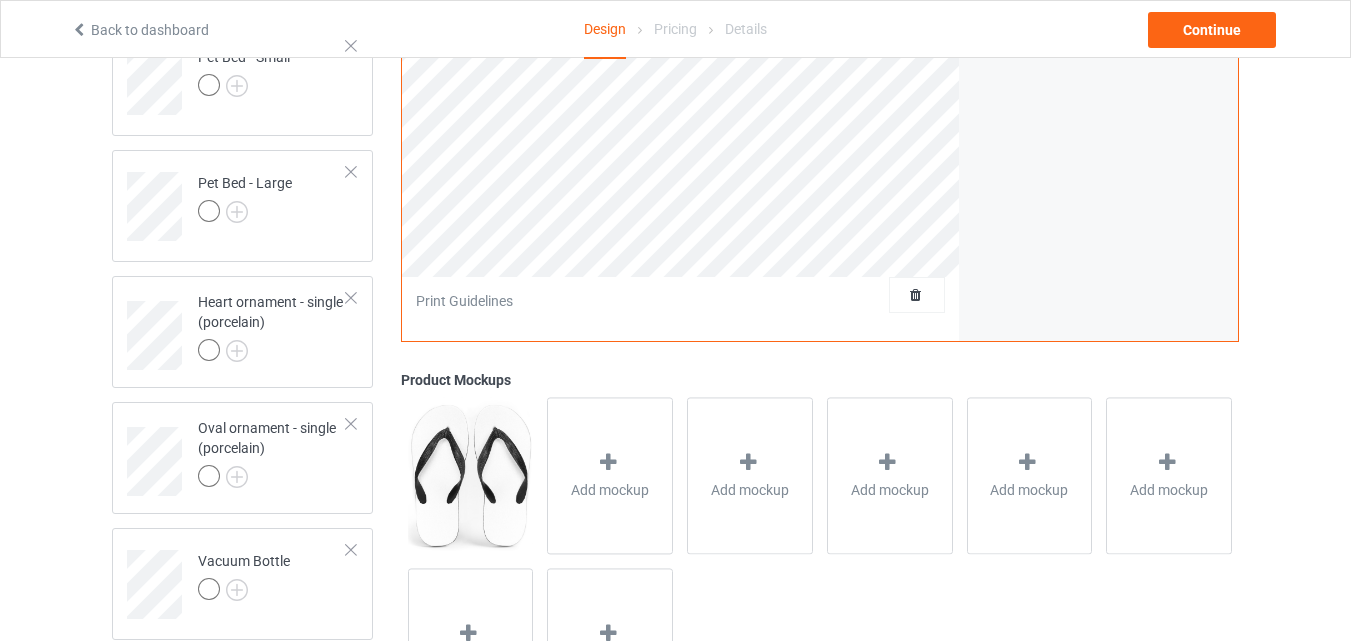 scroll, scrollTop: 2200, scrollLeft: 0, axis: vertical 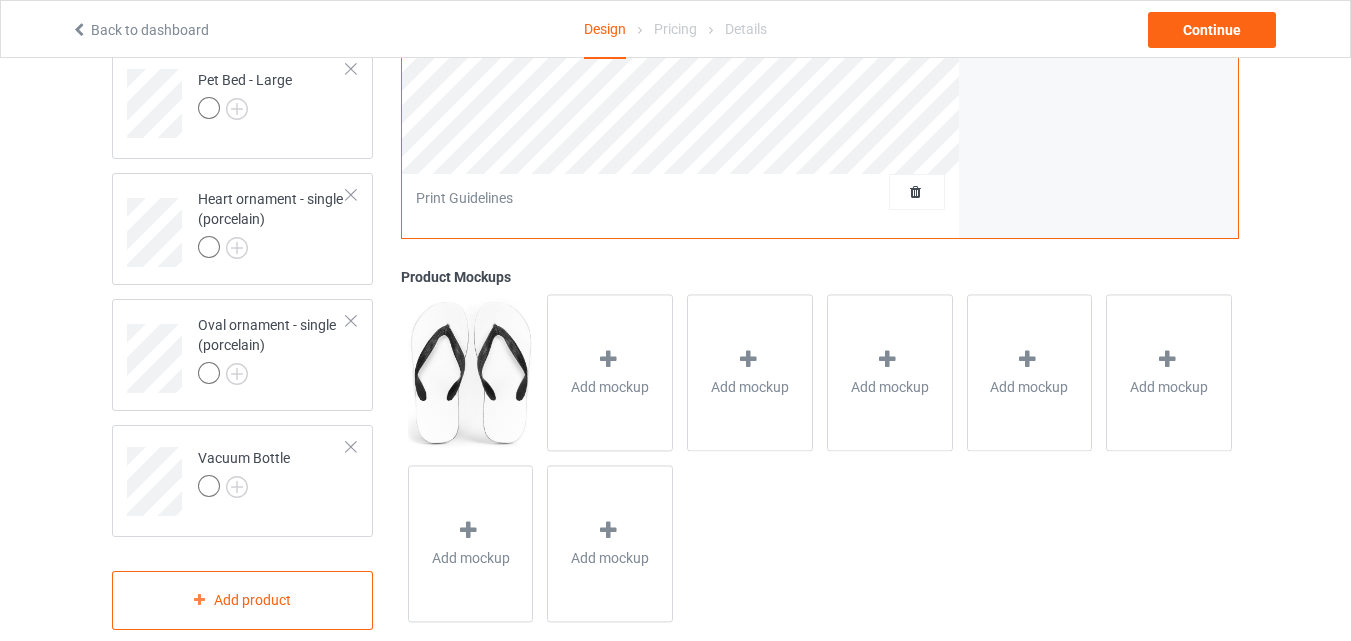 click at bounding box center [470, 373] 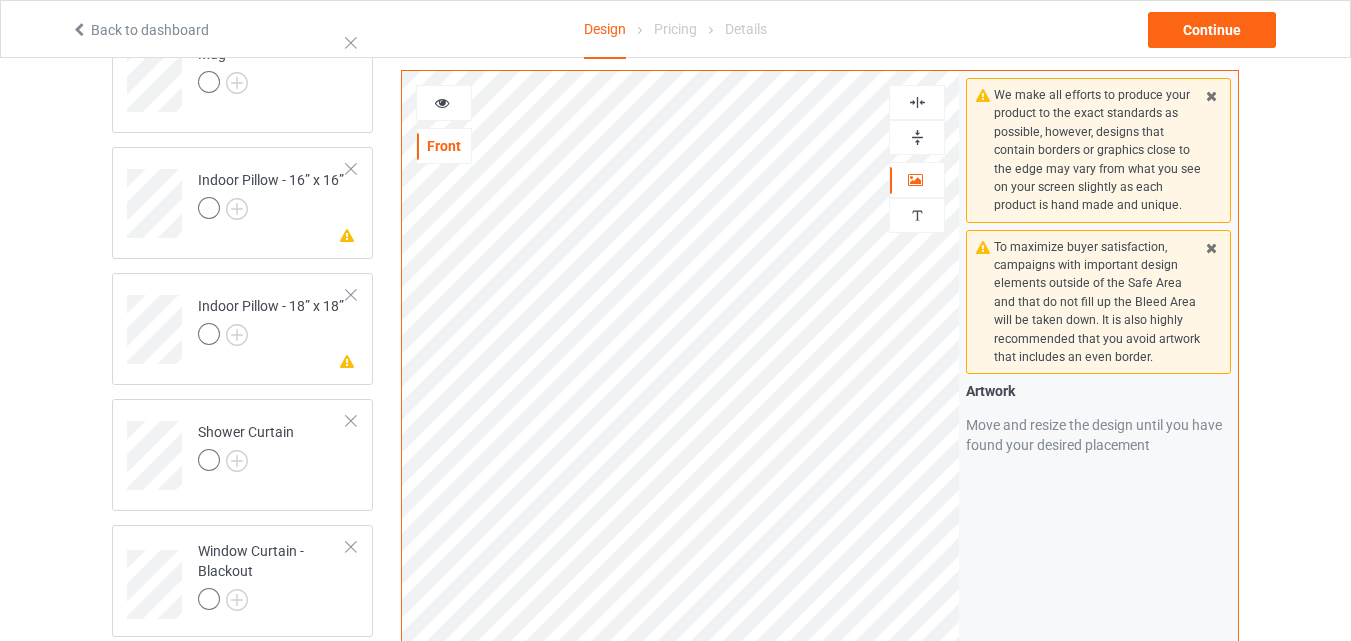 scroll, scrollTop: 1300, scrollLeft: 0, axis: vertical 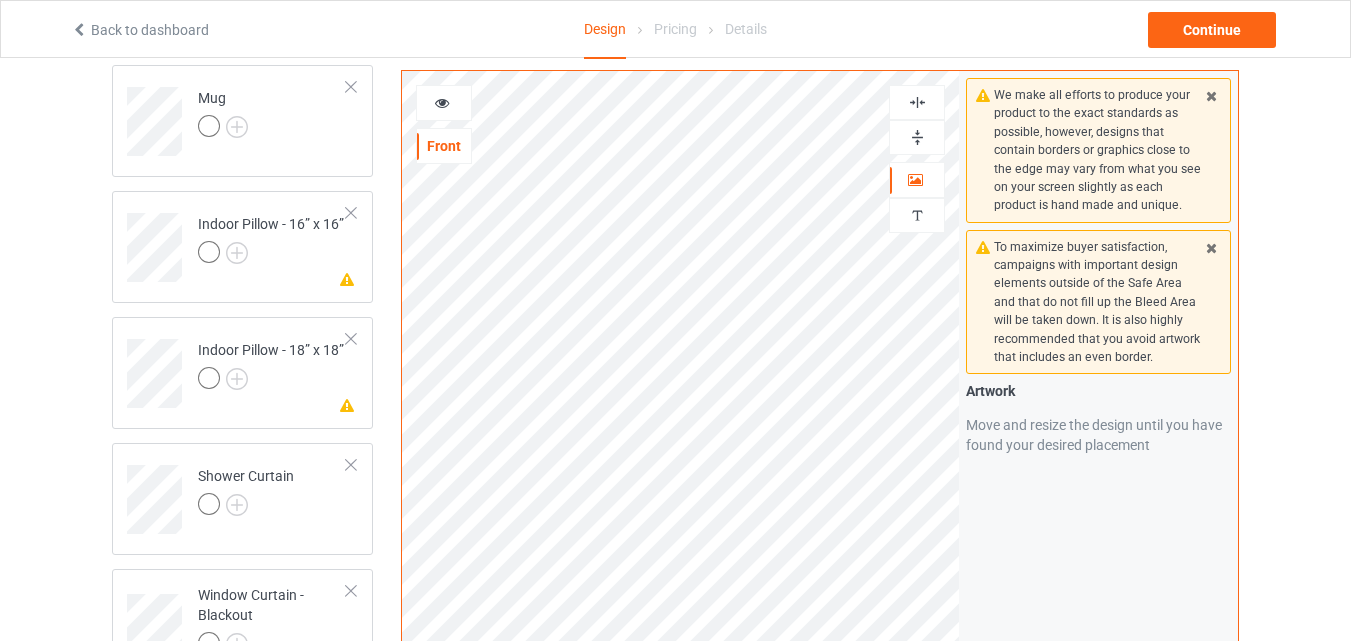 click at bounding box center [1211, 245] 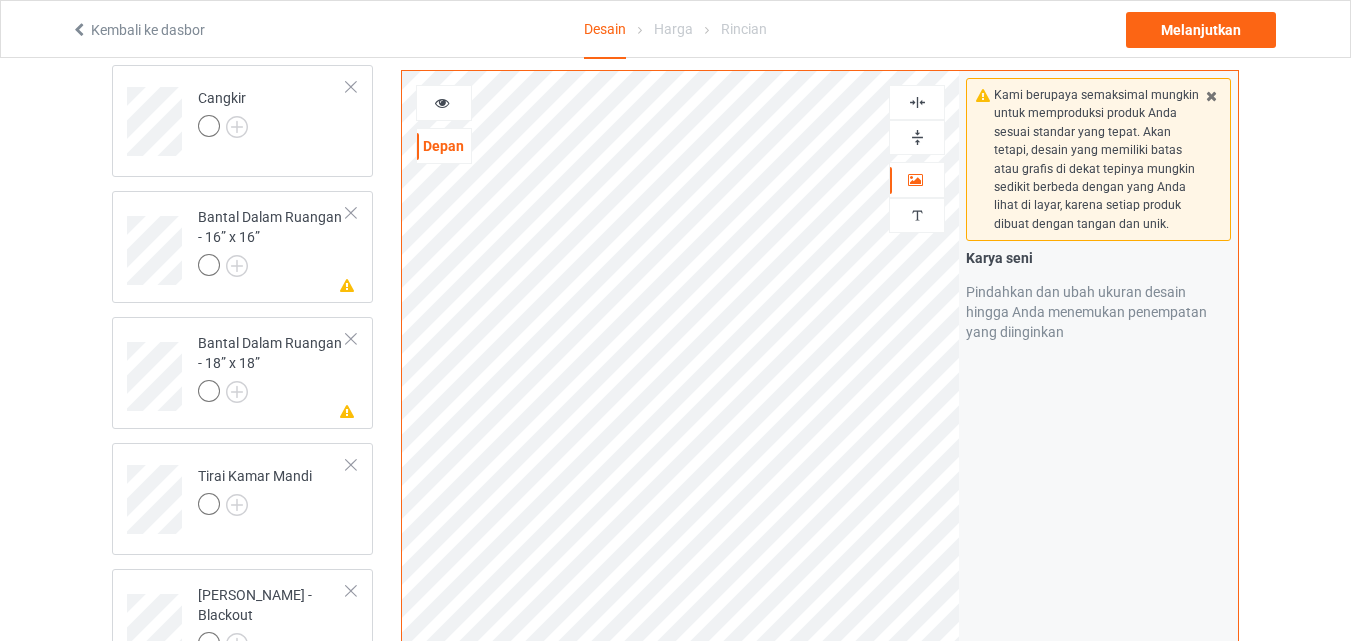 click at bounding box center [1211, 93] 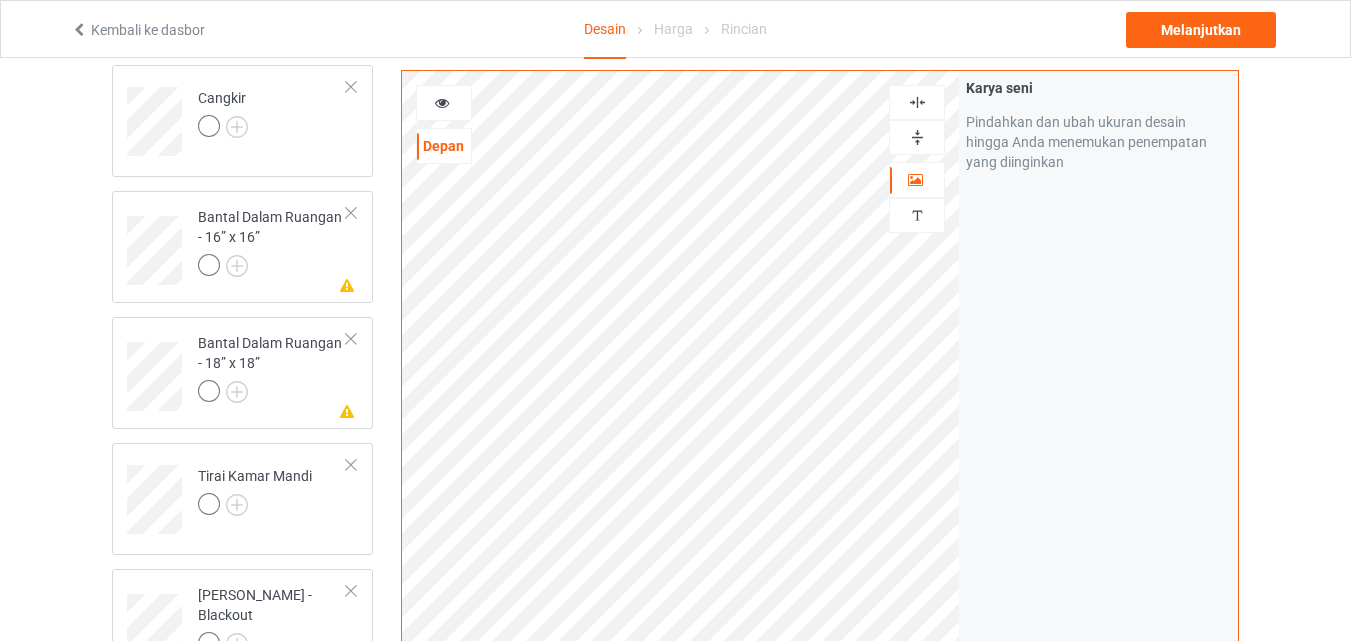 click at bounding box center (917, 137) 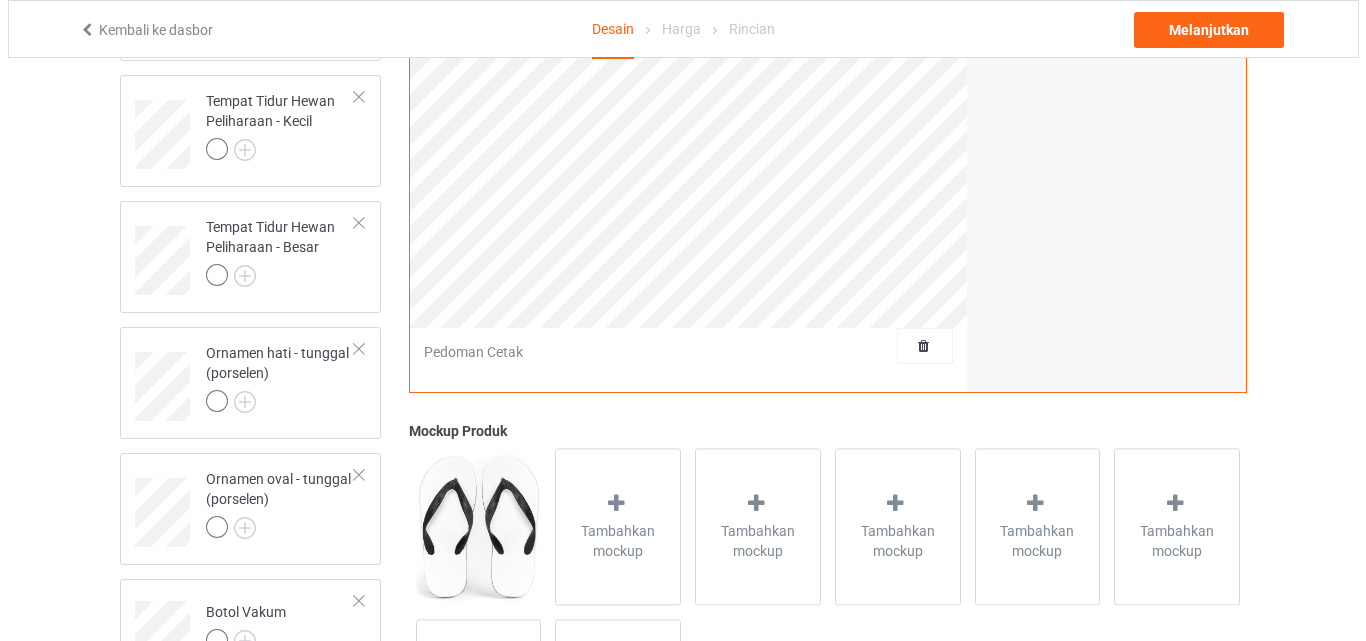 scroll, scrollTop: 2100, scrollLeft: 0, axis: vertical 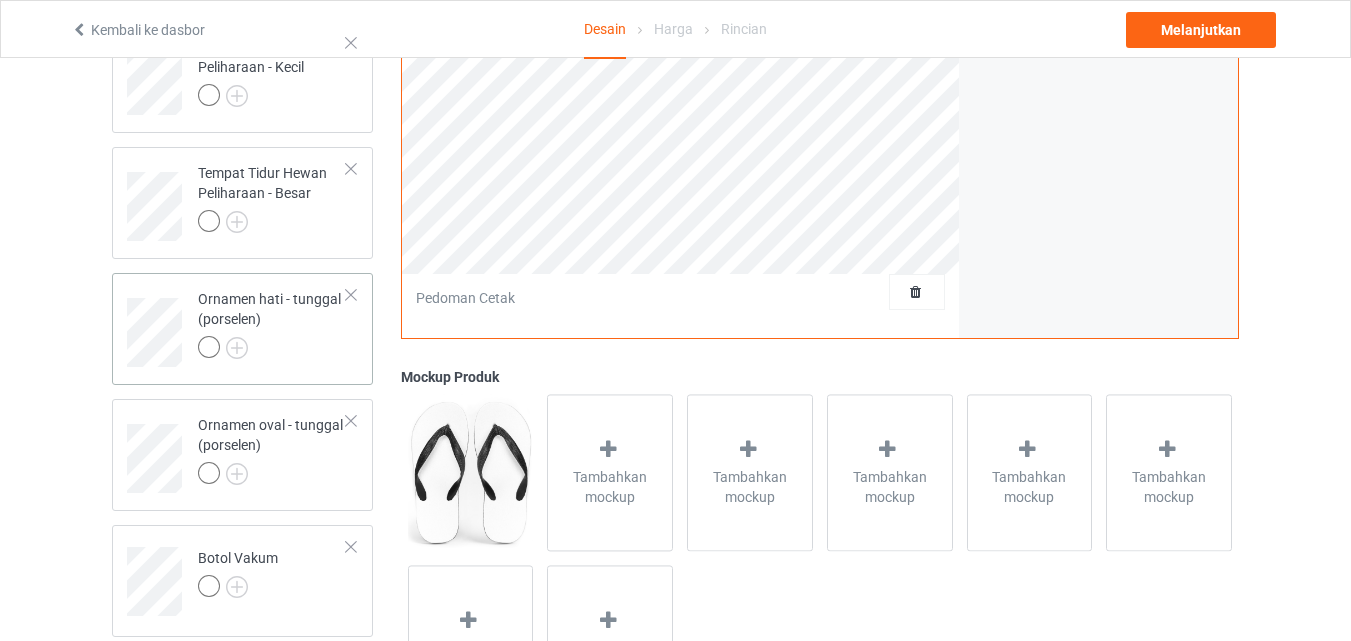 click at bounding box center [351, 295] 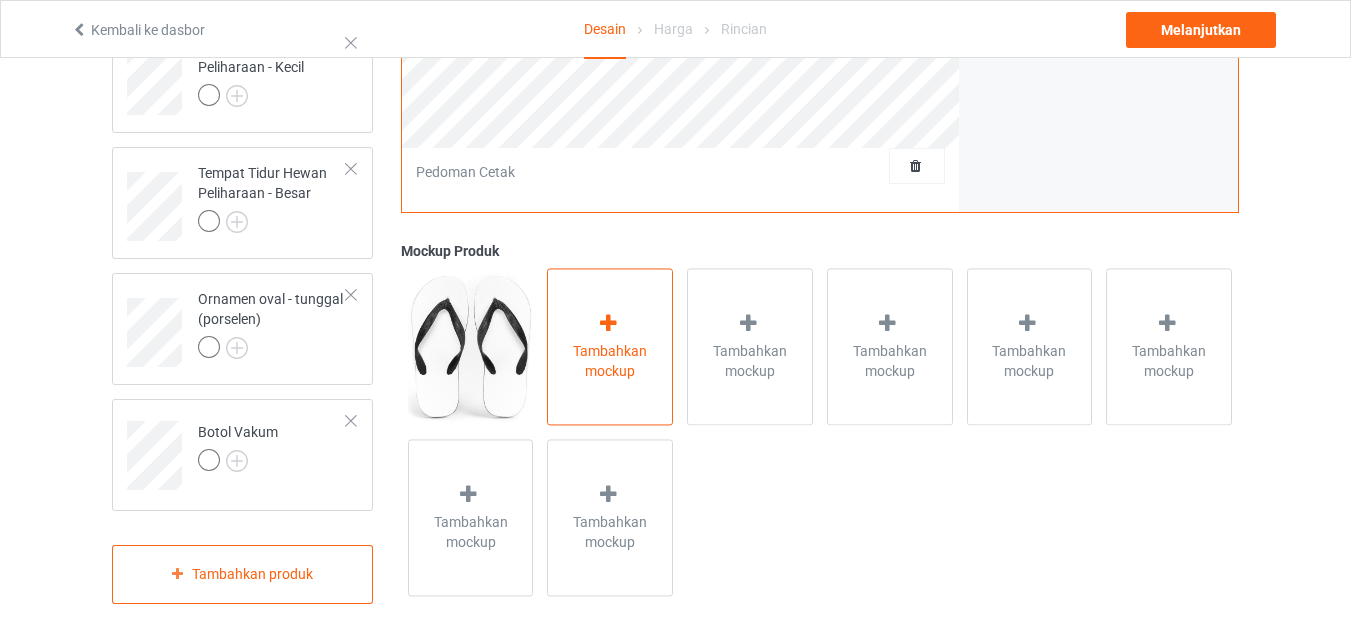 click on "Tambahkan mockup" at bounding box center [610, 361] 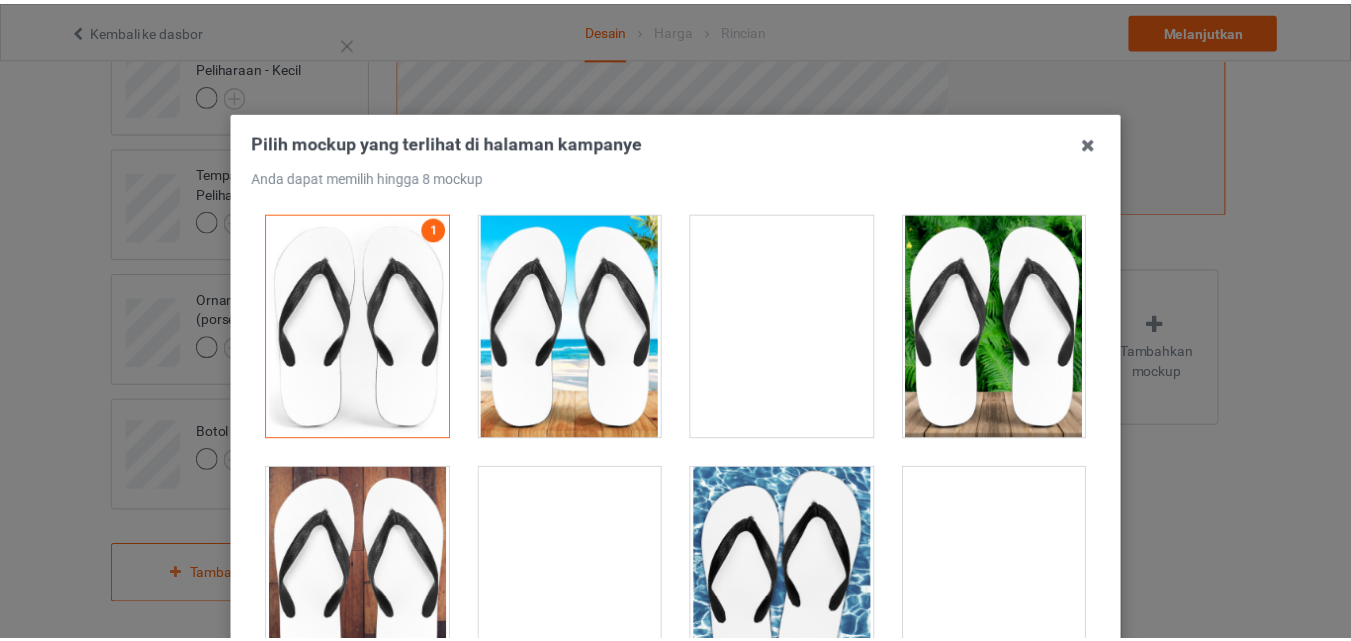 scroll, scrollTop: 0, scrollLeft: 0, axis: both 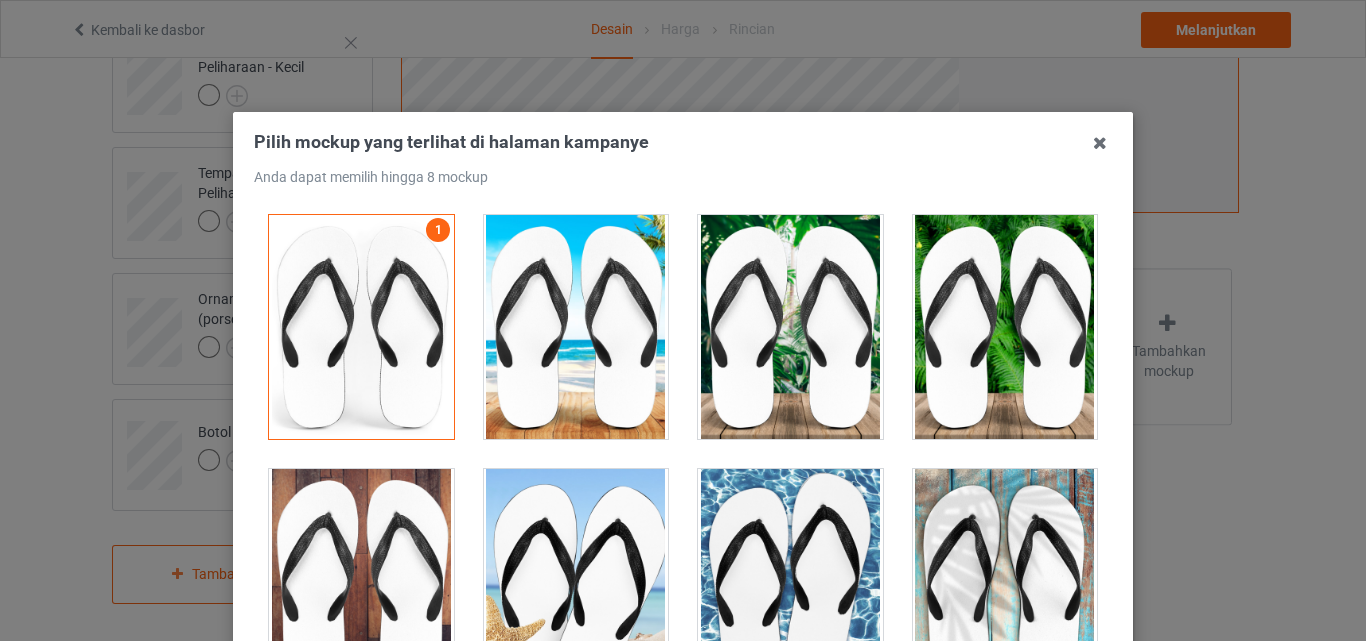 click at bounding box center [576, 327] 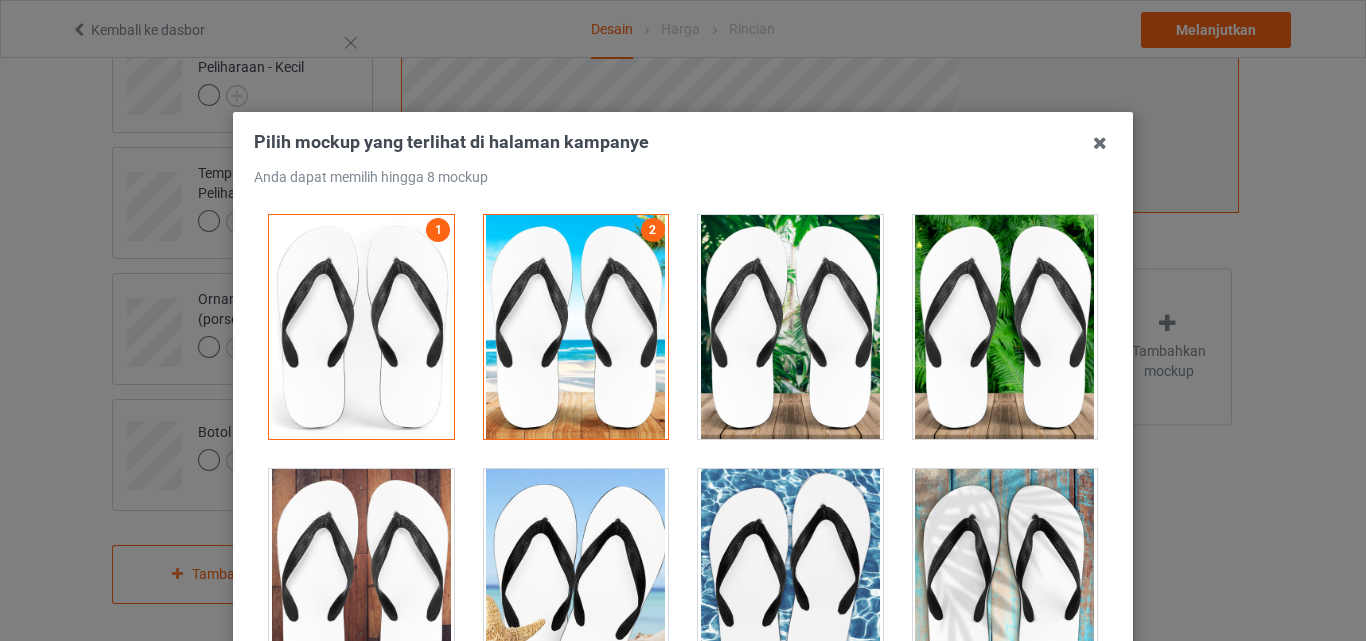 click at bounding box center (576, 327) 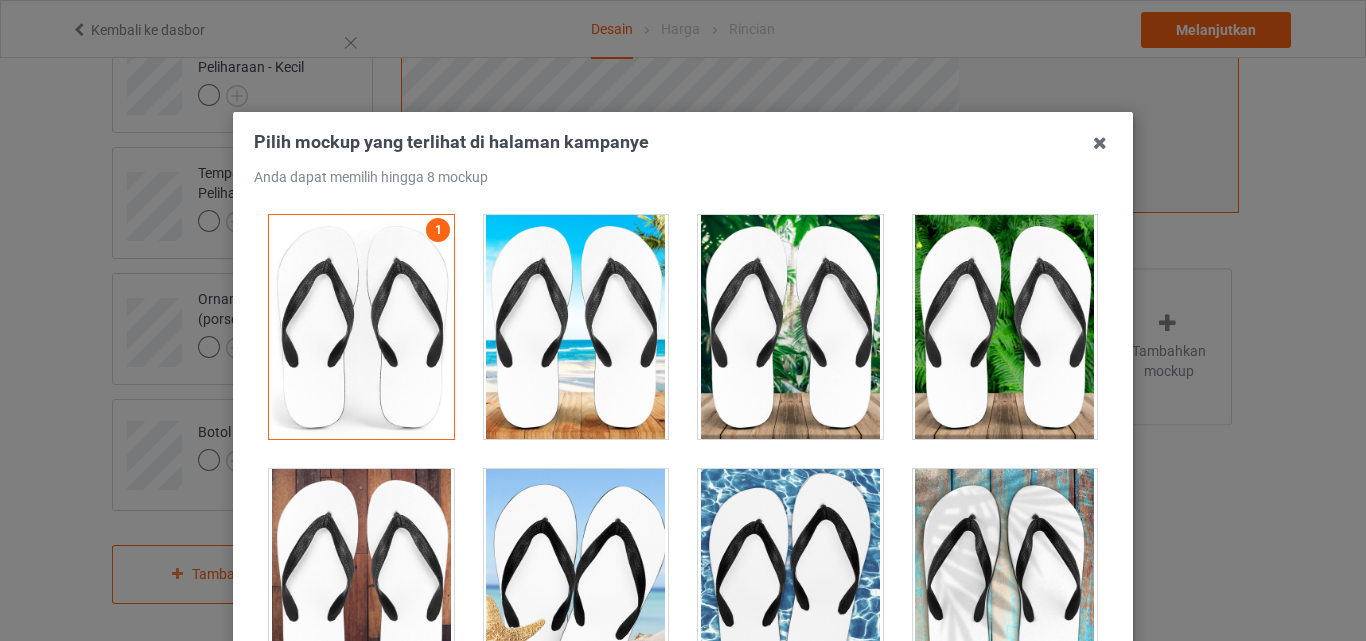 click at bounding box center [361, 327] 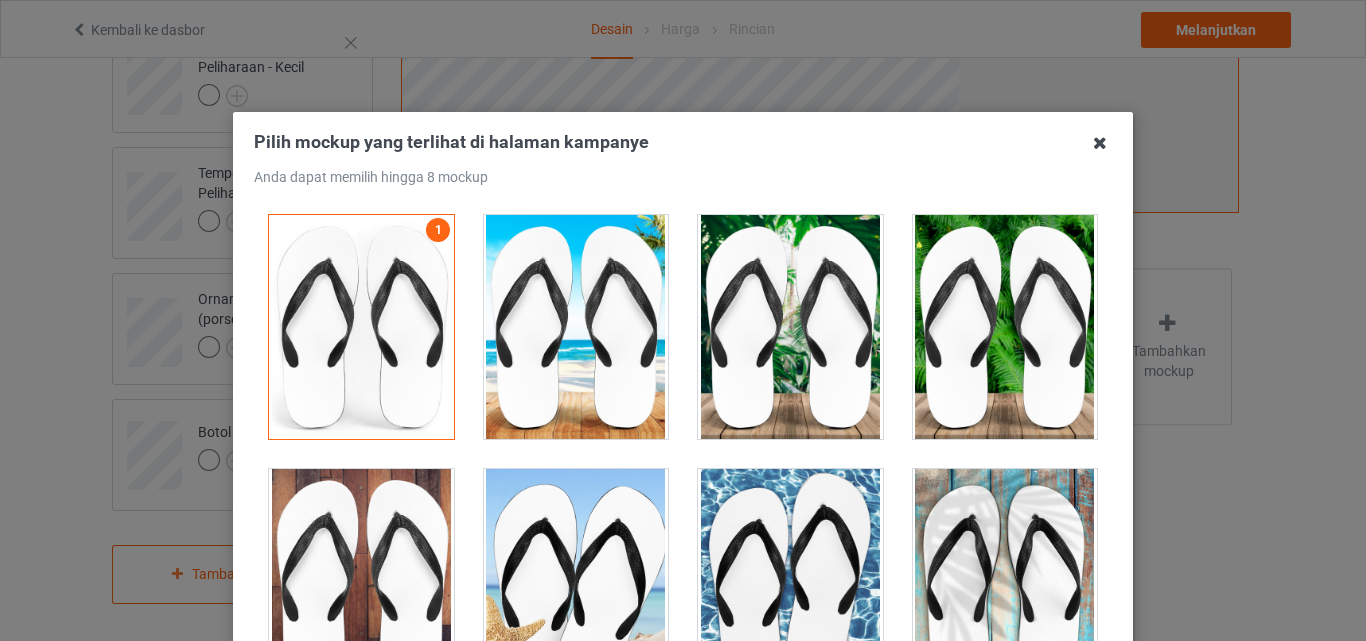 click at bounding box center (1100, 143) 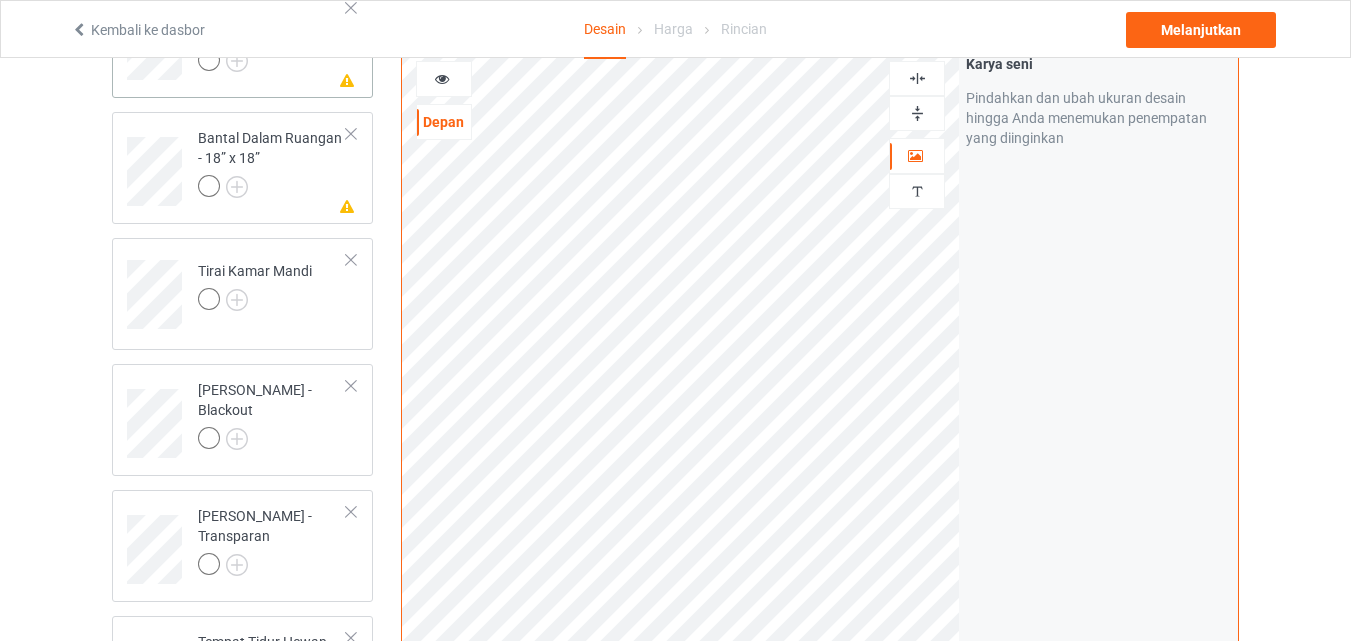 scroll, scrollTop: 1405, scrollLeft: 0, axis: vertical 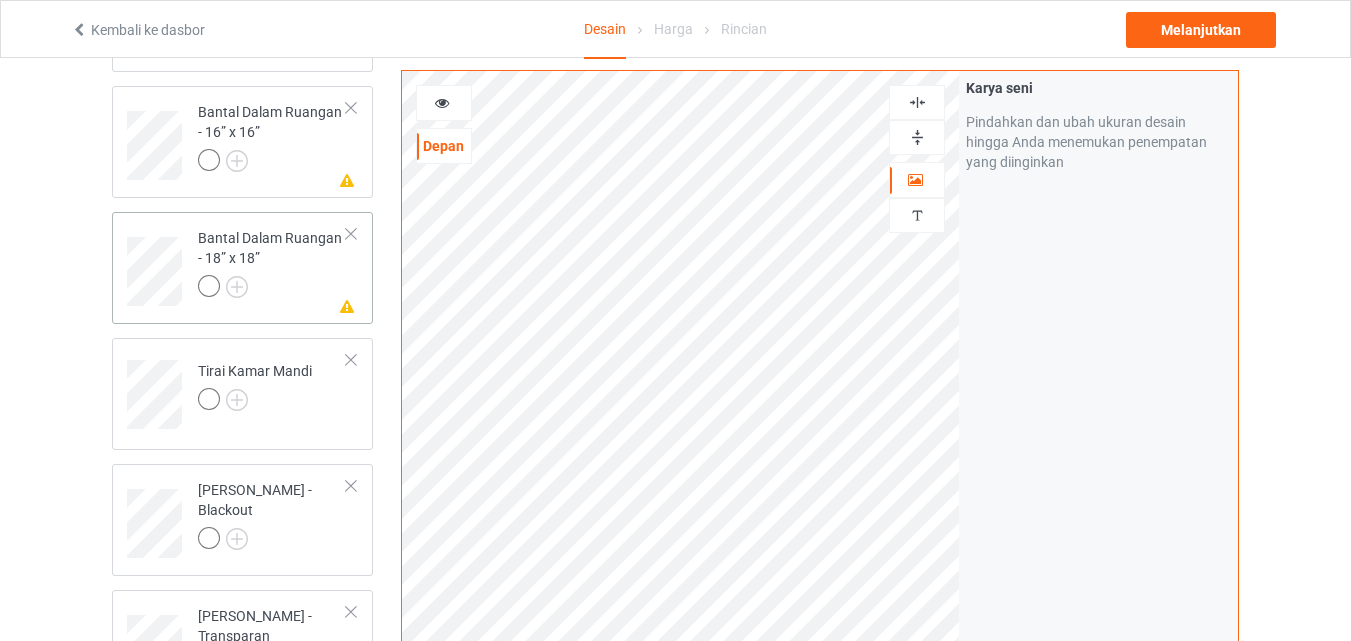 click at bounding box center [351, 234] 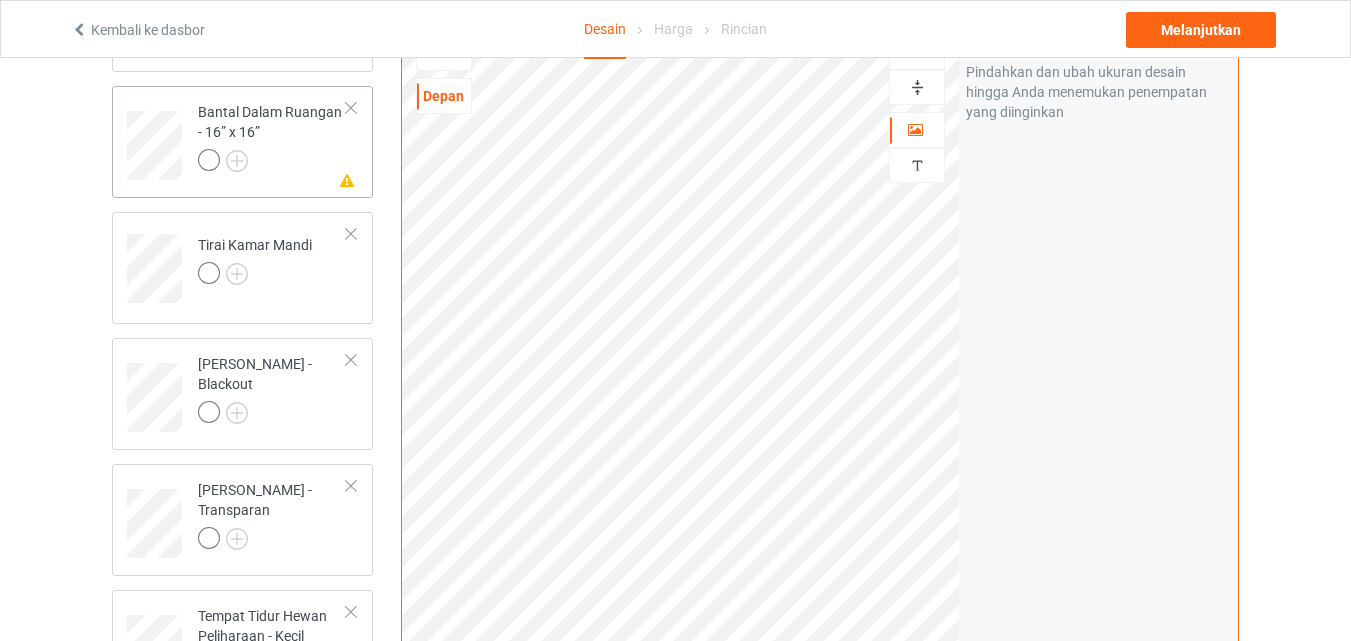 click on "Karya seni yang hilang di 1 sisi Bantal Dalam Ruangan - 16” x 16”" at bounding box center (272, 138) 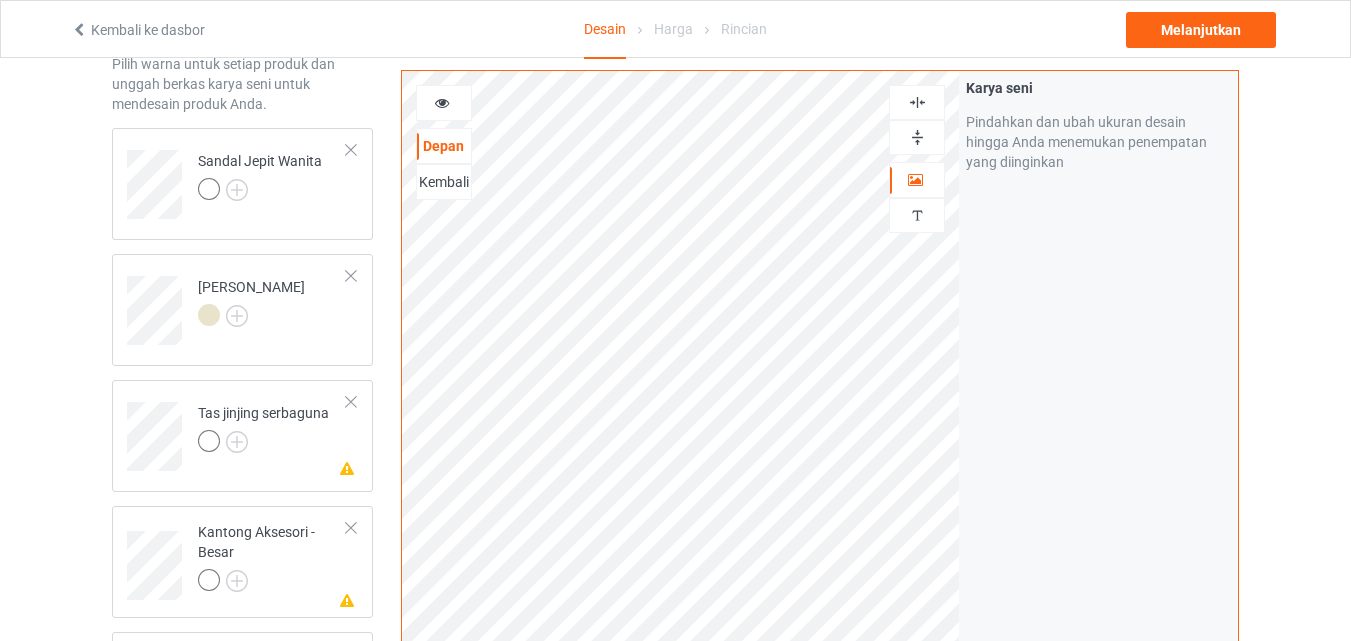 scroll, scrollTop: 0, scrollLeft: 0, axis: both 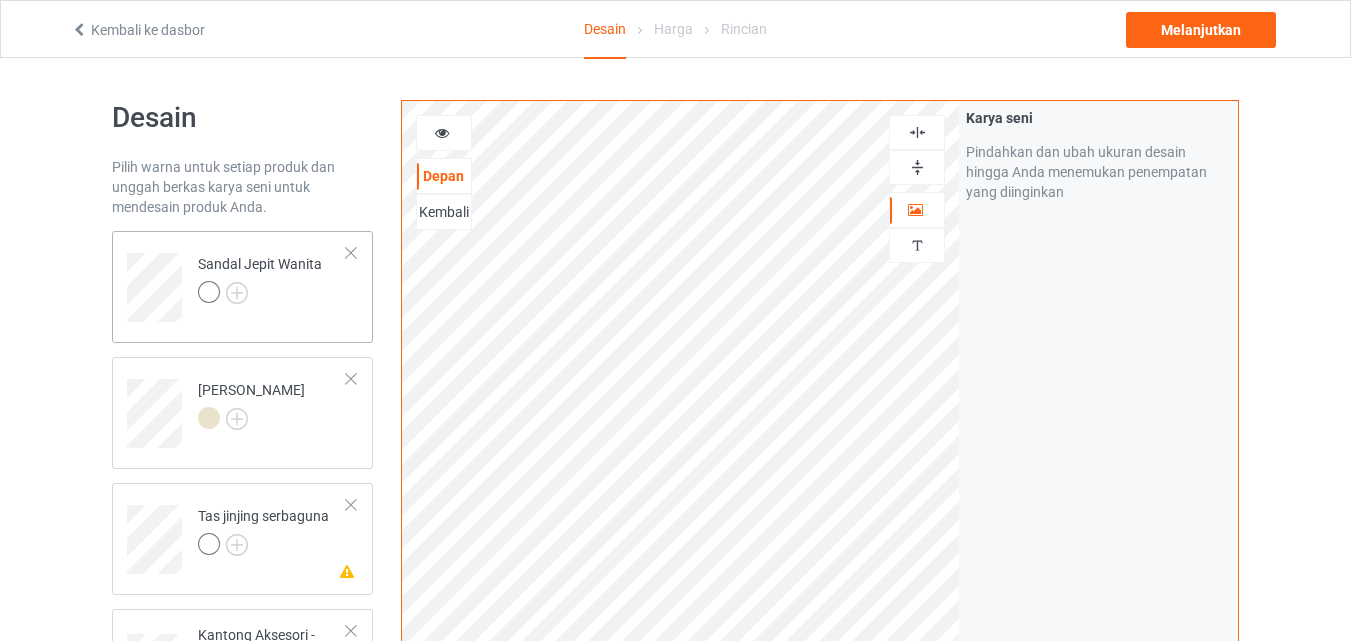 click at bounding box center (351, 253) 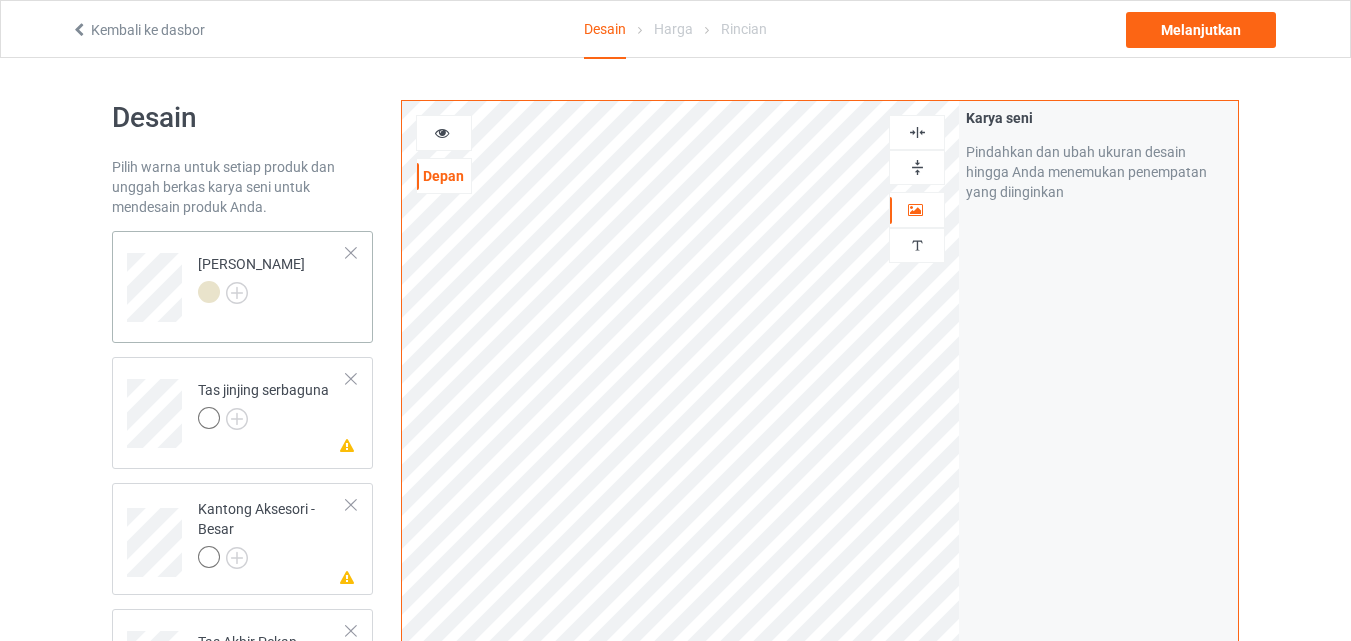 click on "Tas Jinjing" at bounding box center (272, 280) 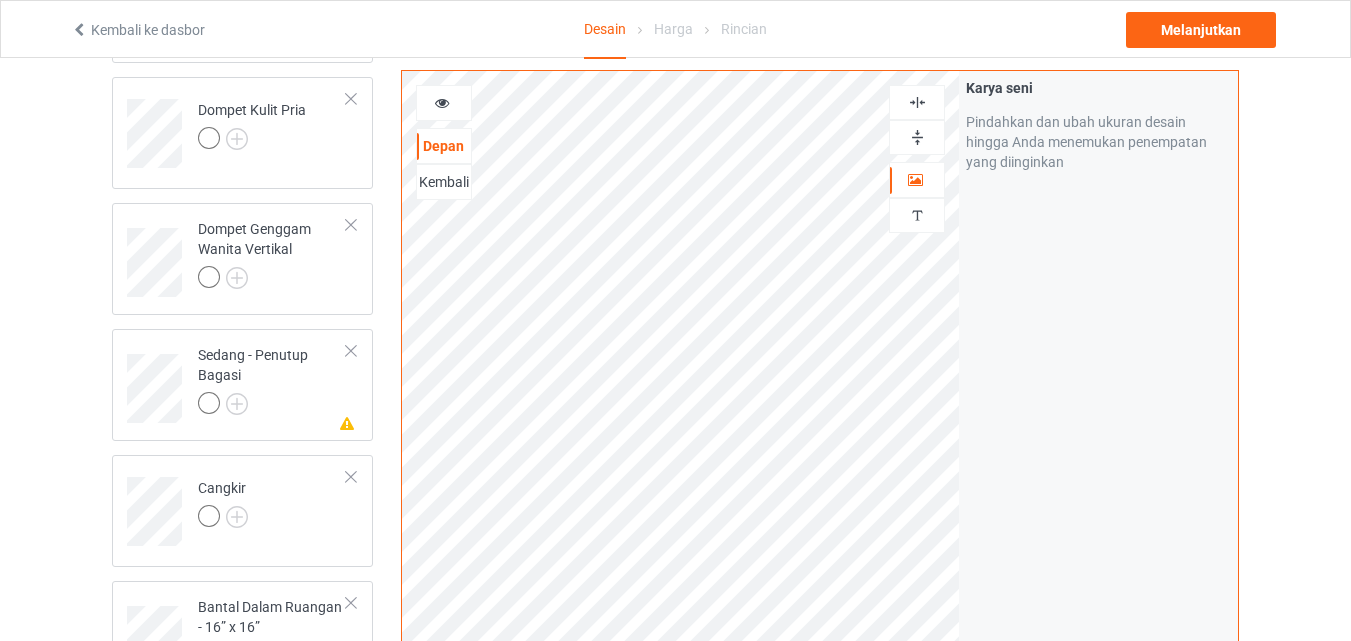 scroll, scrollTop: 800, scrollLeft: 0, axis: vertical 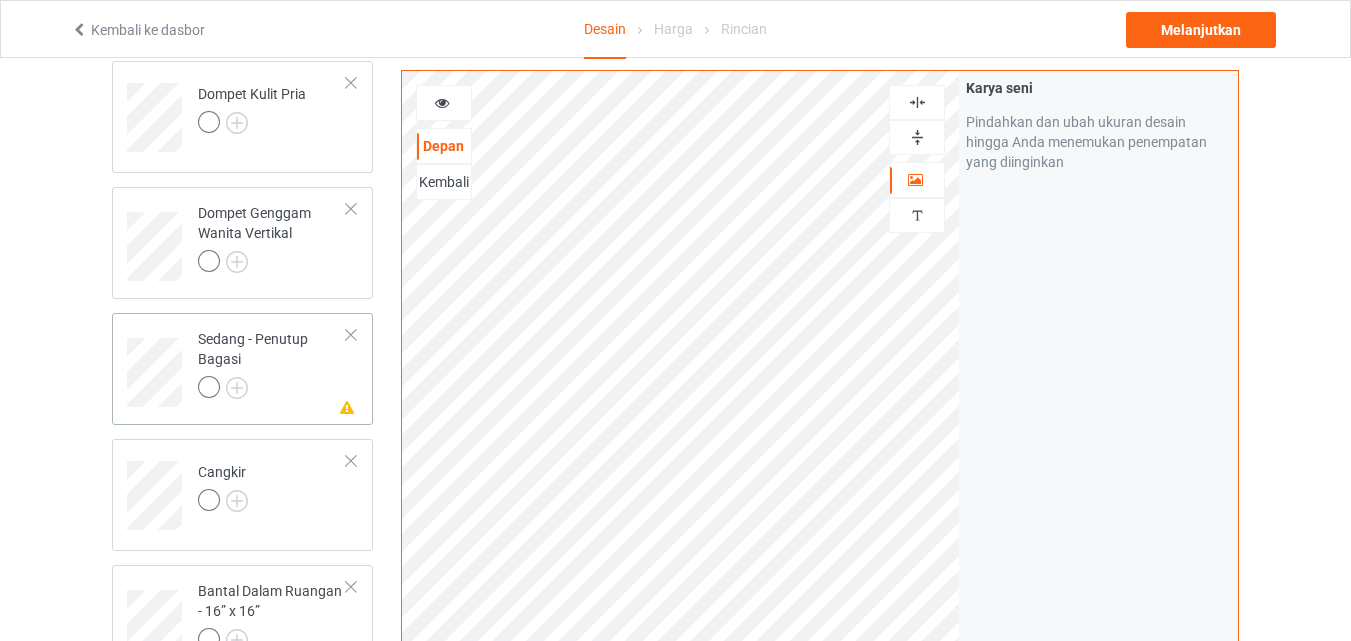 click on "Sedang - Penutup Bagasi" at bounding box center [253, 349] 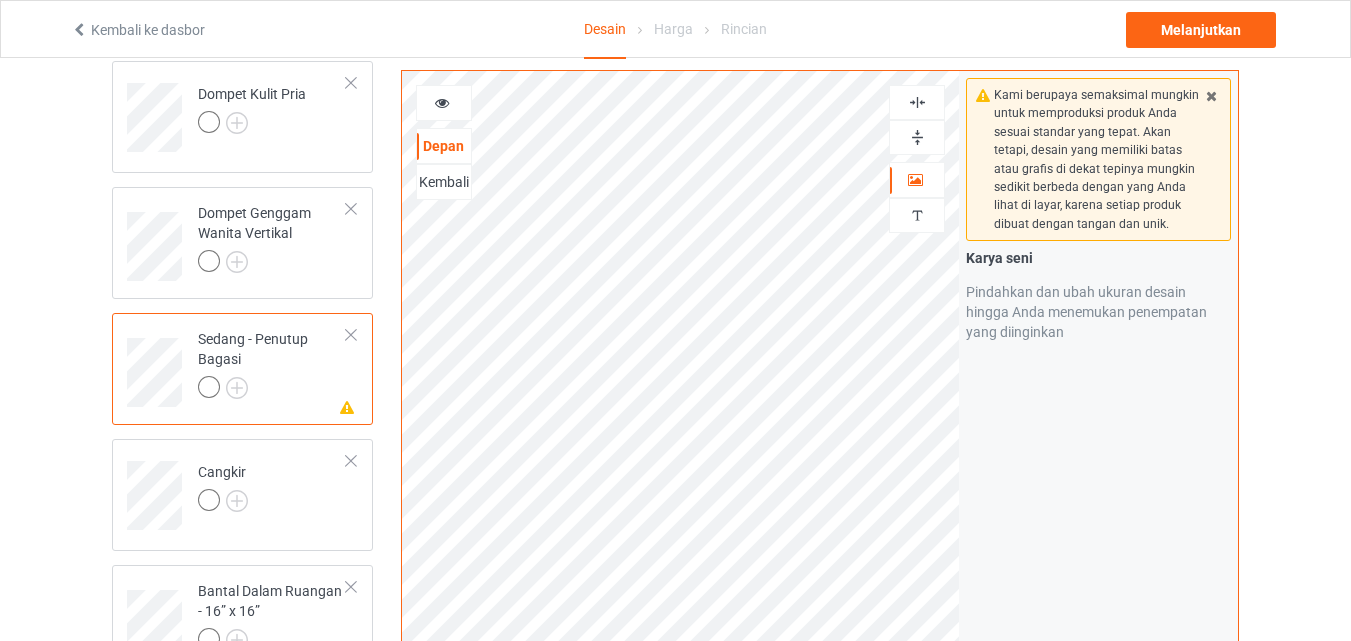 click at bounding box center (351, 335) 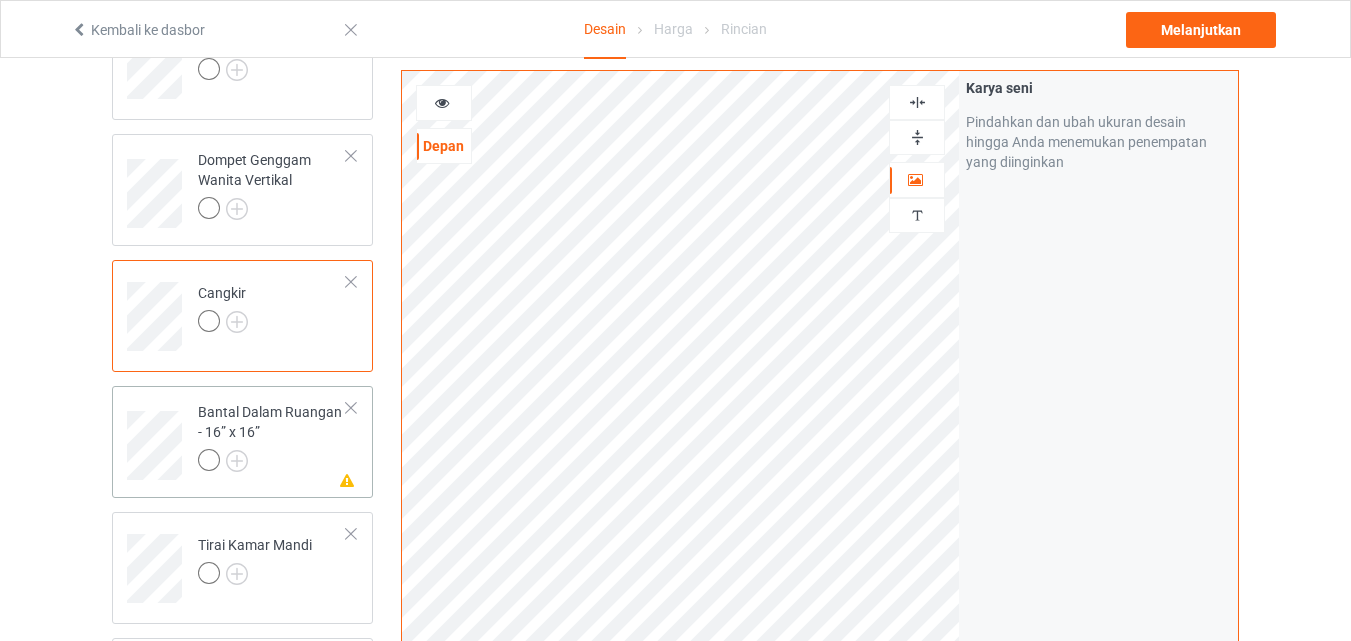 scroll, scrollTop: 900, scrollLeft: 0, axis: vertical 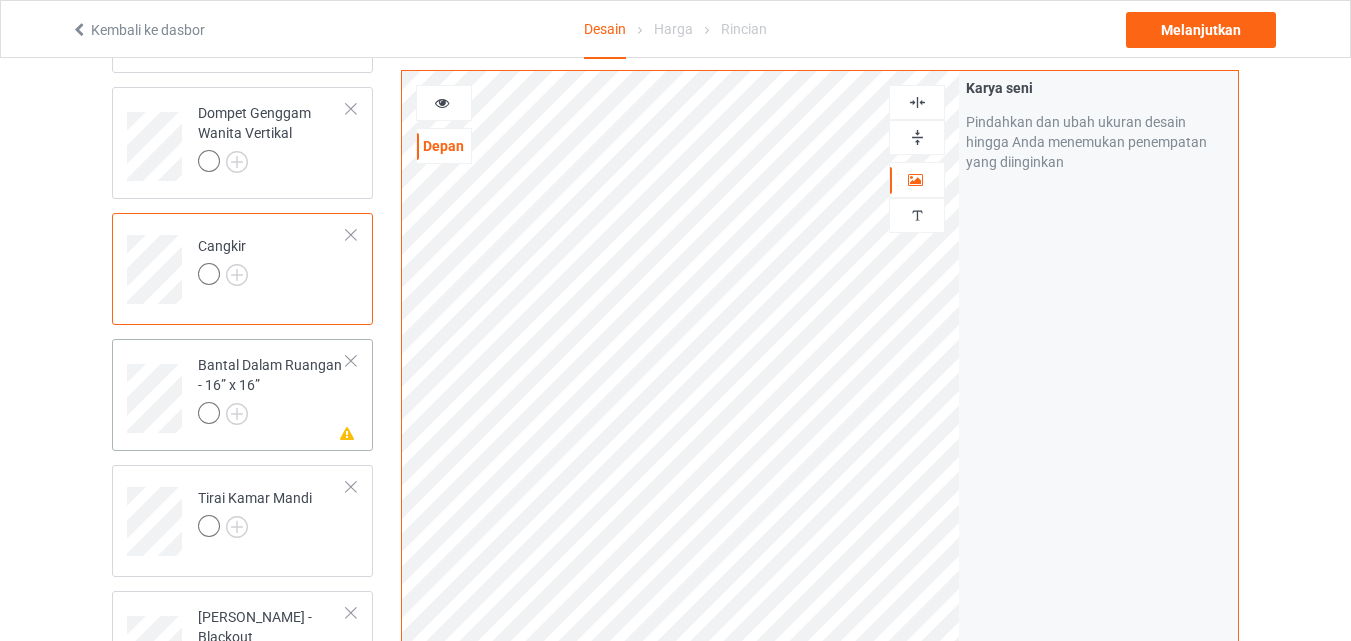 click on "Bantal Dalam Ruangan - 16” x 16”" at bounding box center [272, 389] 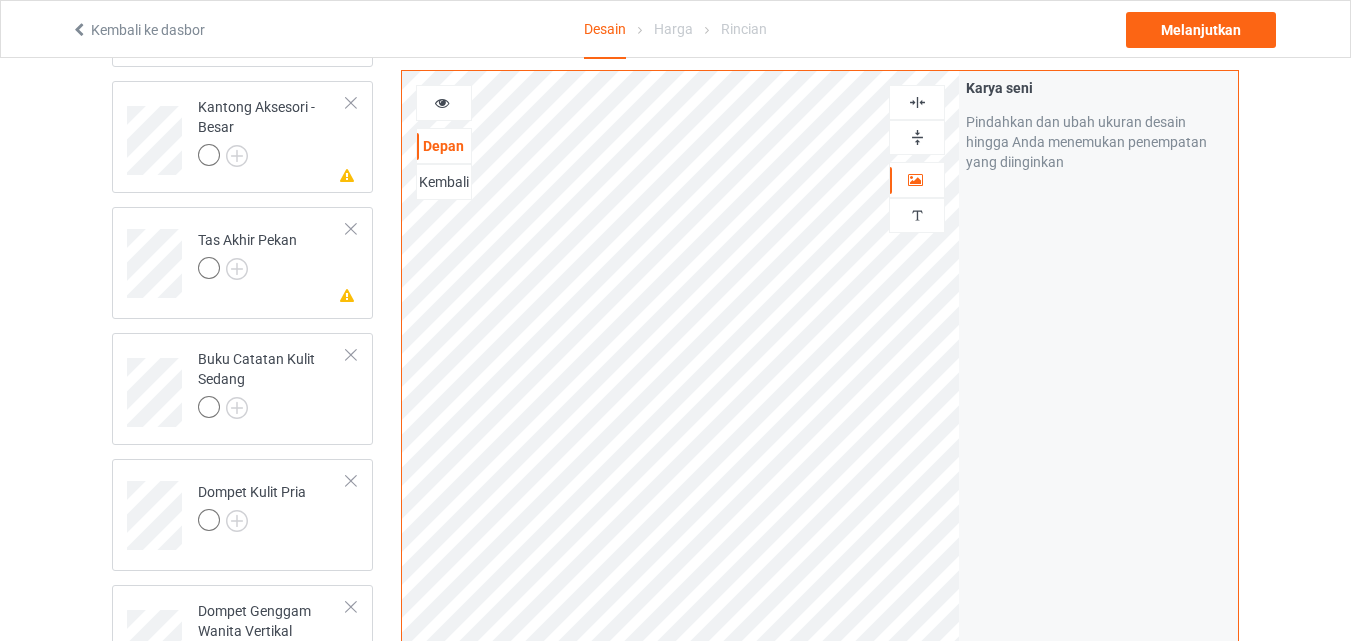 scroll, scrollTop: 400, scrollLeft: 0, axis: vertical 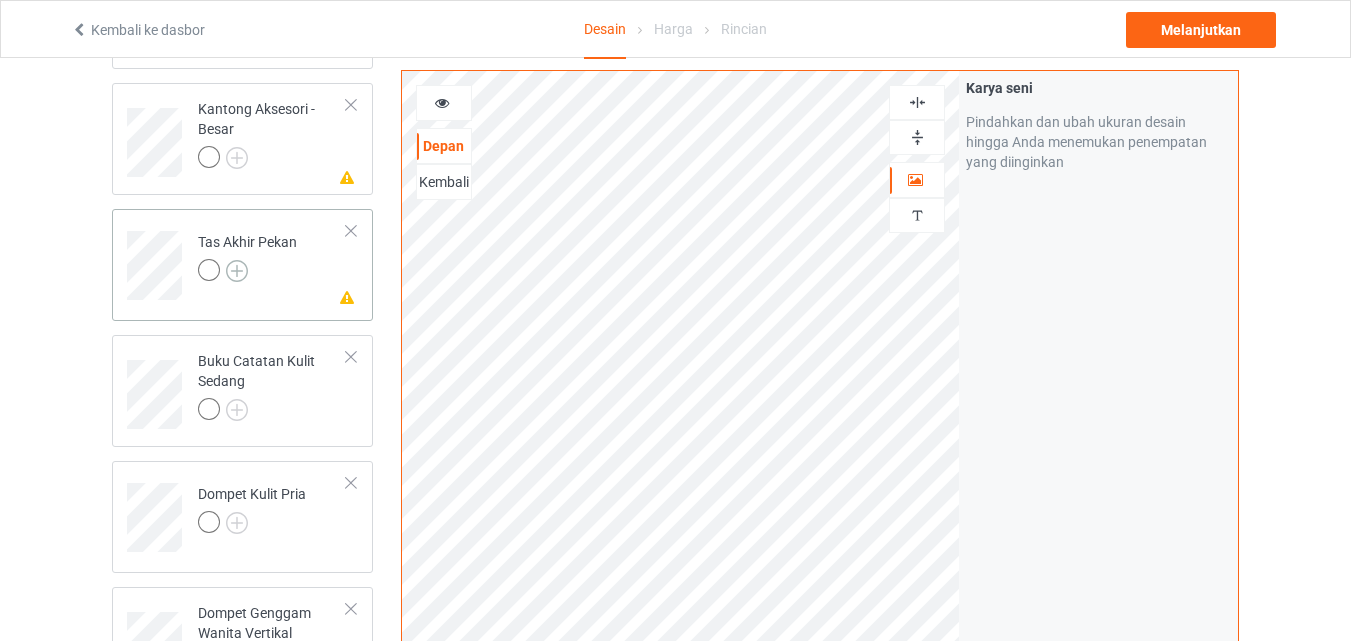 click at bounding box center [237, 271] 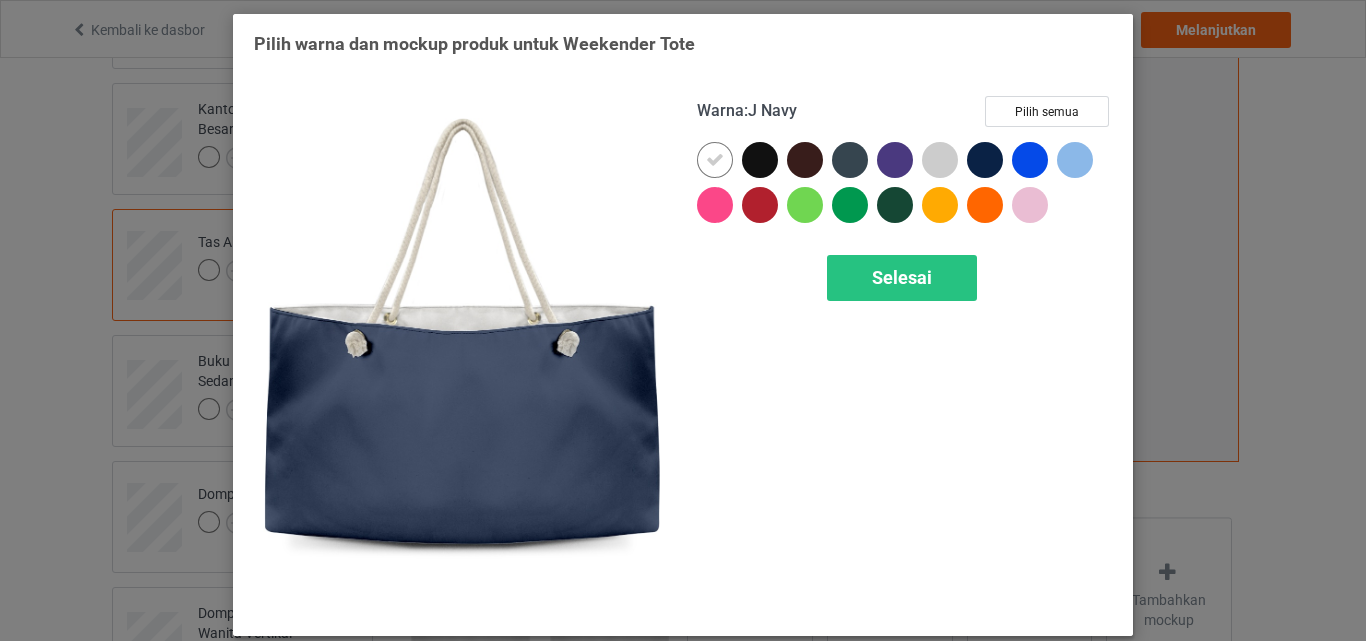 click on "Pilih warna dan mockup produk untuk Weekender Tote Warna  :   J Navy Pilih semua Selesai" at bounding box center [683, 320] 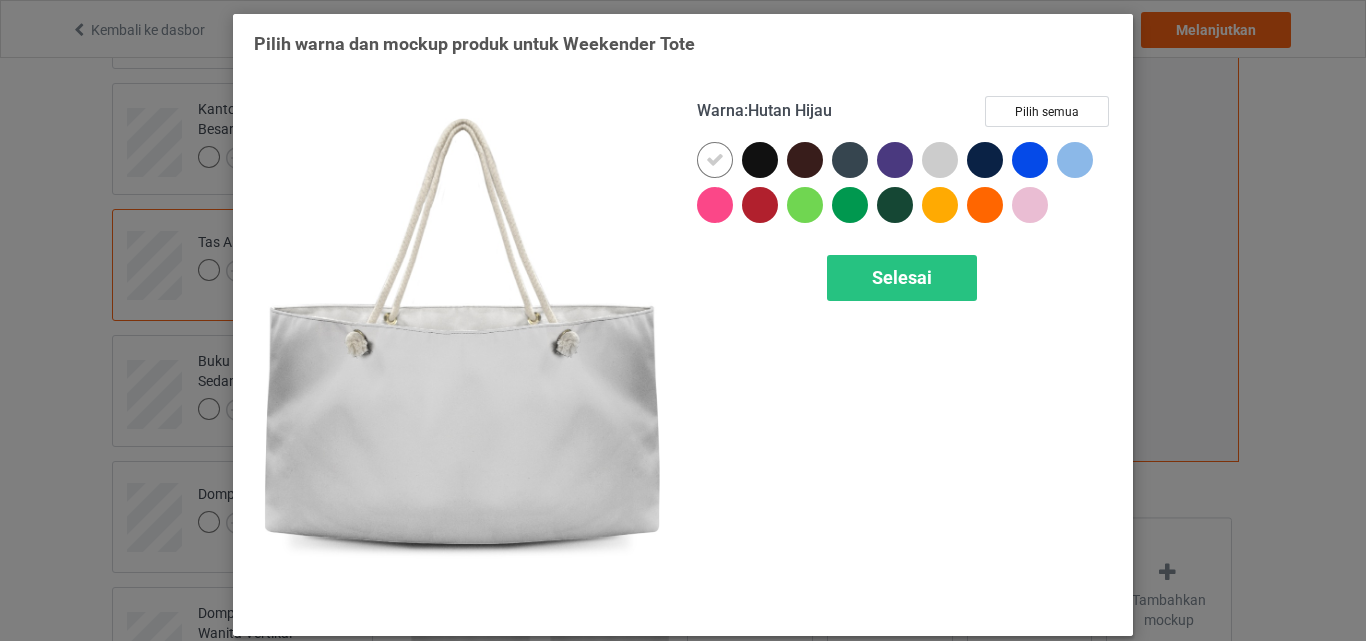 click at bounding box center (940, 160) 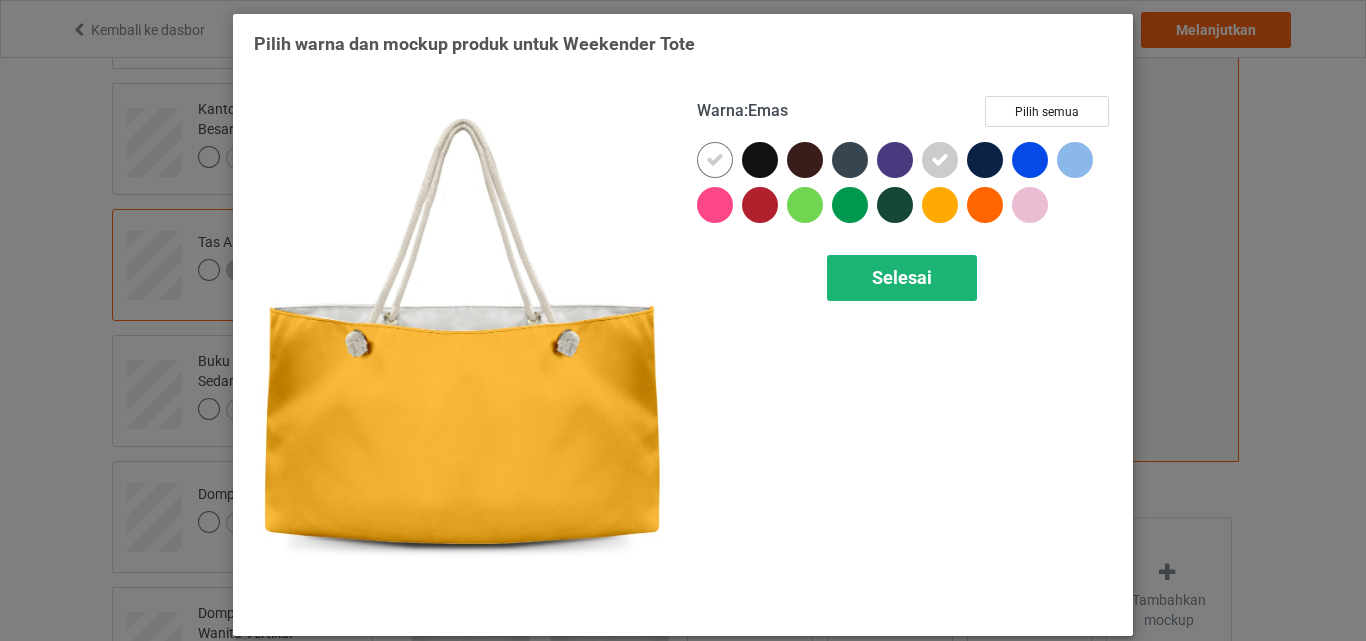 click on "Selesai" at bounding box center [902, 278] 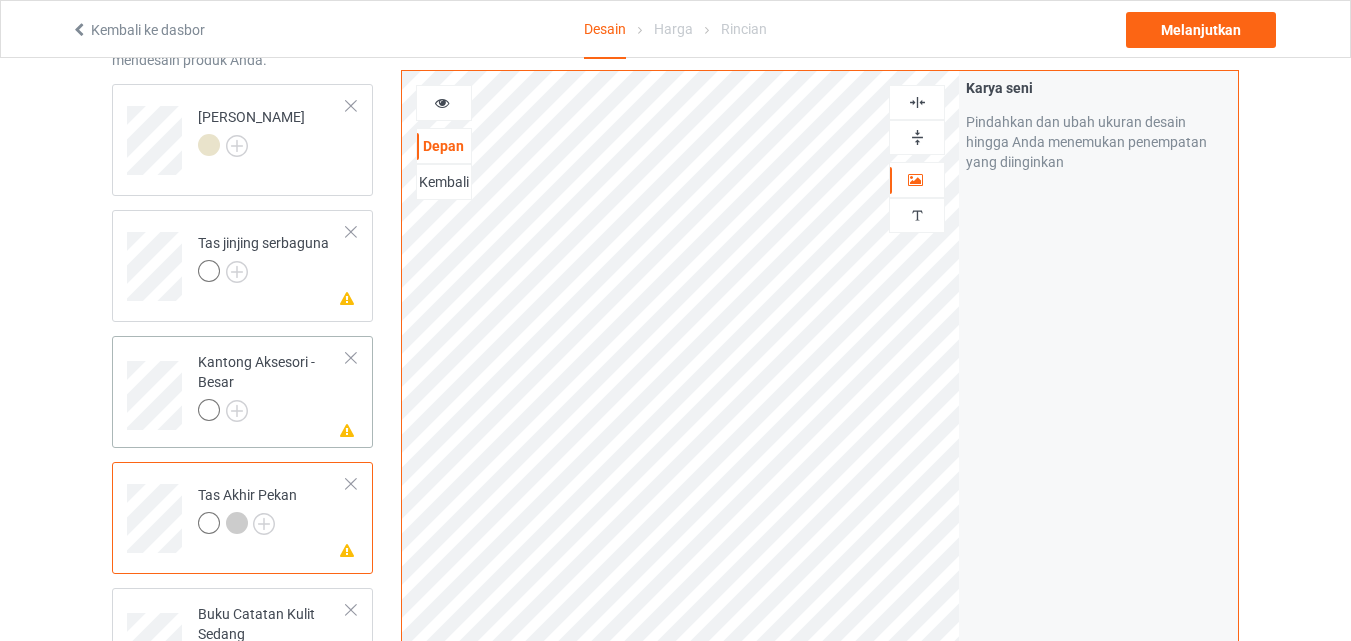 scroll, scrollTop: 0, scrollLeft: 0, axis: both 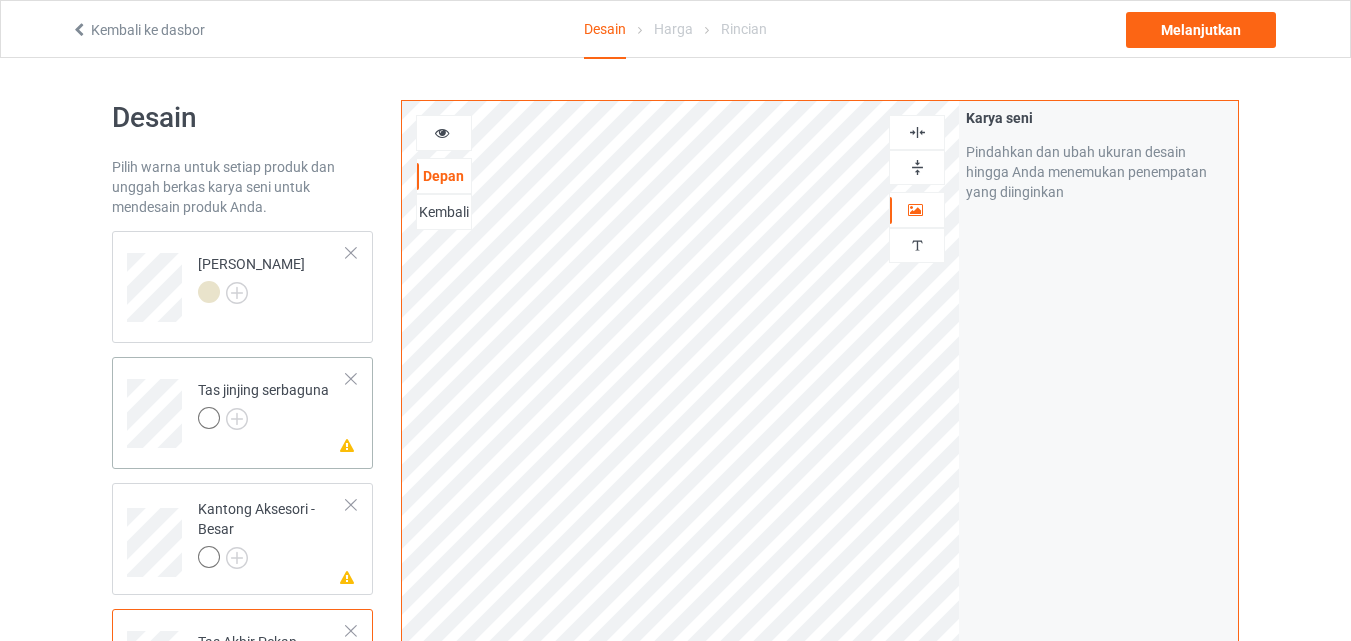 click at bounding box center [263, 421] 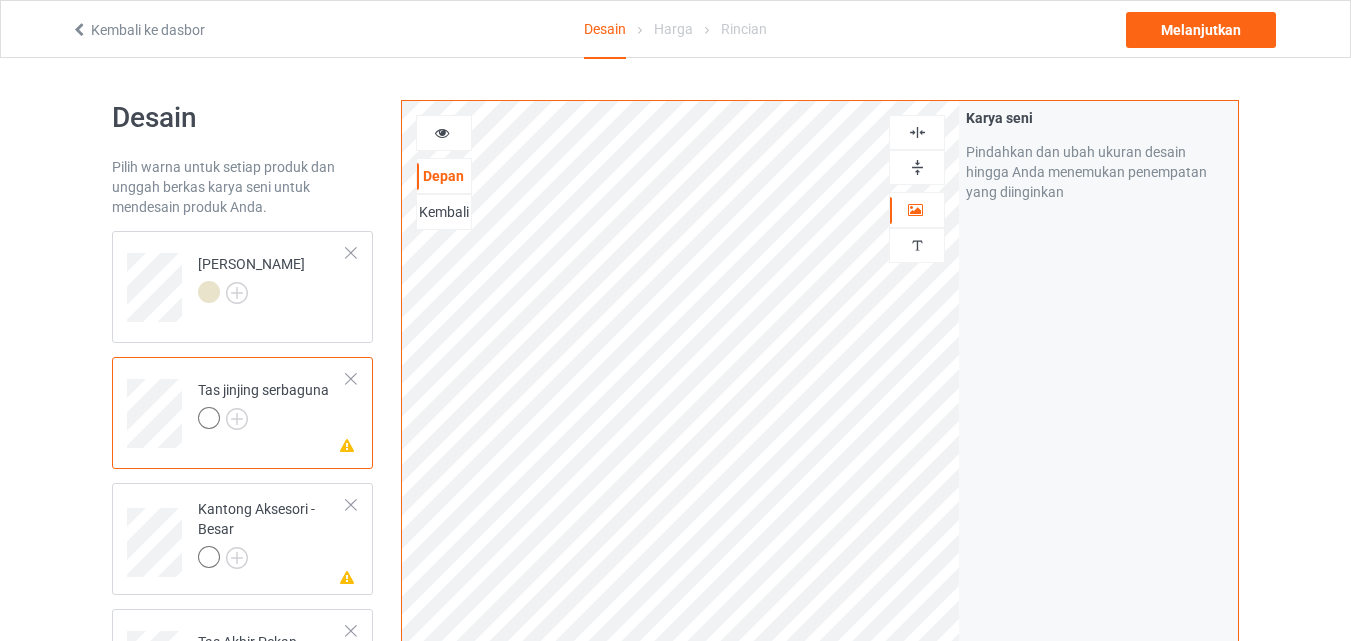 click at bounding box center [917, 167] 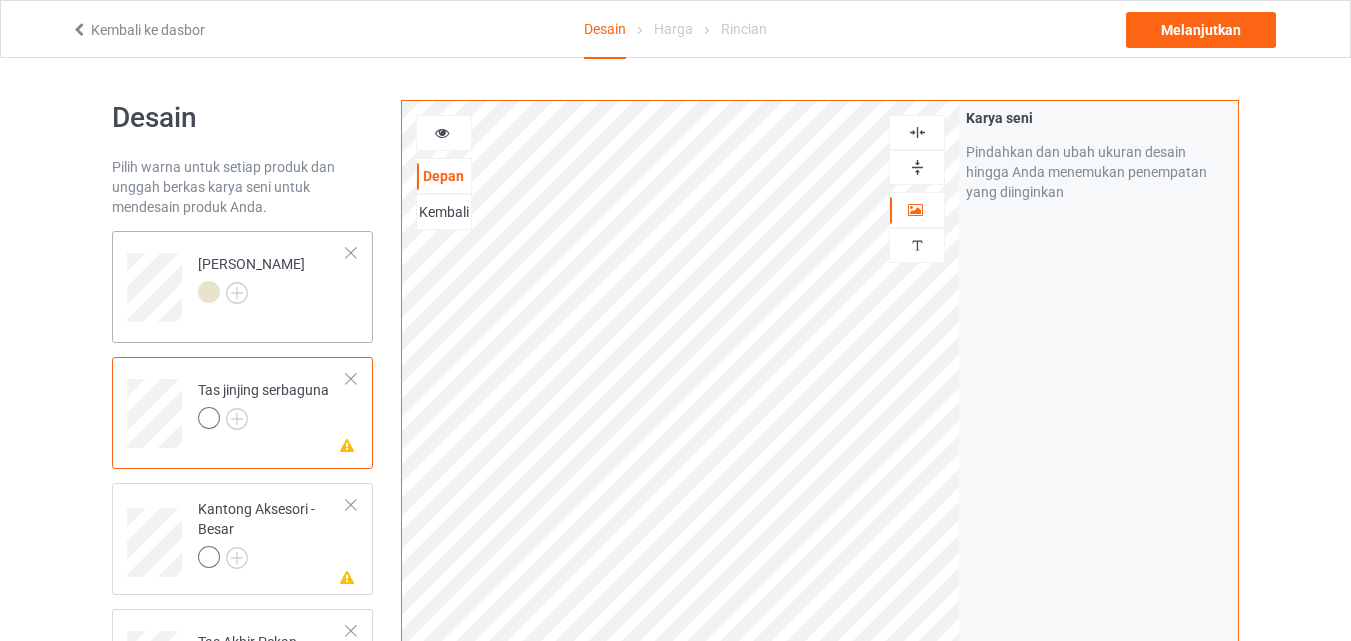 click on "Tas Jinjing" at bounding box center [272, 280] 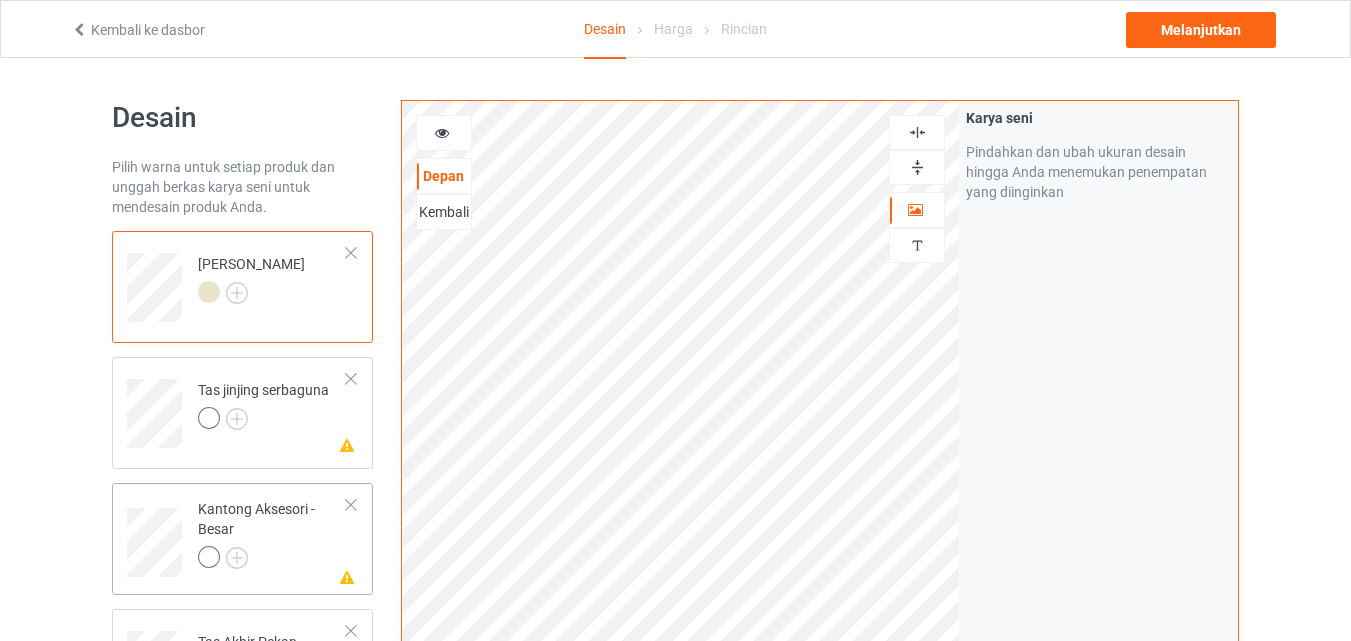 click on "Kantong Aksesori - Besar" at bounding box center [272, 533] 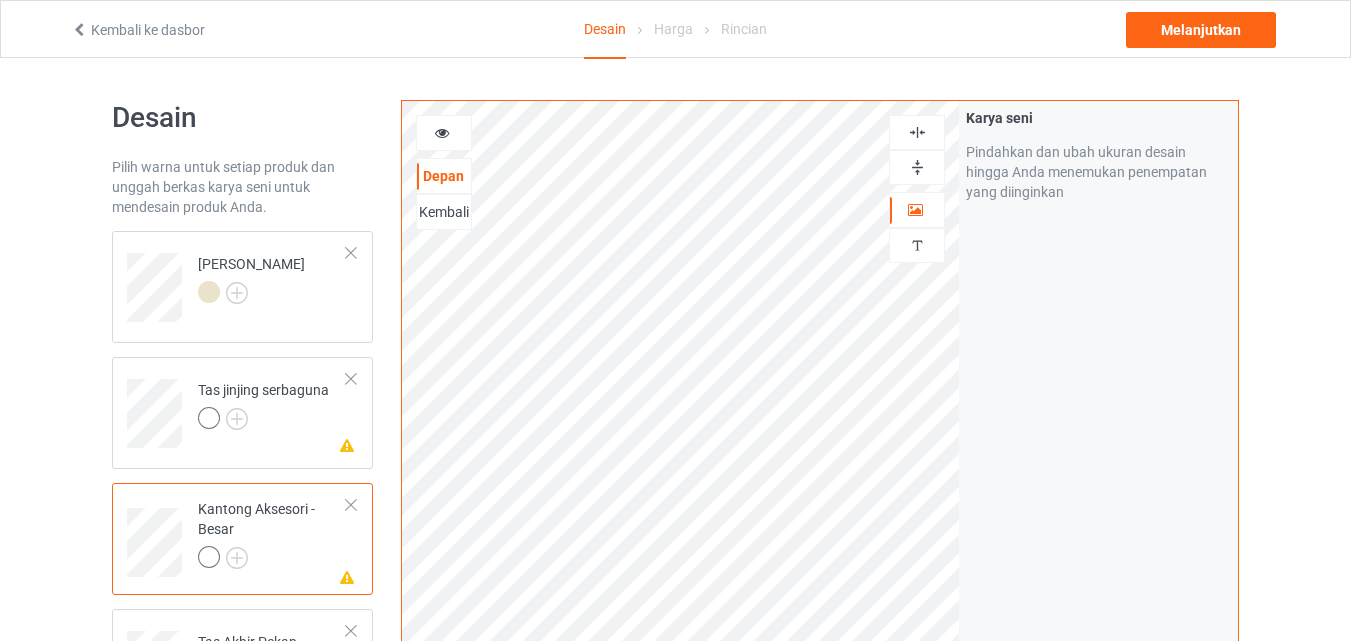 click at bounding box center (351, 505) 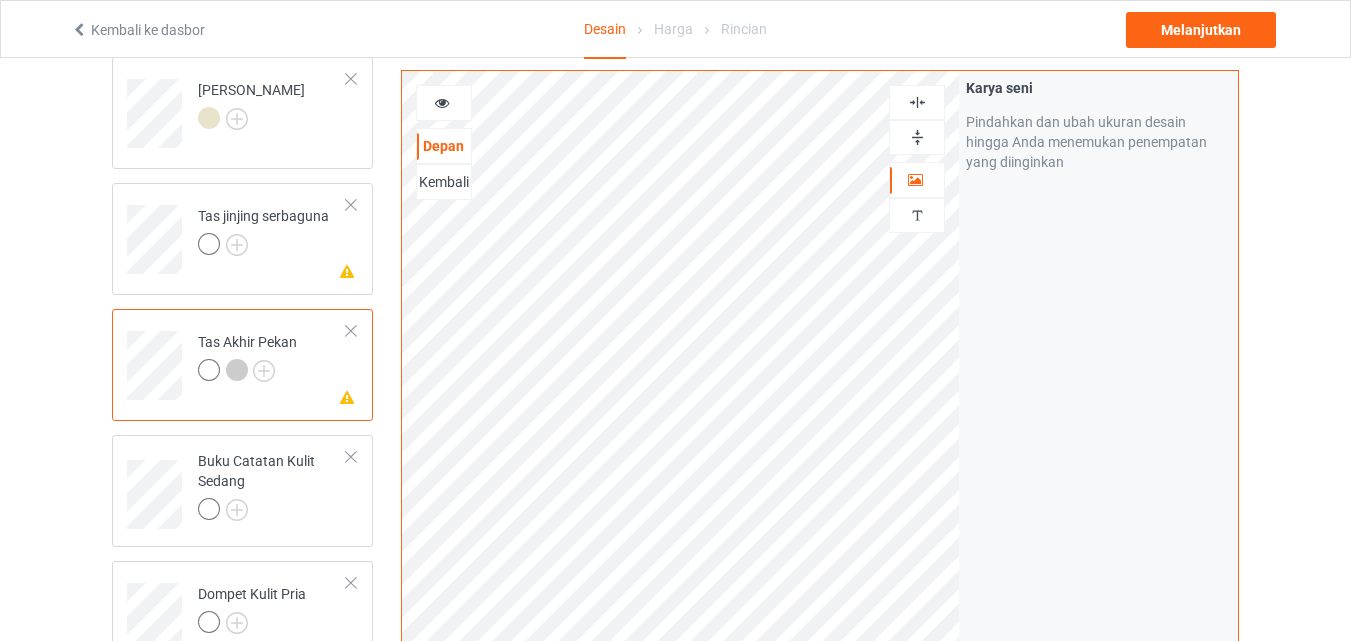 scroll, scrollTop: 200, scrollLeft: 0, axis: vertical 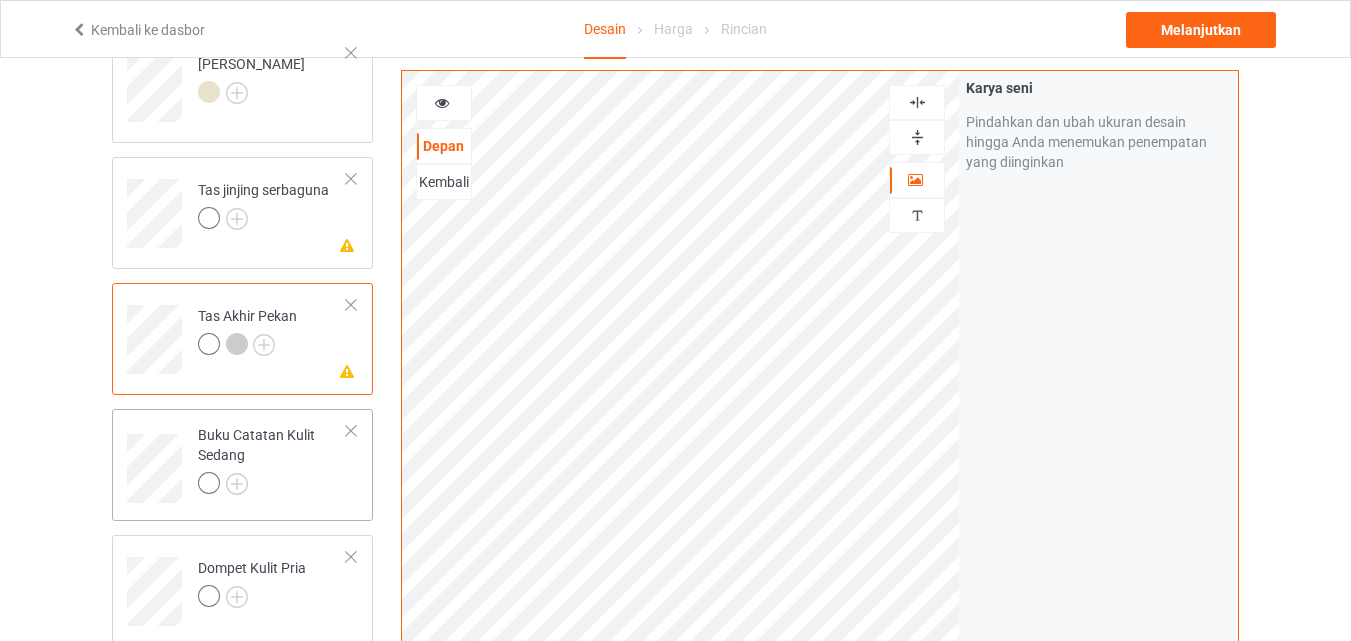 click at bounding box center [272, 486] 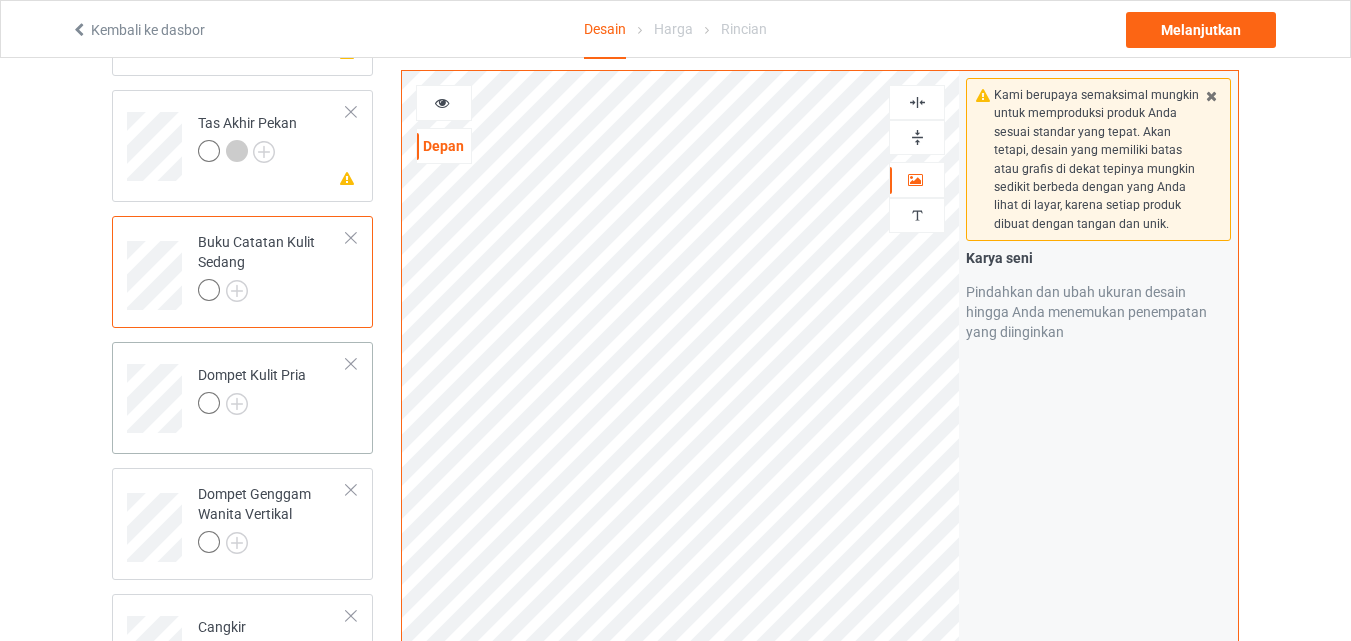 scroll, scrollTop: 400, scrollLeft: 0, axis: vertical 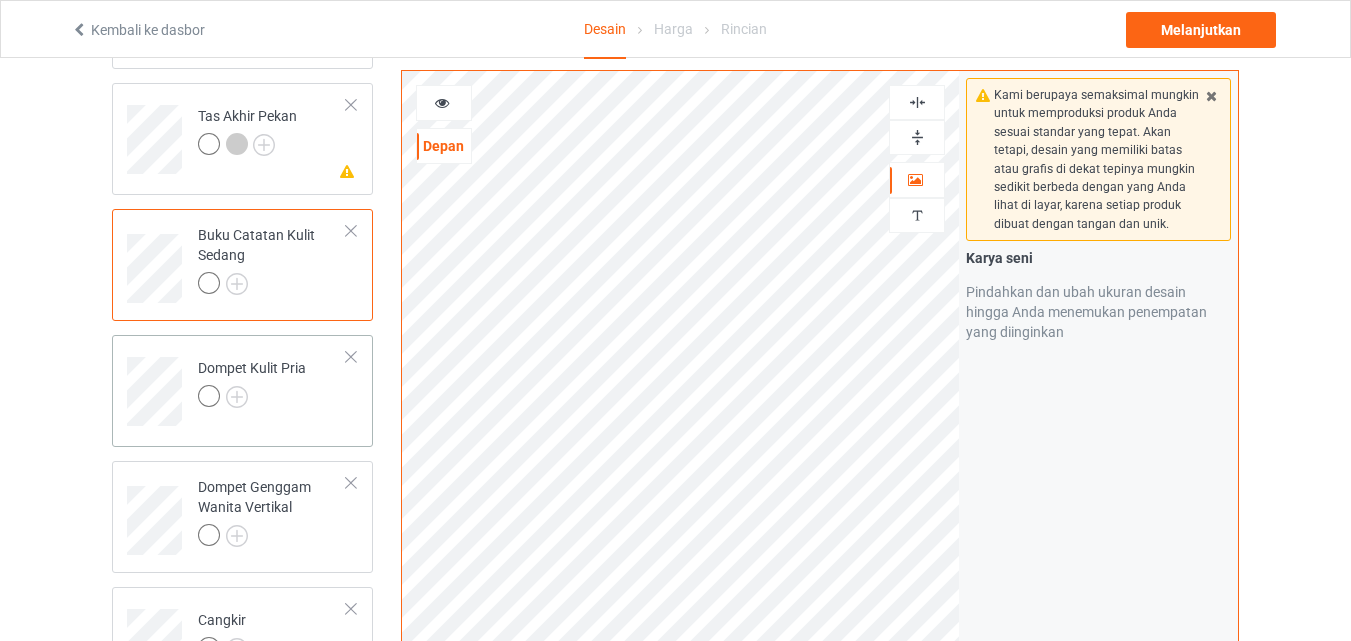 click at bounding box center [252, 399] 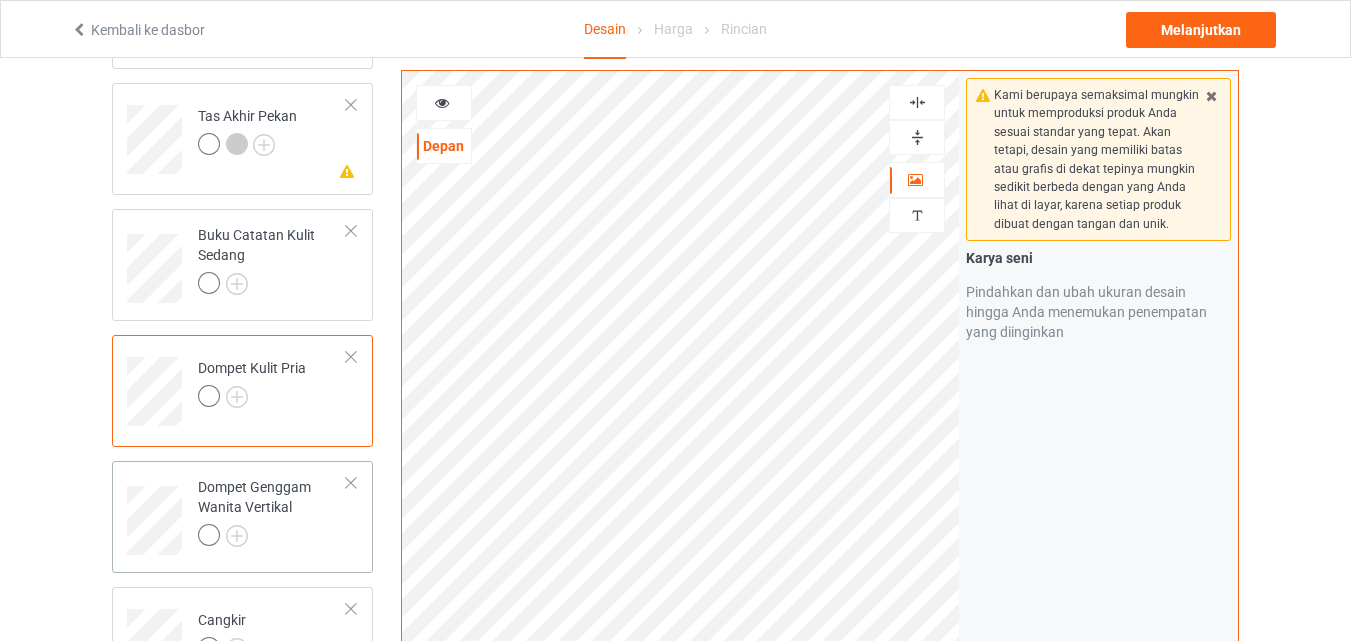 click at bounding box center [272, 538] 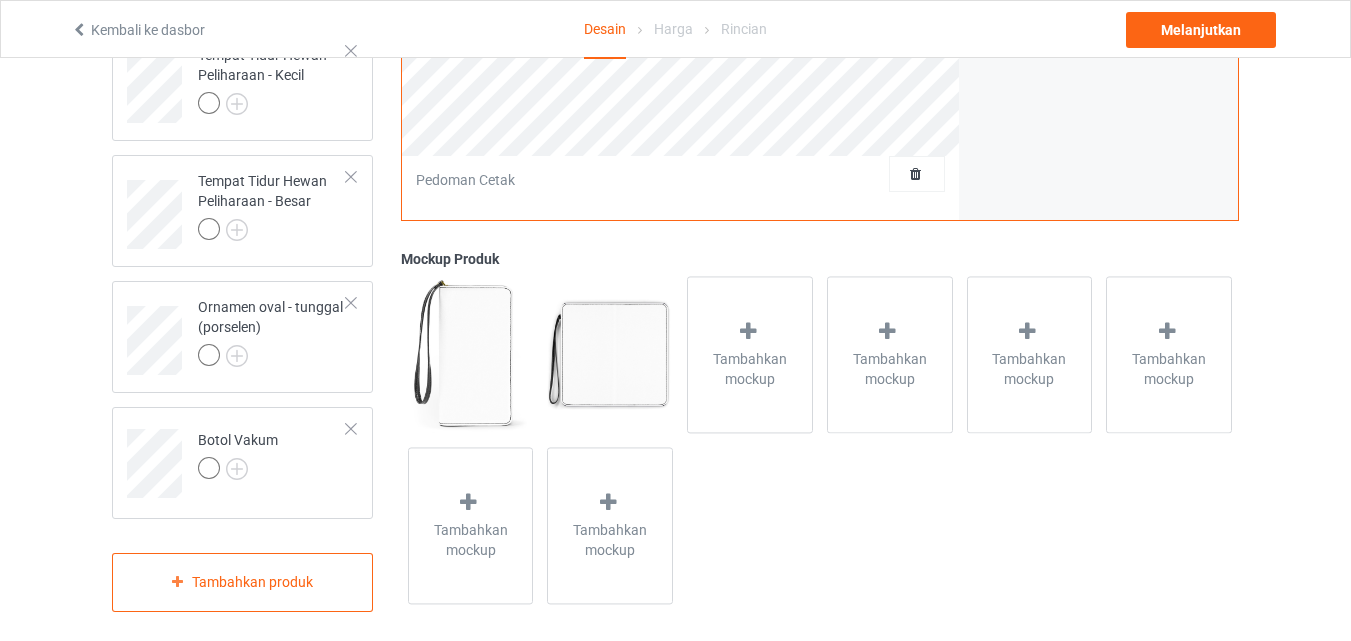 scroll, scrollTop: 1601, scrollLeft: 0, axis: vertical 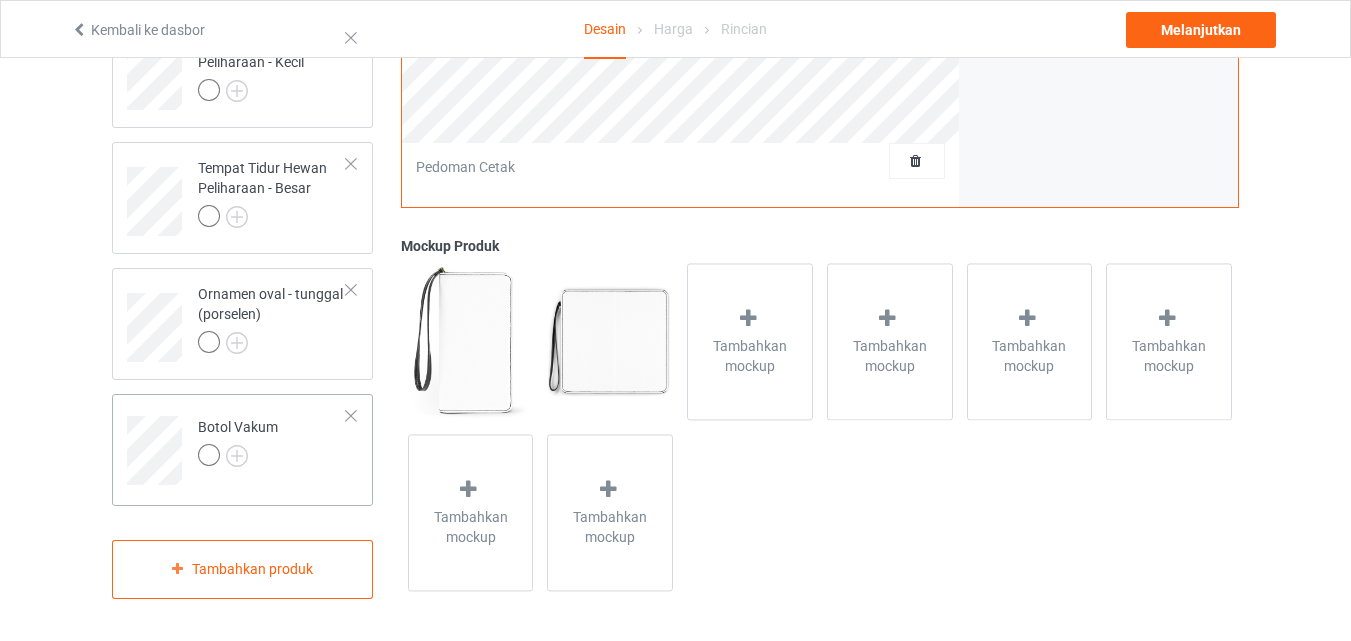 click on "Botol Vakum" at bounding box center [272, 443] 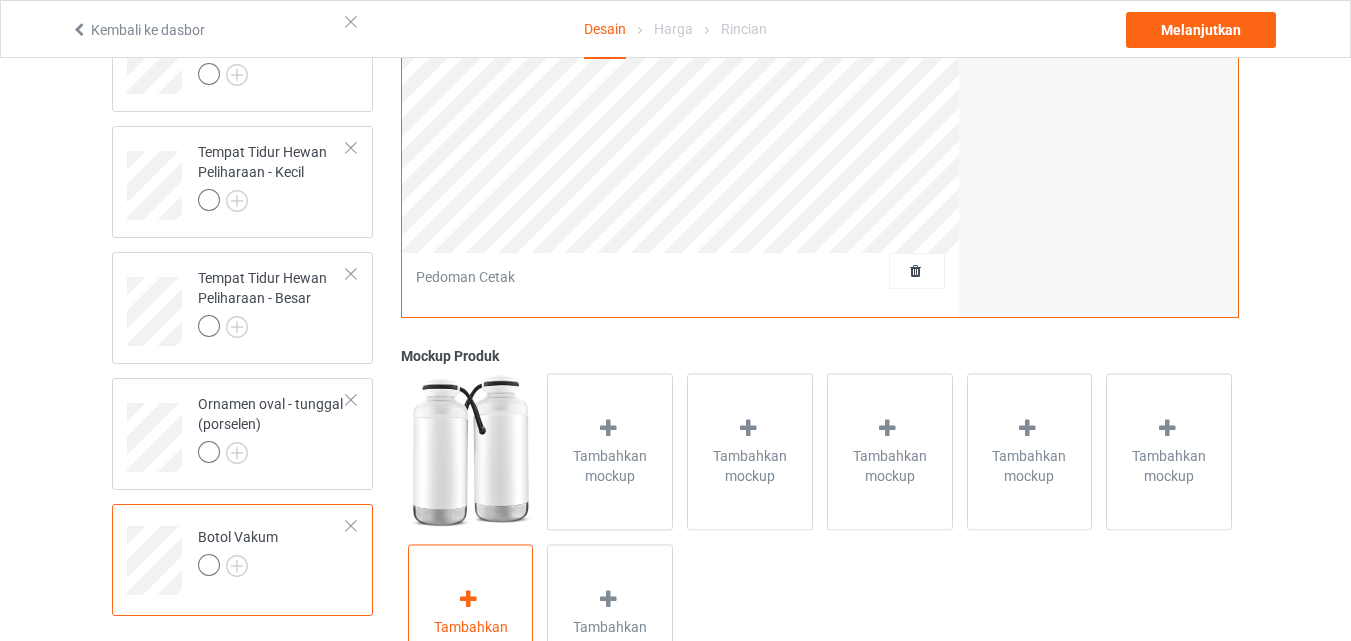 scroll, scrollTop: 1301, scrollLeft: 0, axis: vertical 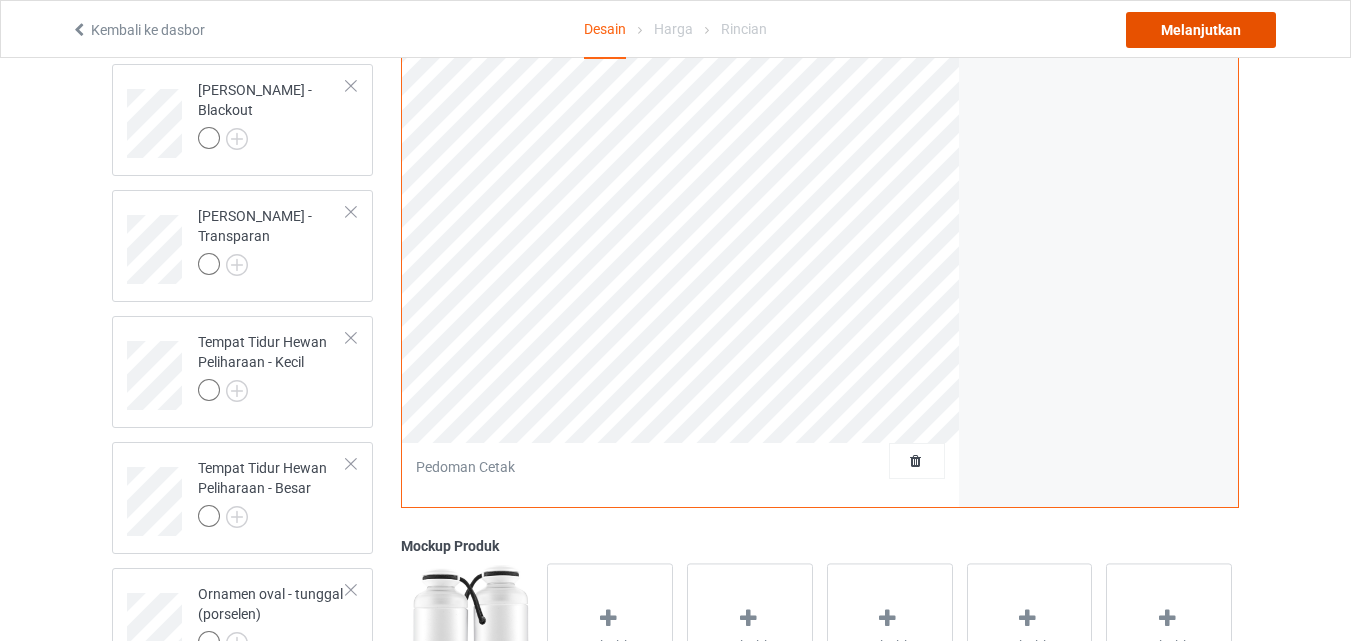 click on "Melanjutkan" at bounding box center [1201, 30] 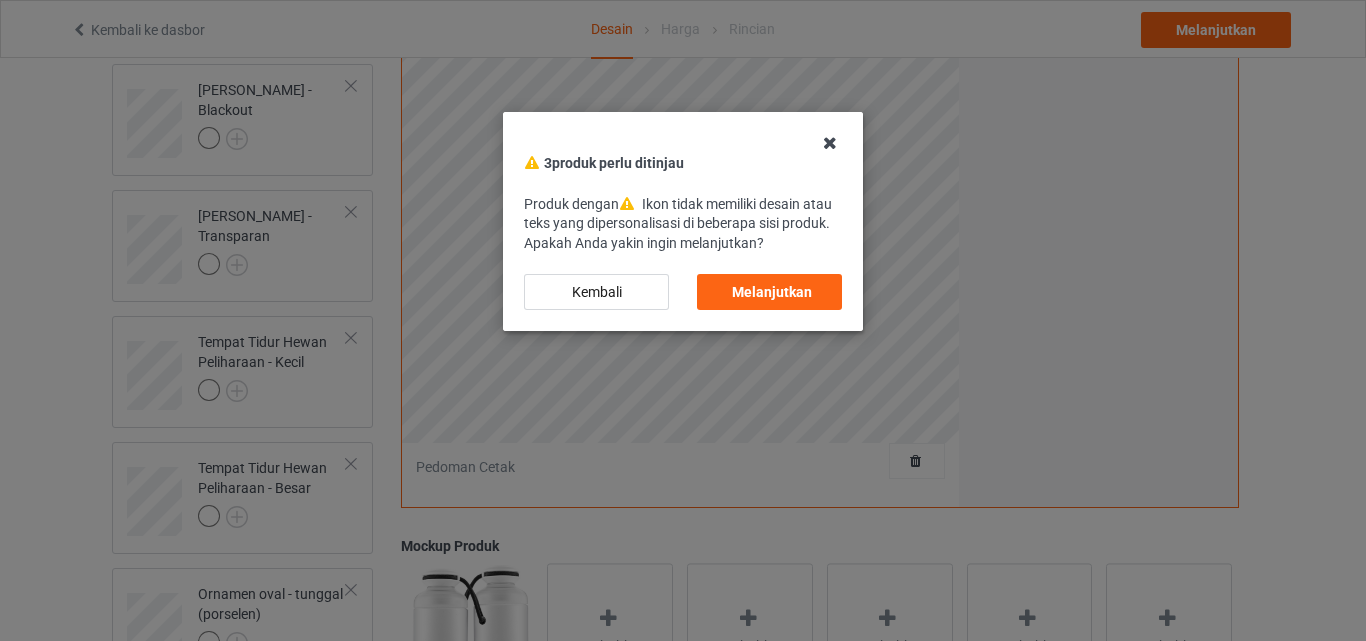 click at bounding box center (830, 143) 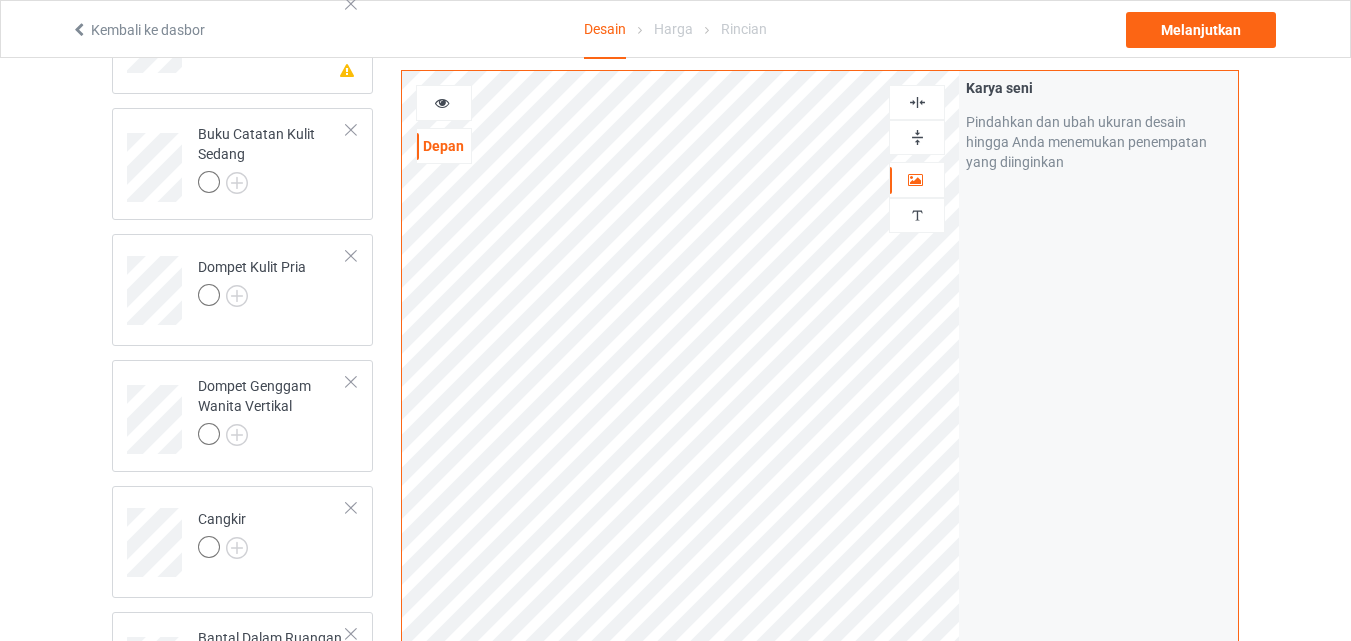 scroll, scrollTop: 801, scrollLeft: 0, axis: vertical 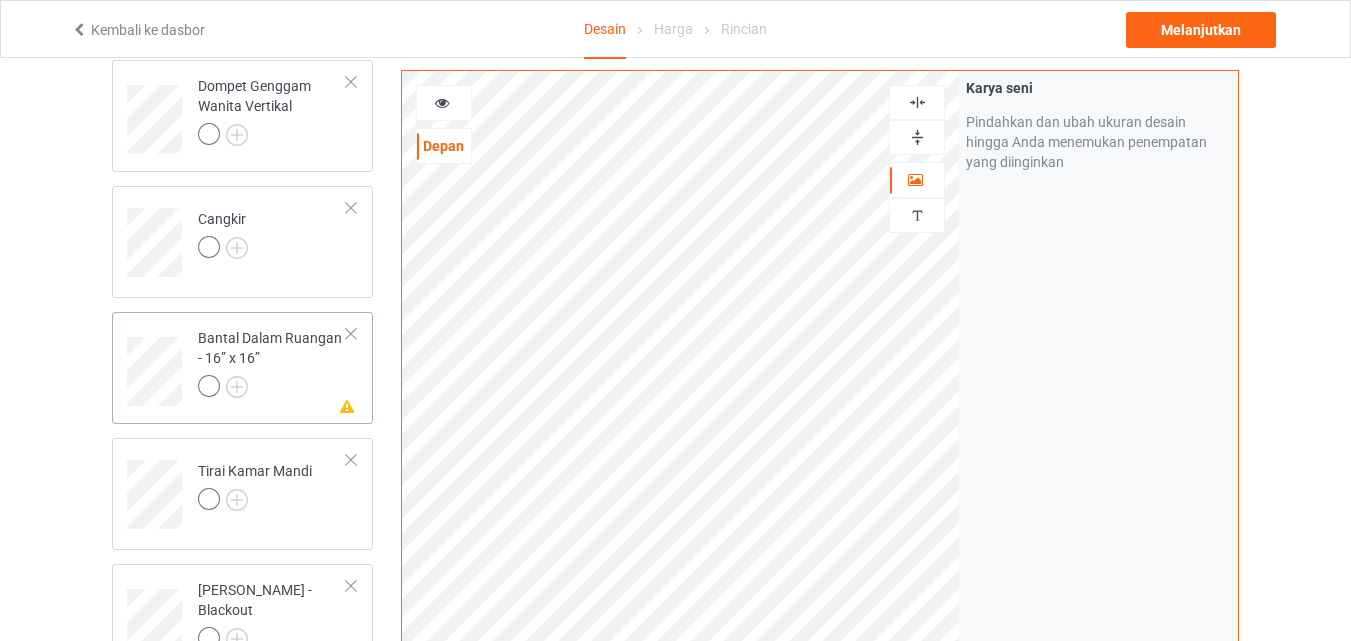 click at bounding box center [351, 334] 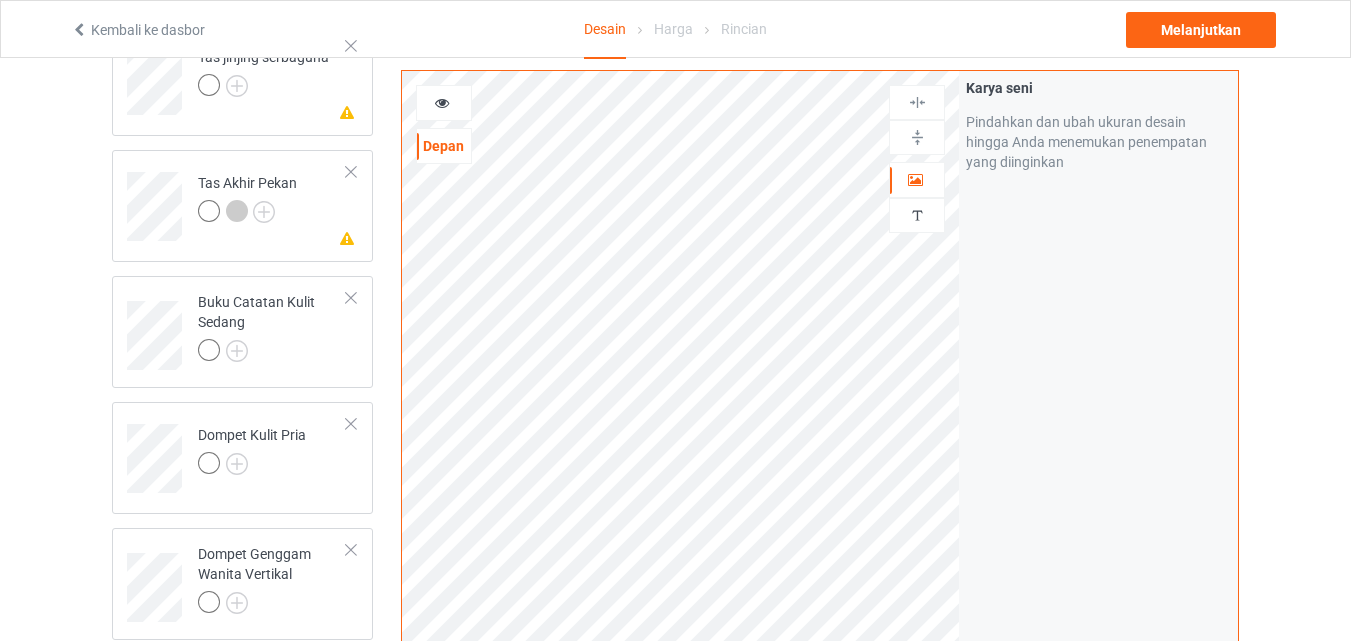 scroll, scrollTop: 301, scrollLeft: 0, axis: vertical 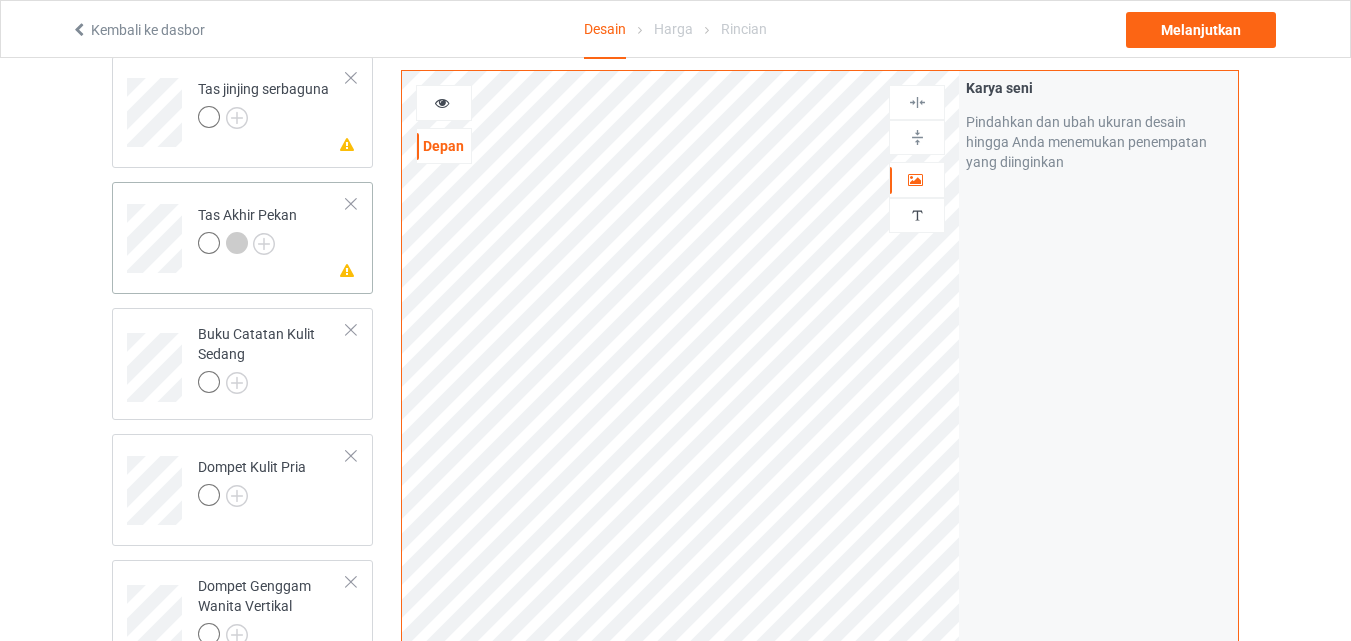 click at bounding box center (351, 204) 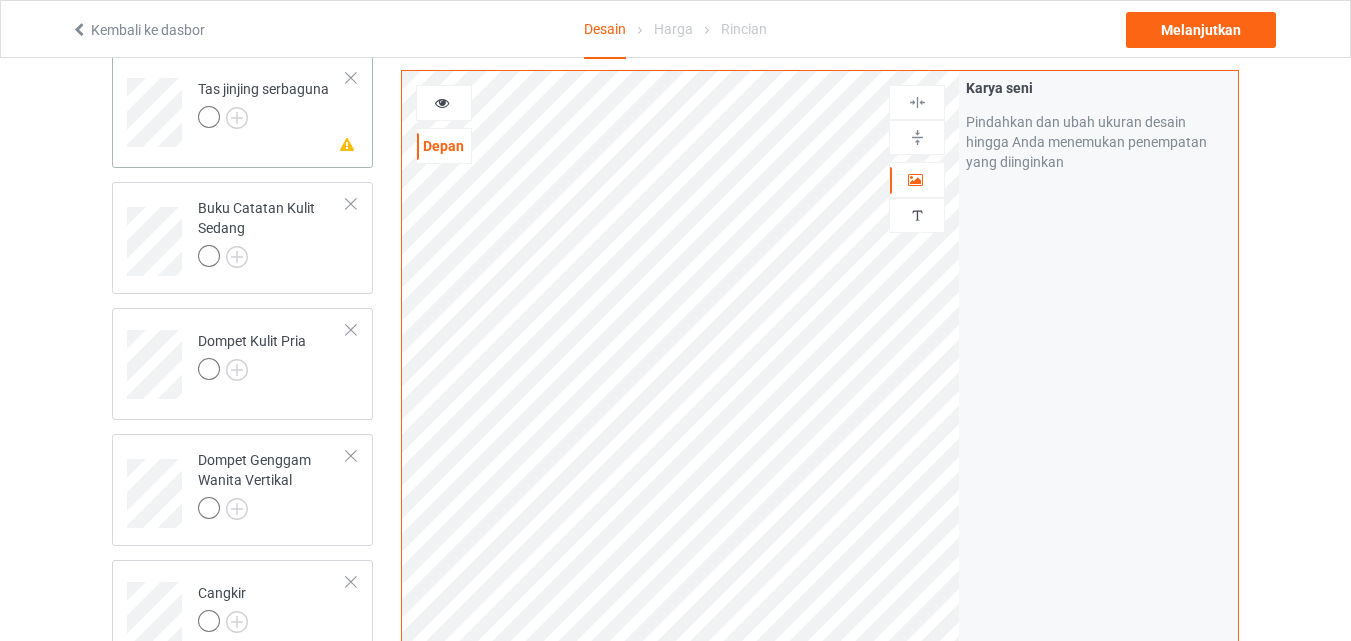 click at bounding box center [351, 78] 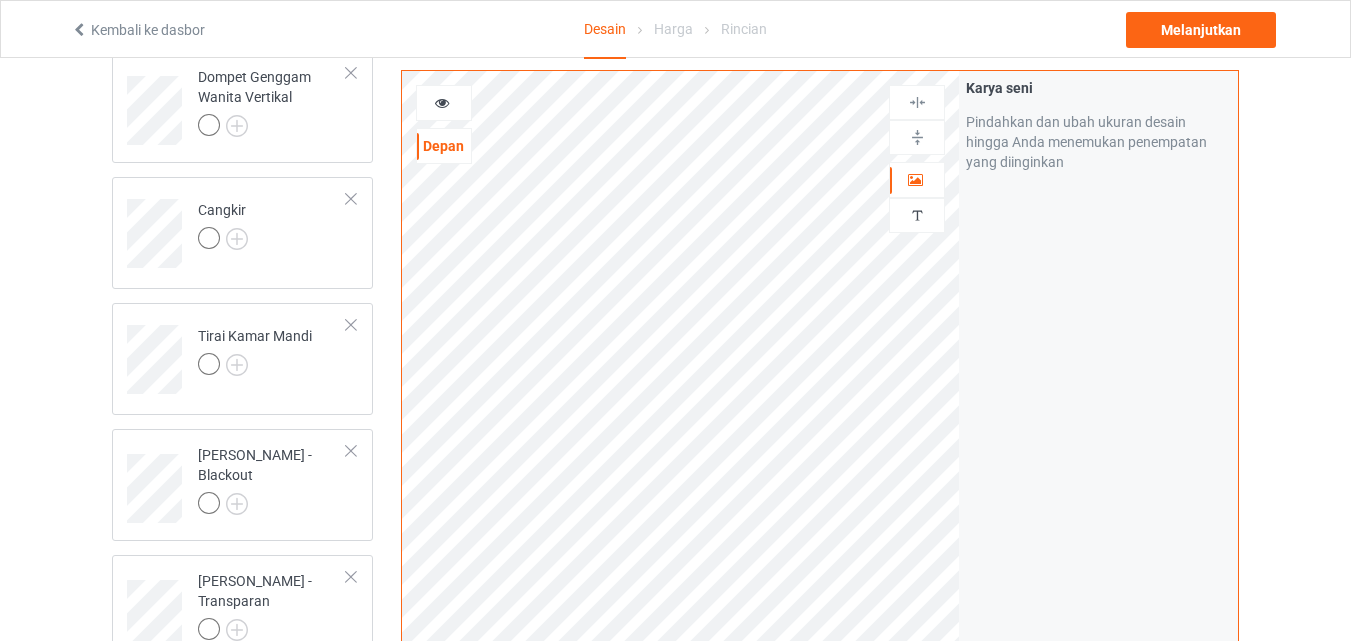 scroll, scrollTop: 523, scrollLeft: 0, axis: vertical 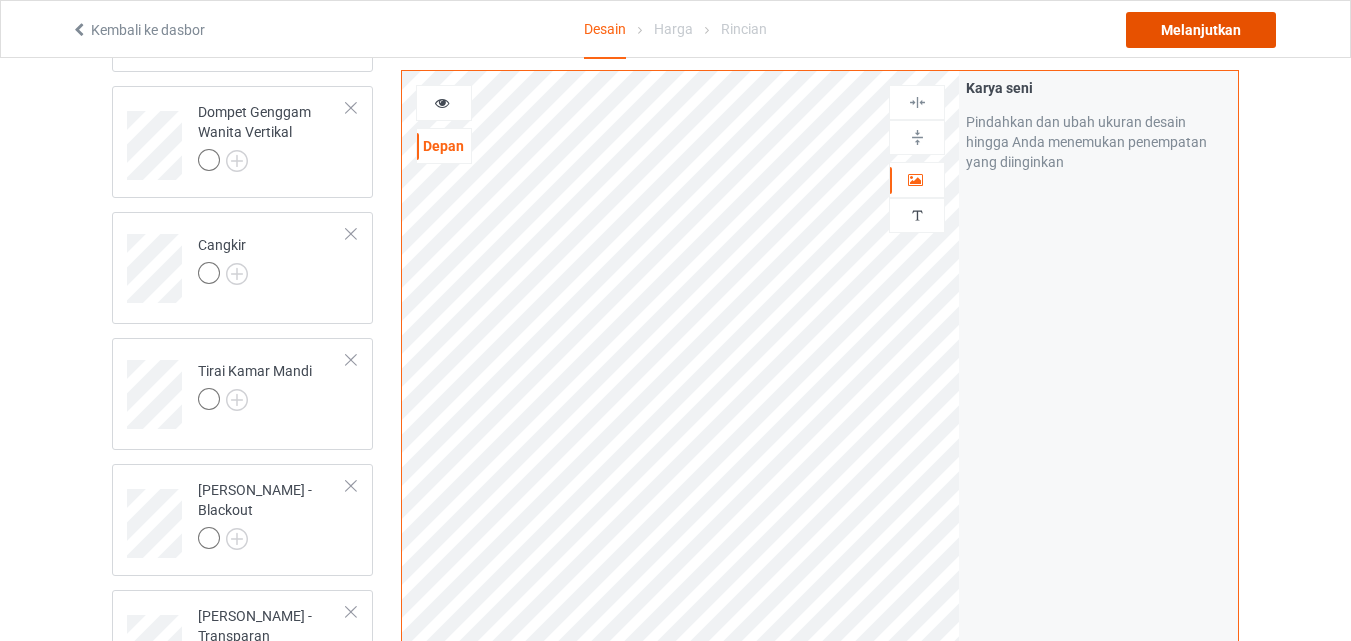 click on "Melanjutkan" at bounding box center (1201, 30) 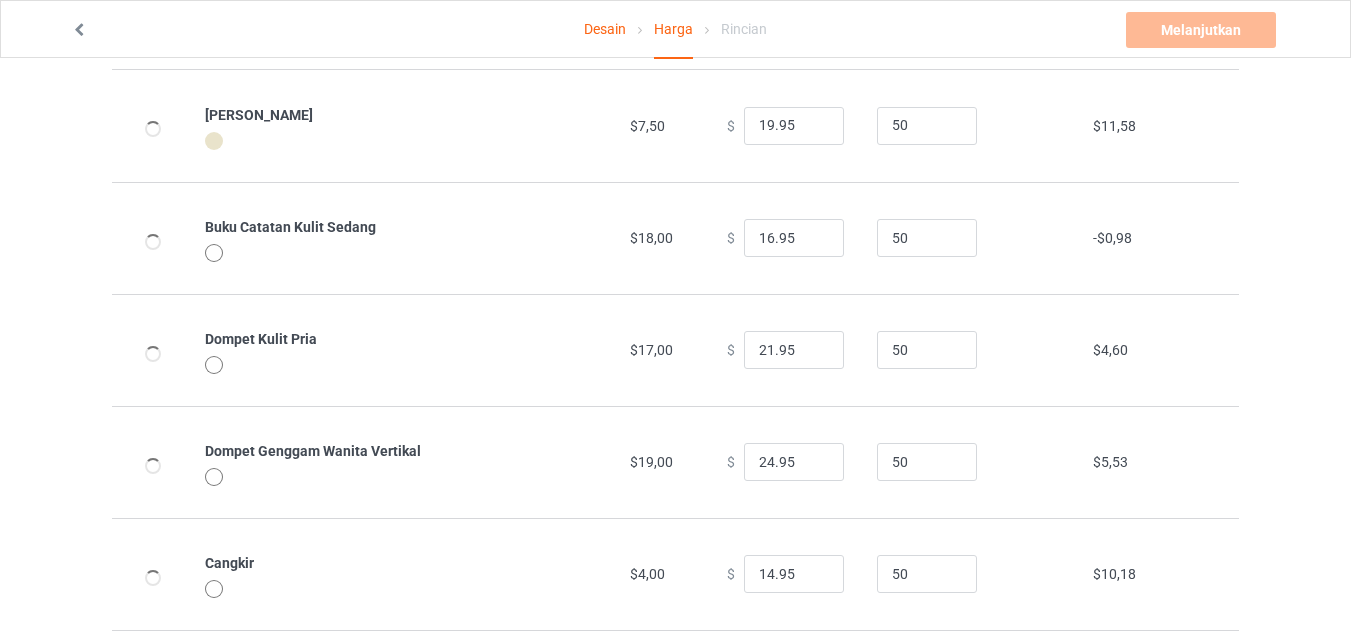 scroll, scrollTop: 44, scrollLeft: 0, axis: vertical 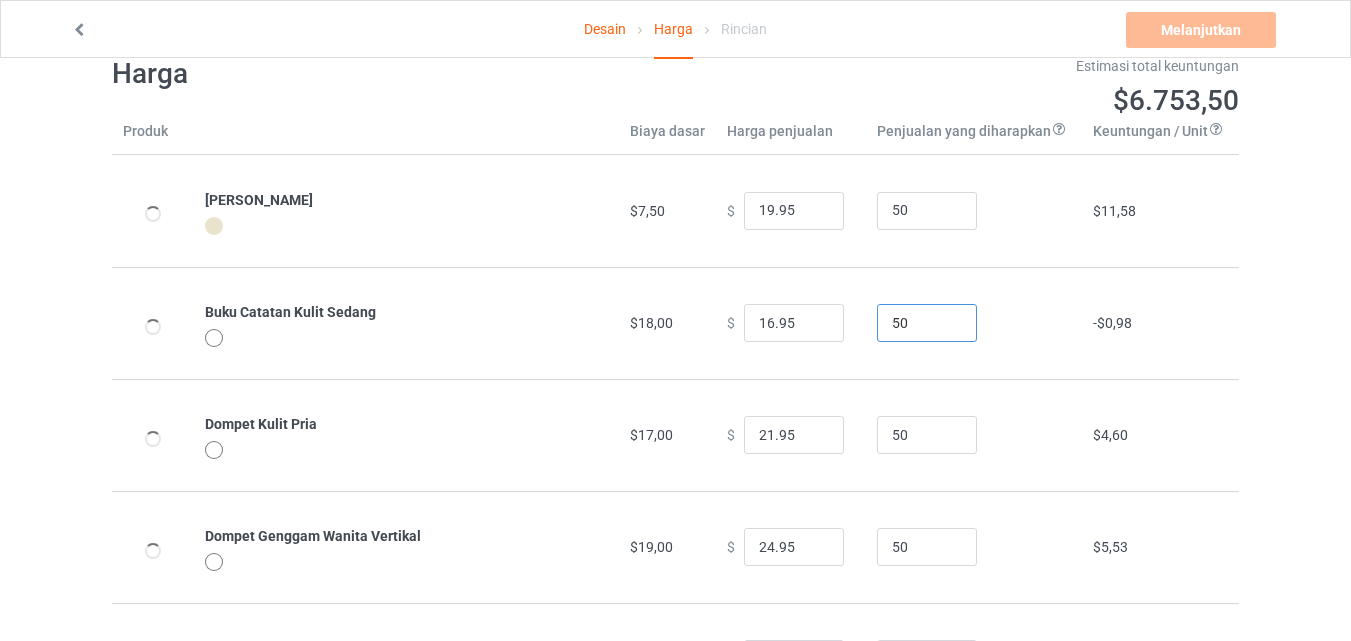 click on "50" at bounding box center (927, 323) 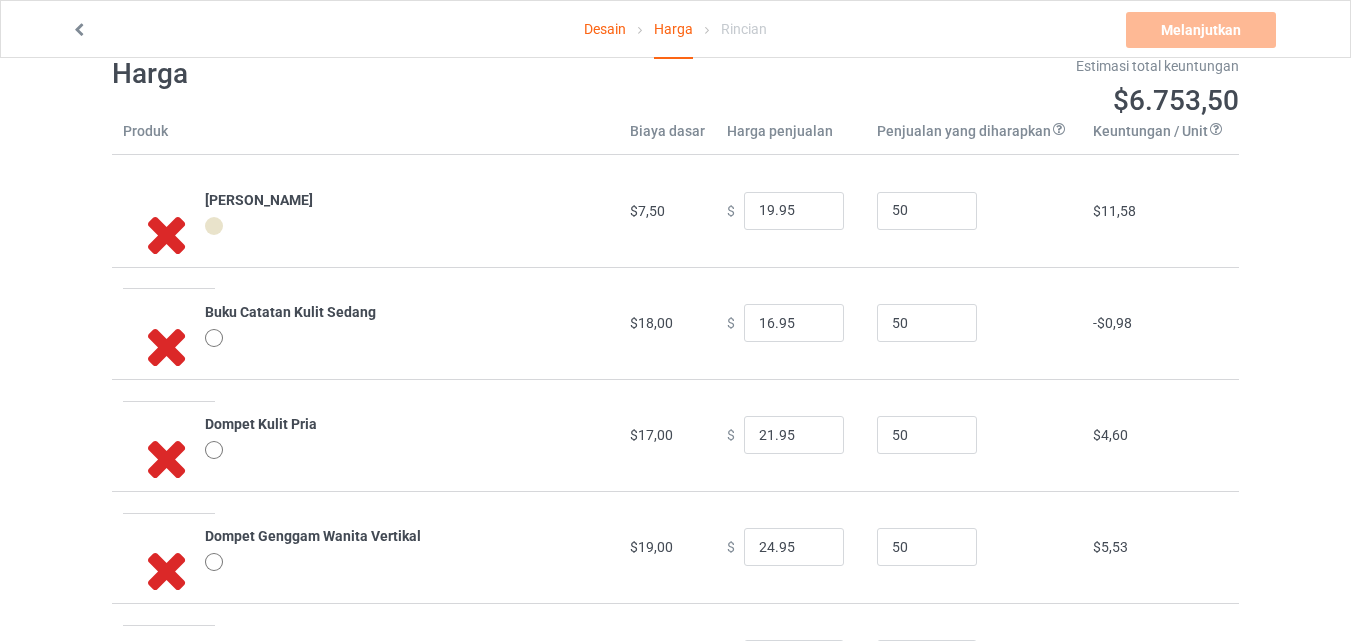 drag, startPoint x: 1282, startPoint y: 434, endPoint x: 1265, endPoint y: 429, distance: 17.720045 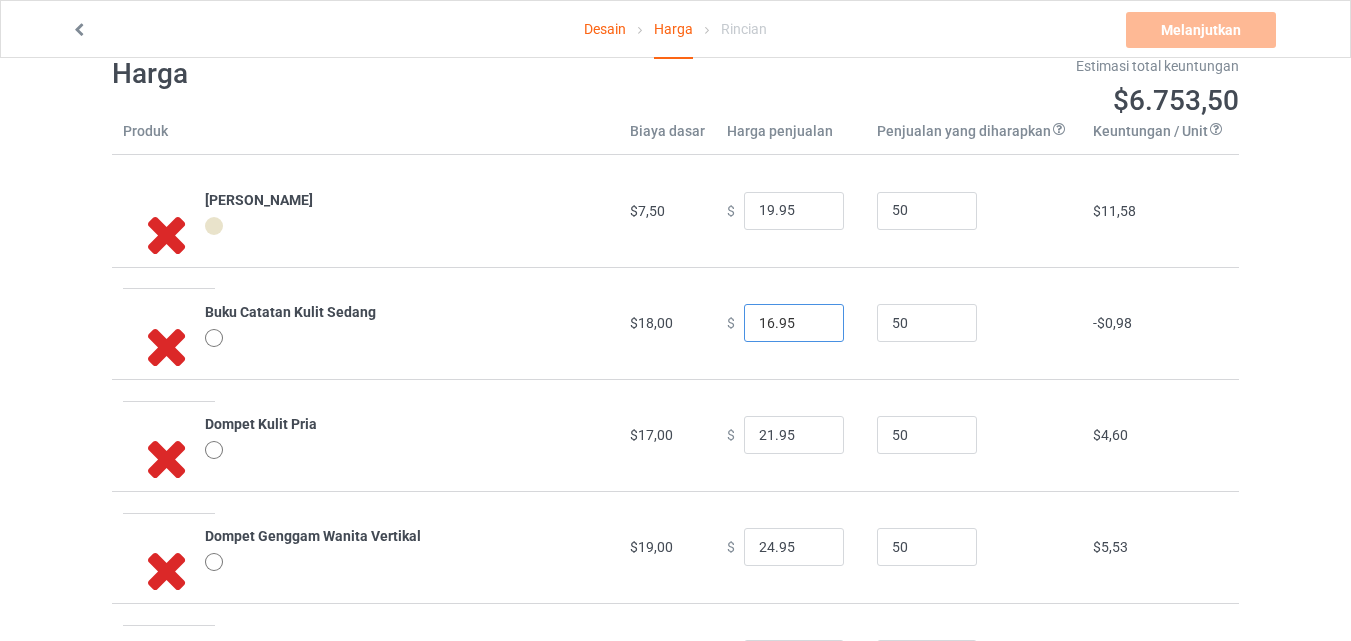 drag, startPoint x: 792, startPoint y: 318, endPoint x: 738, endPoint y: 315, distance: 54.08327 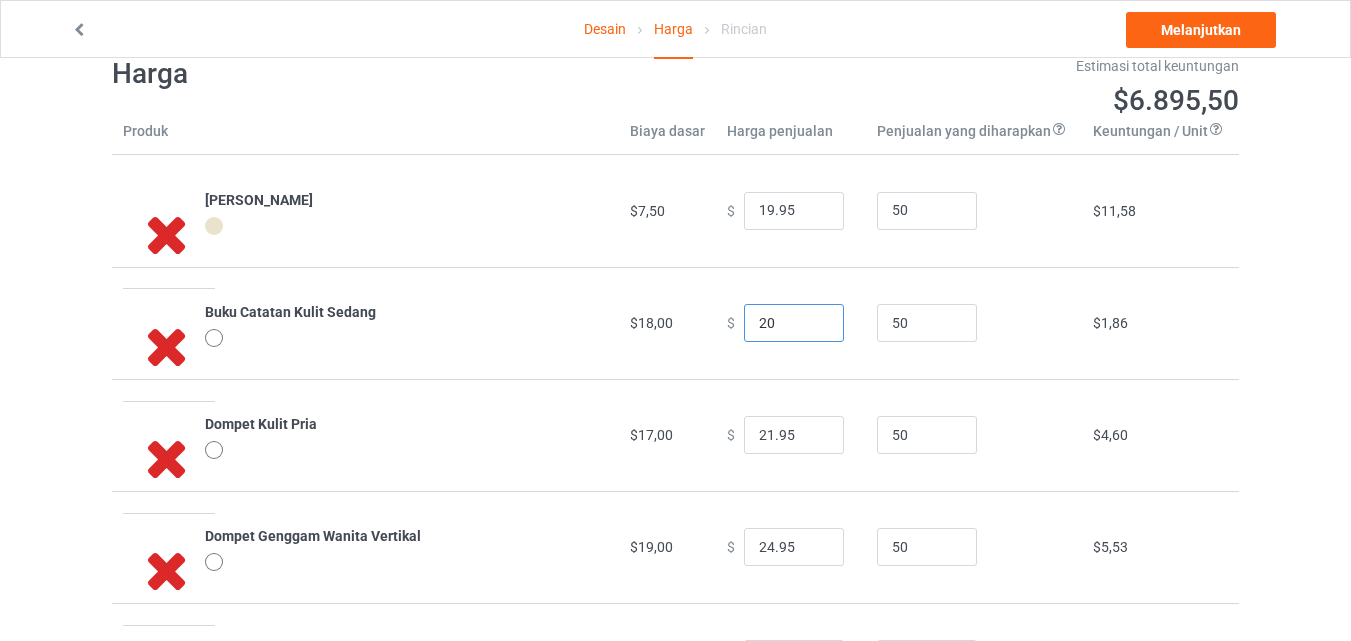 drag, startPoint x: 780, startPoint y: 327, endPoint x: 737, endPoint y: 325, distance: 43.046486 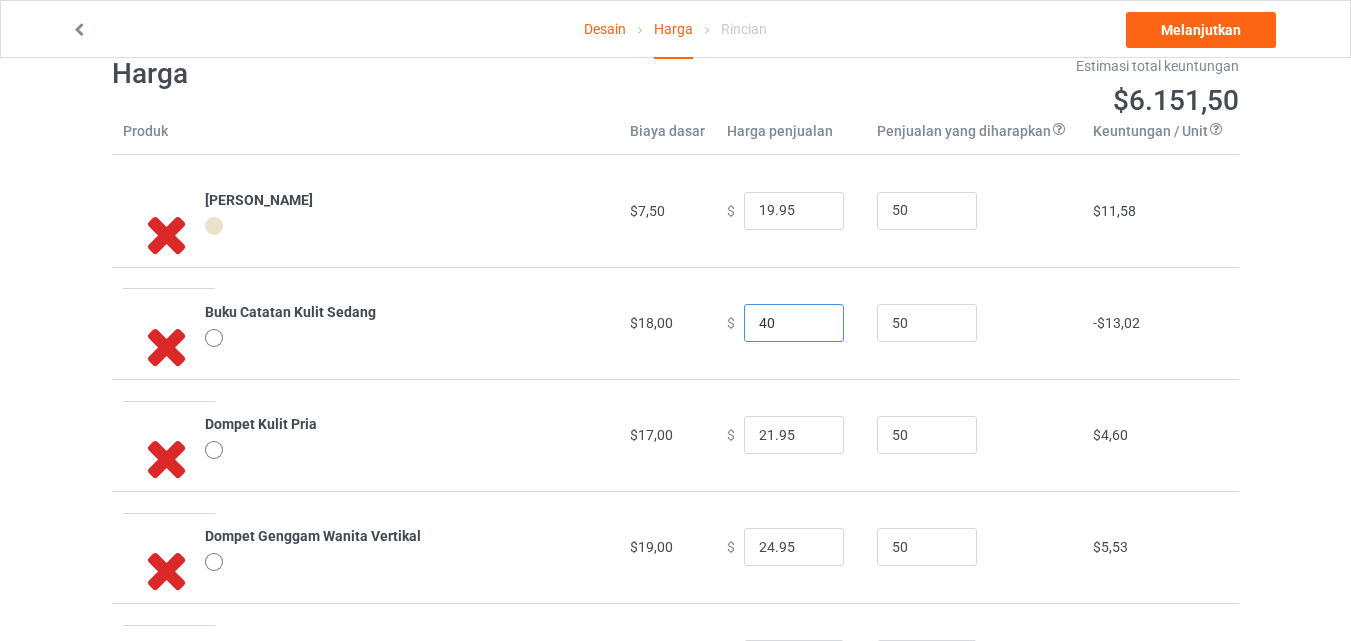 drag, startPoint x: 786, startPoint y: 327, endPoint x: 733, endPoint y: 321, distance: 53.338543 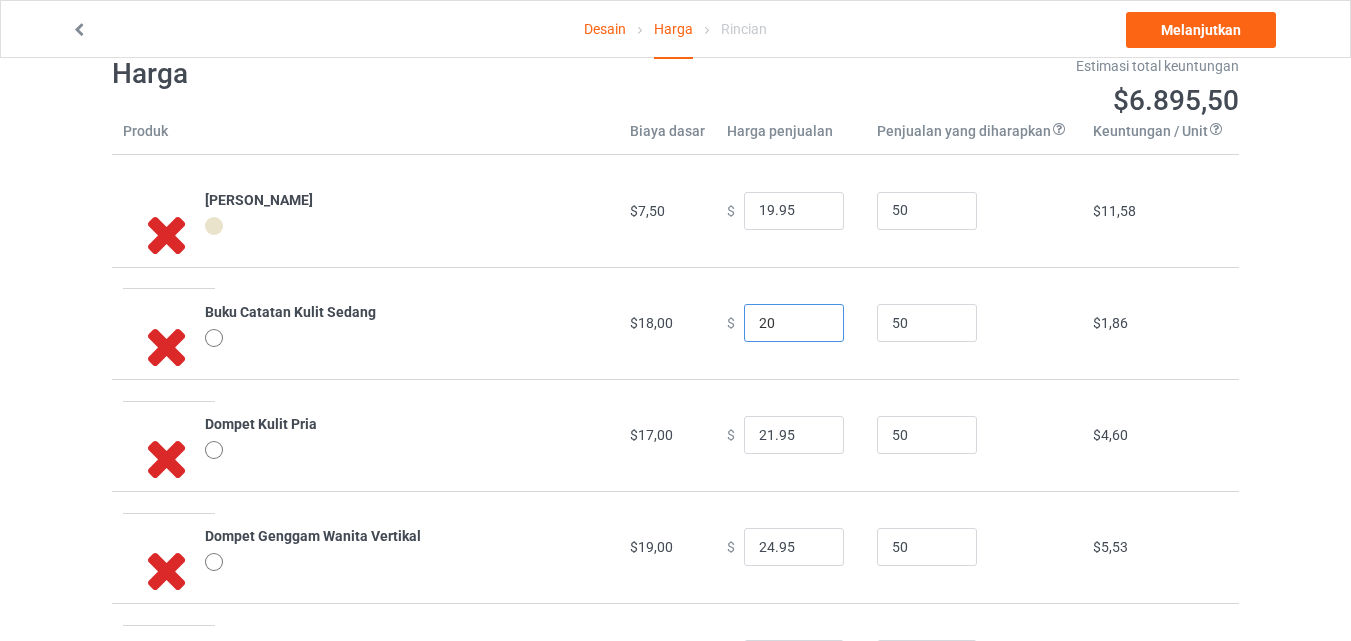 drag, startPoint x: 768, startPoint y: 321, endPoint x: 723, endPoint y: 330, distance: 45.891174 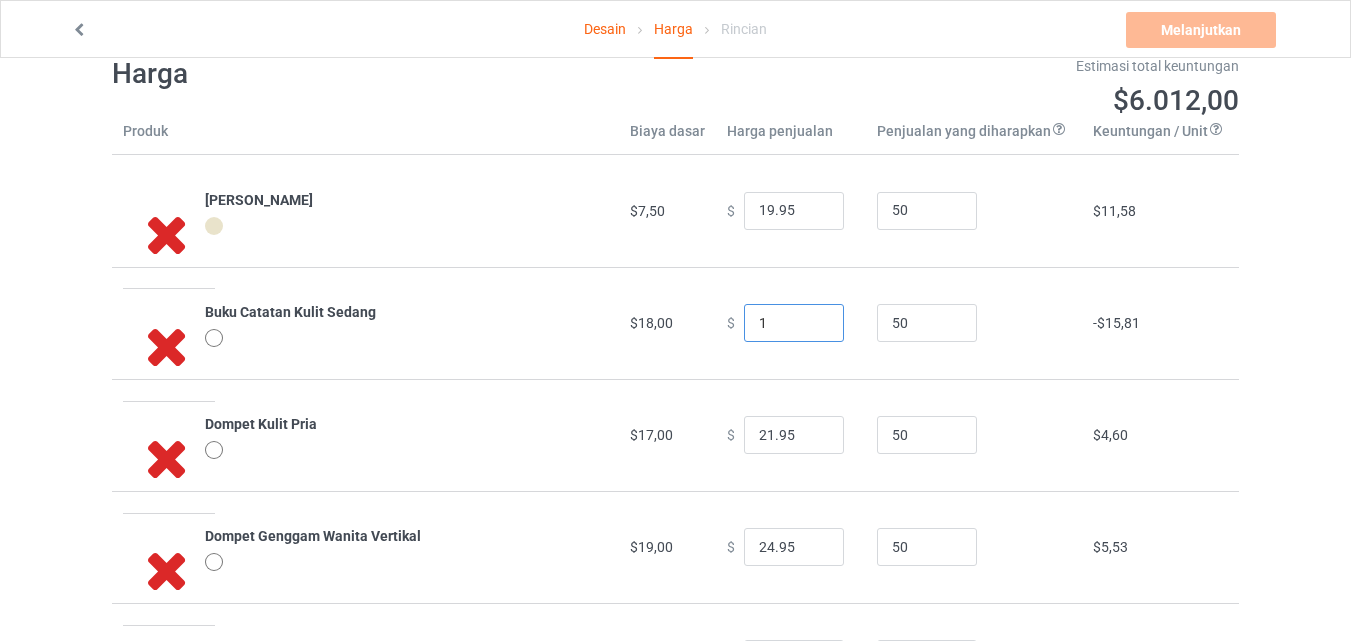 type on "18" 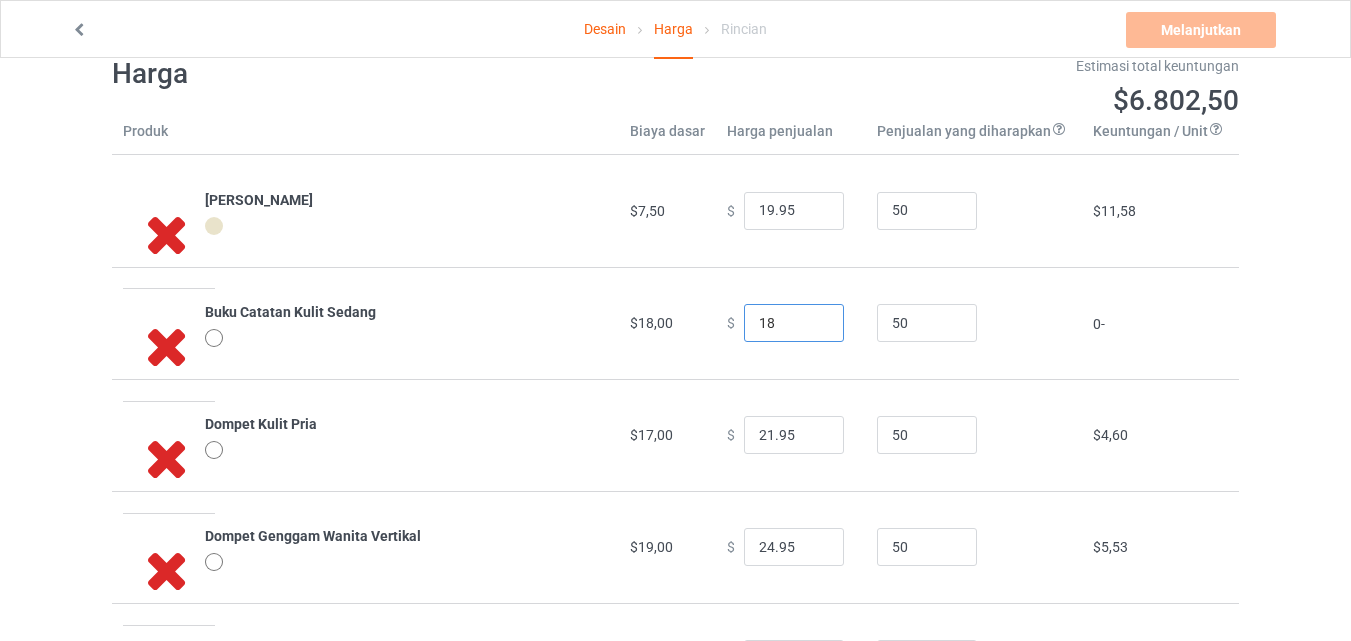 drag, startPoint x: 769, startPoint y: 325, endPoint x: 735, endPoint y: 325, distance: 34 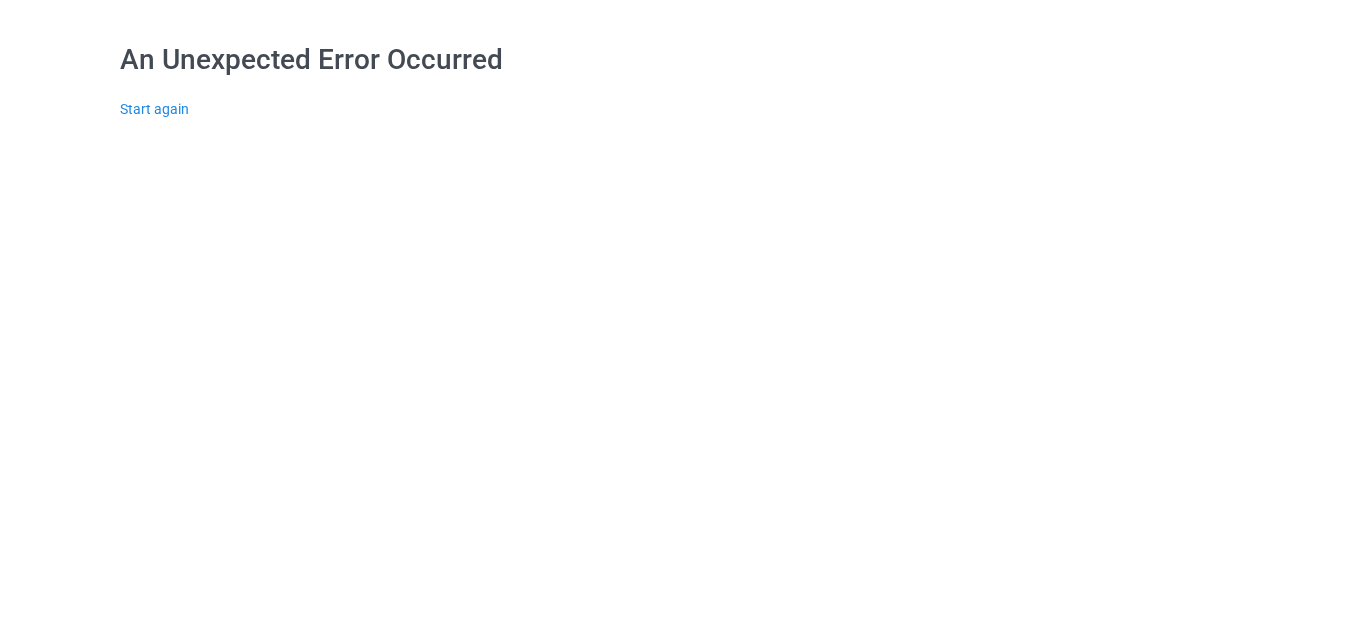 scroll, scrollTop: 0, scrollLeft: 0, axis: both 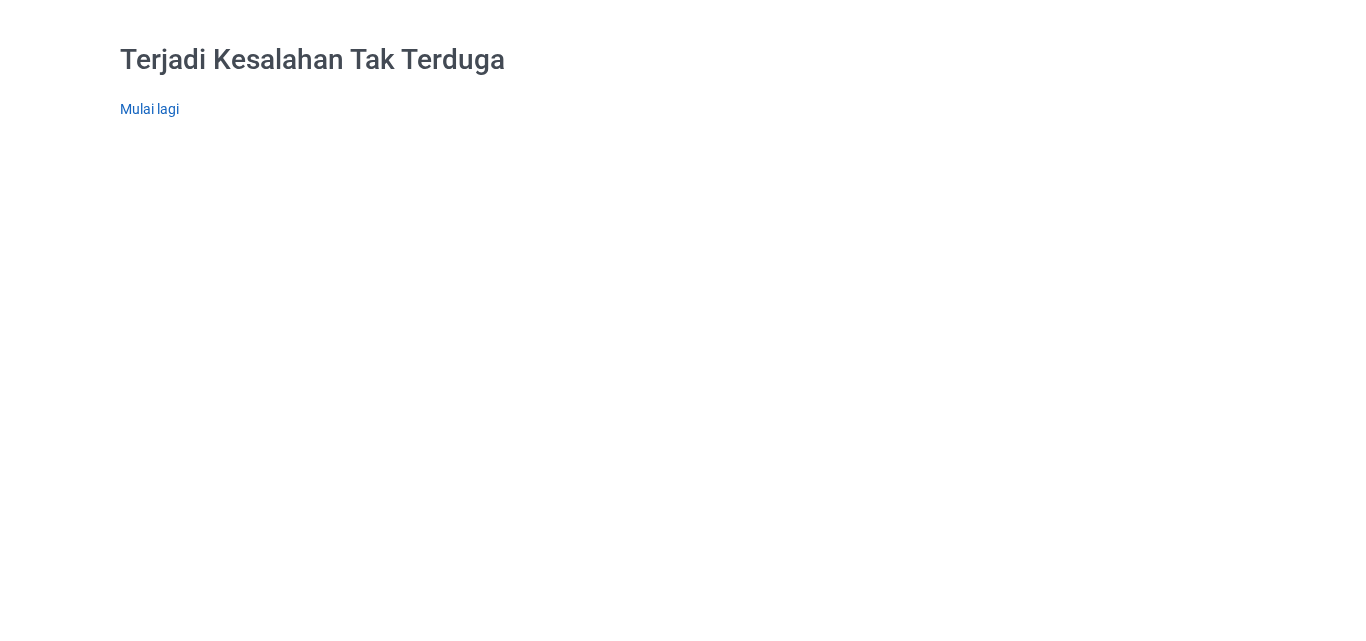 click on "Mulai lagi" at bounding box center [149, 109] 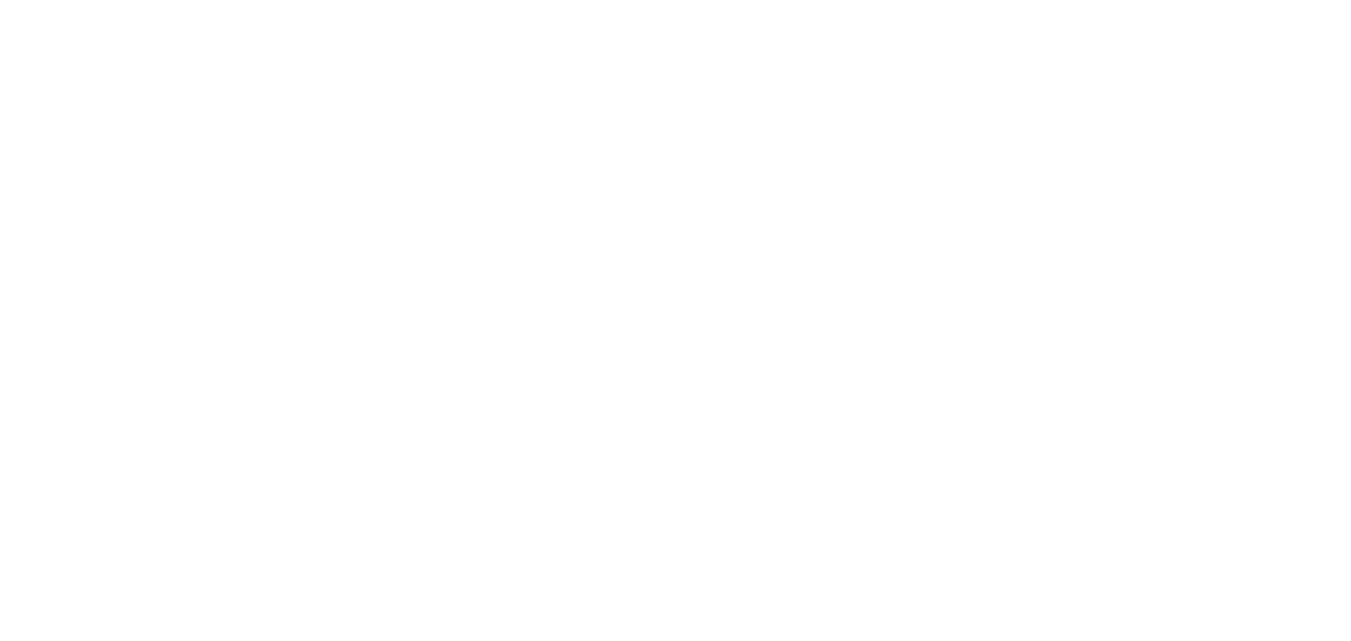 scroll, scrollTop: 0, scrollLeft: 0, axis: both 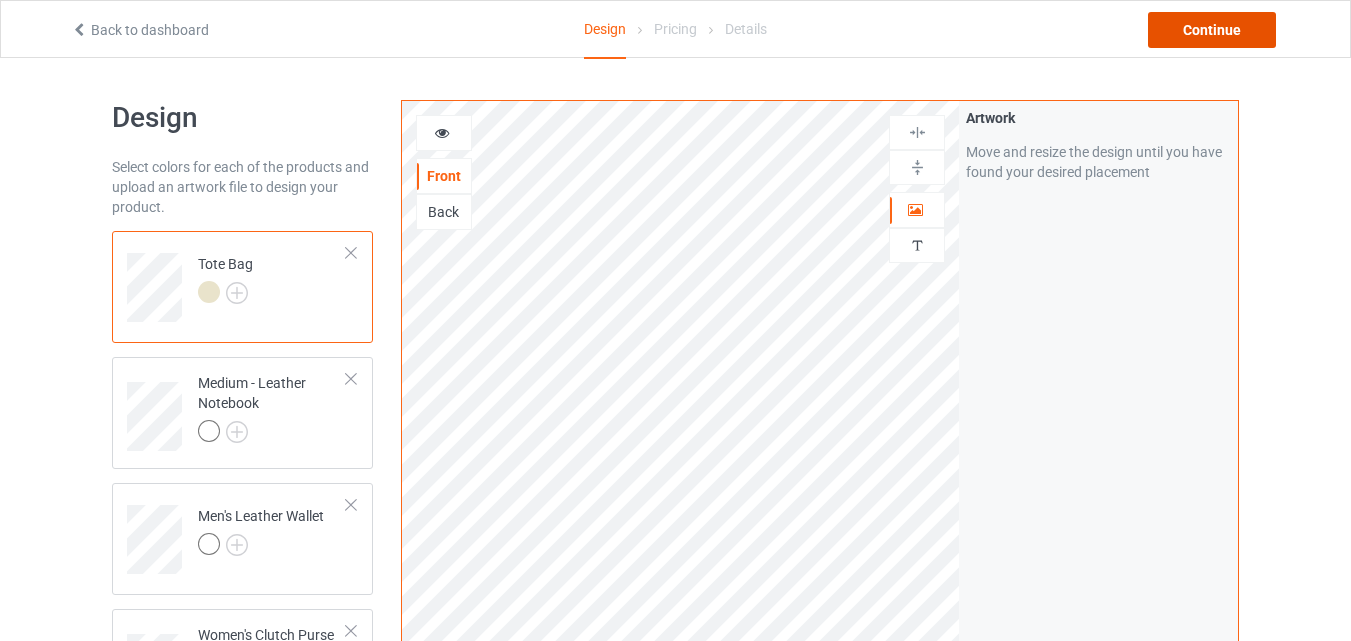 click on "Continue" at bounding box center (1212, 30) 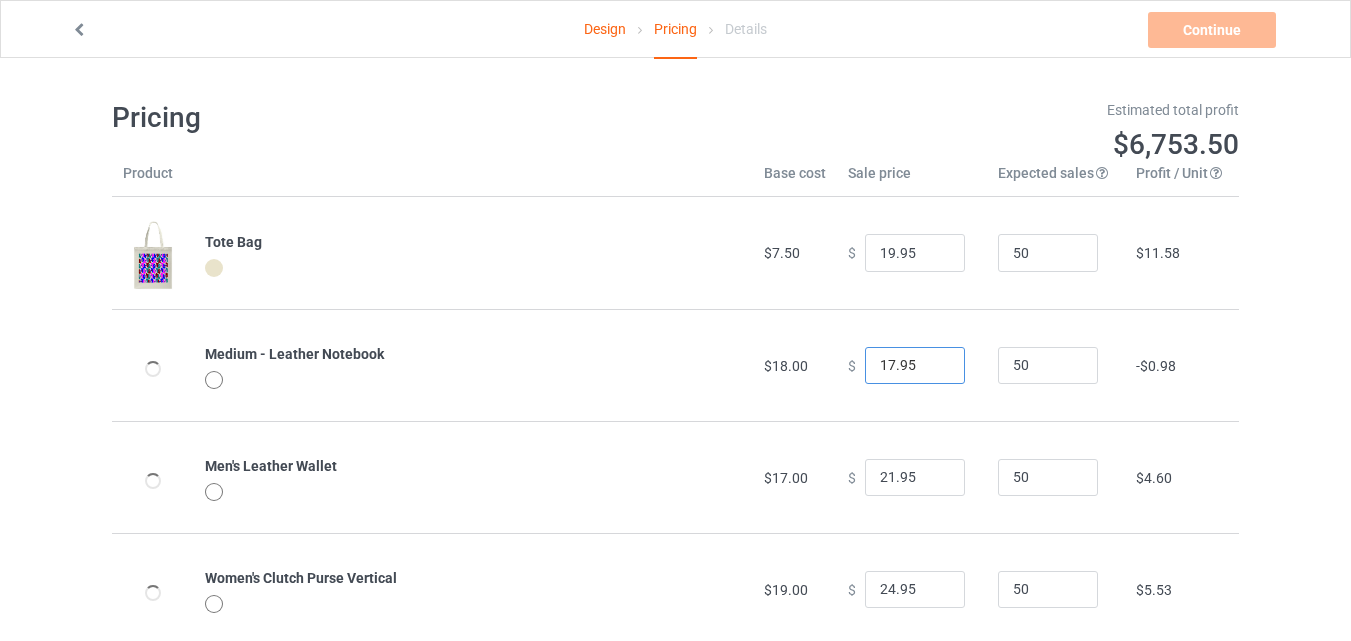click on "17.95" at bounding box center [915, 366] 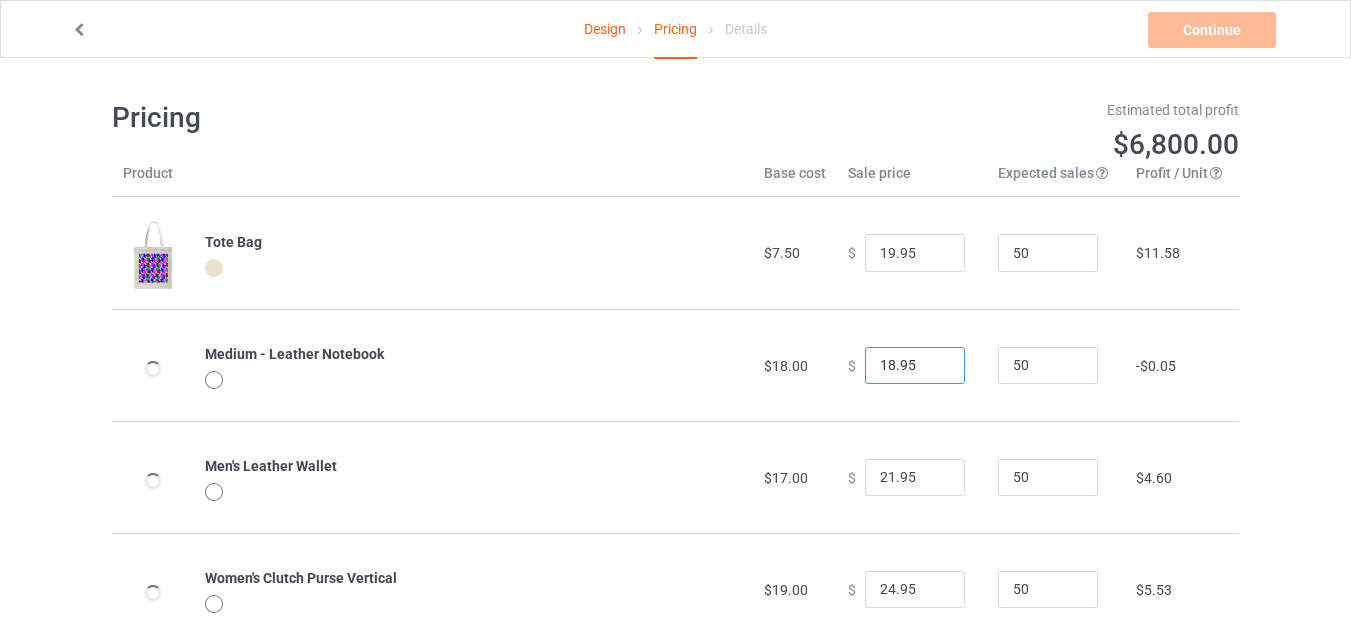 click on "18.95" at bounding box center (915, 366) 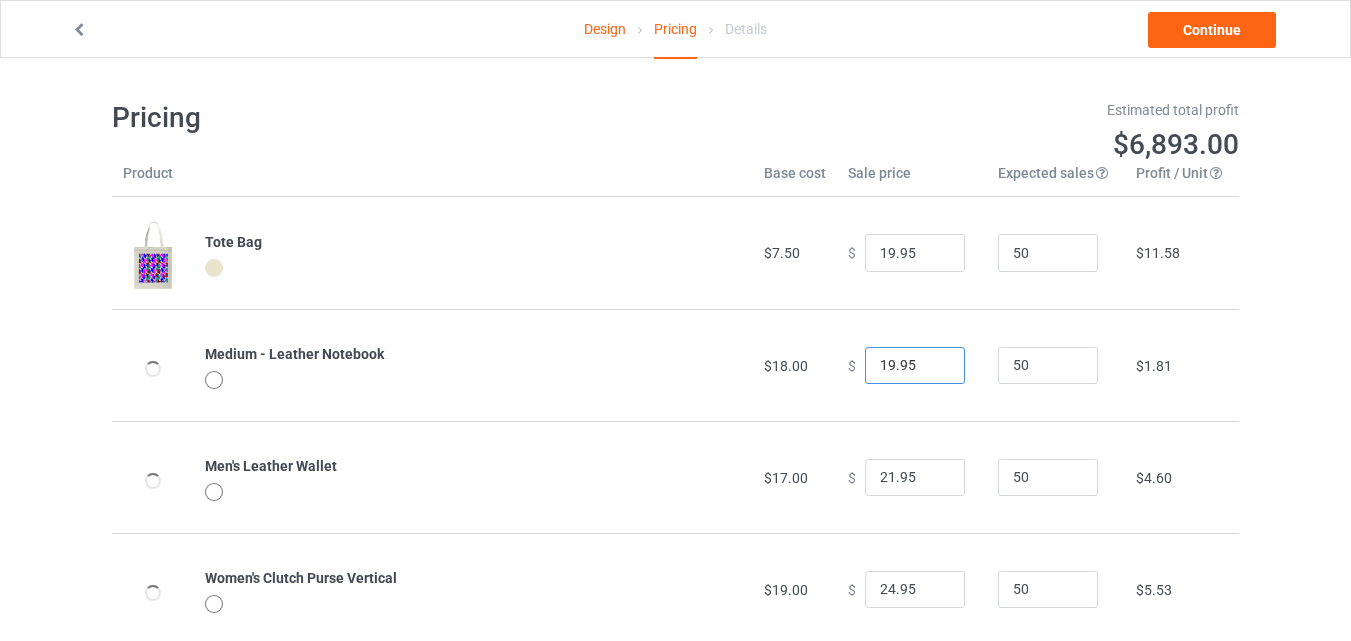 click on "19.95" at bounding box center [915, 366] 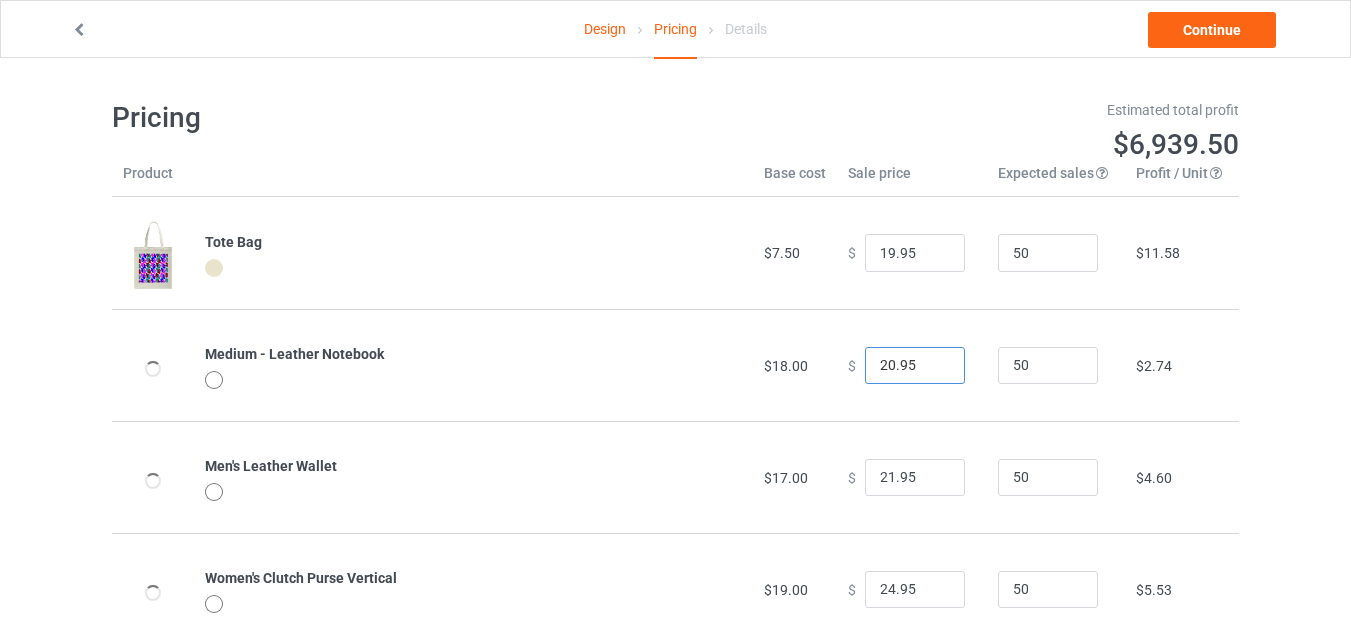 click on "20.95" at bounding box center [915, 366] 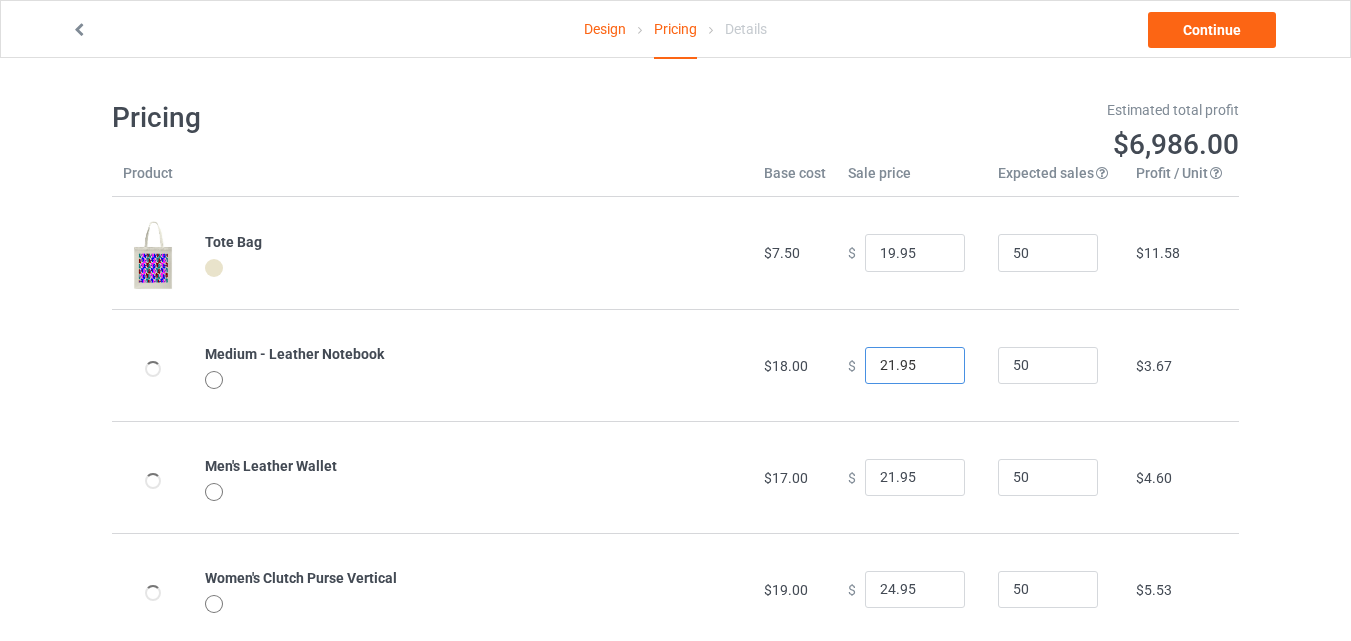 click on "21.95" at bounding box center [915, 366] 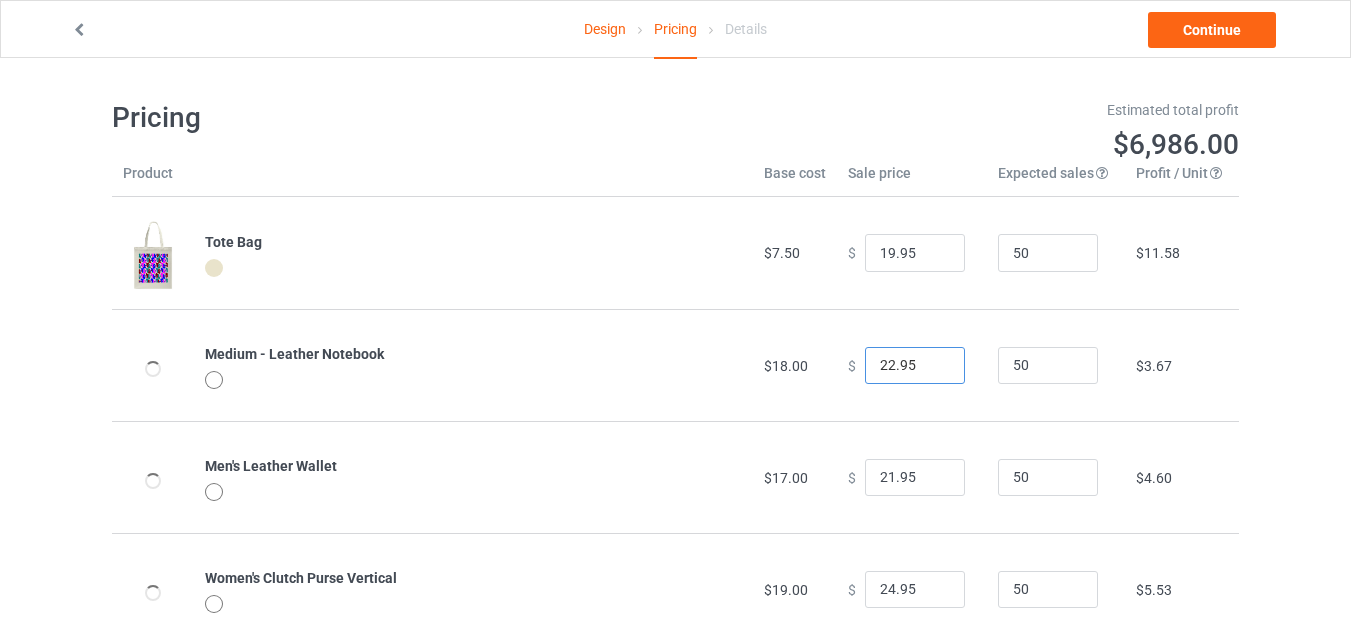 type on "22.95" 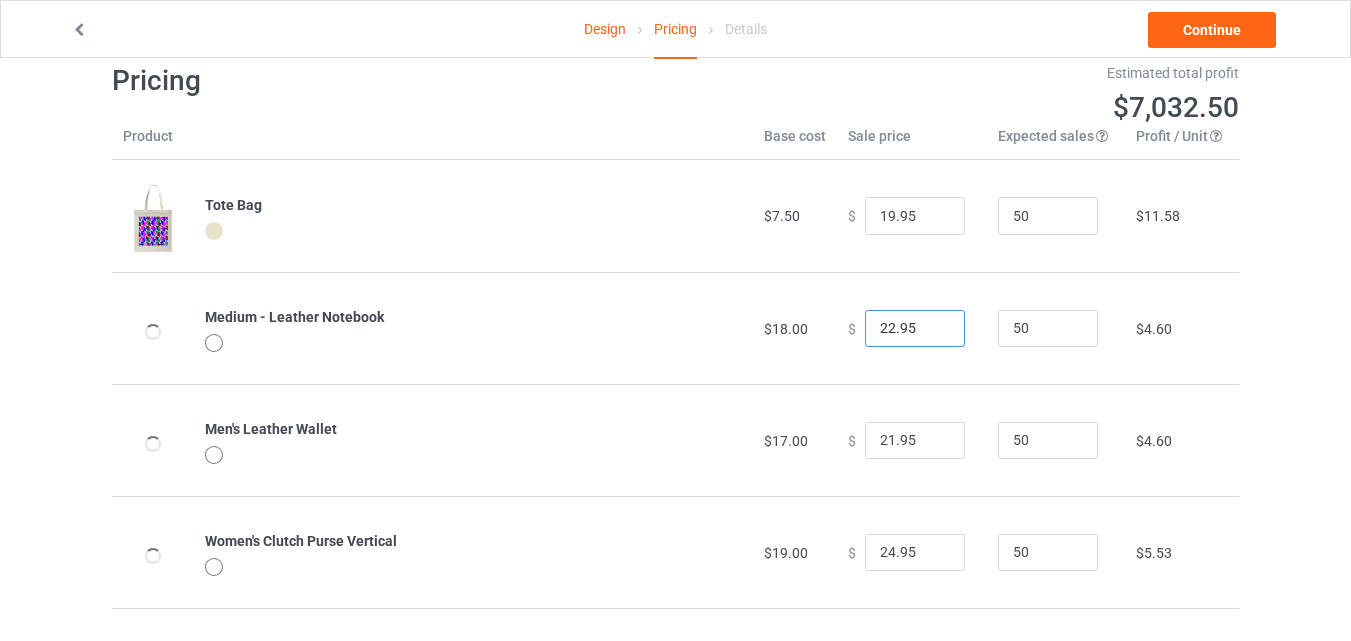 scroll, scrollTop: 0, scrollLeft: 0, axis: both 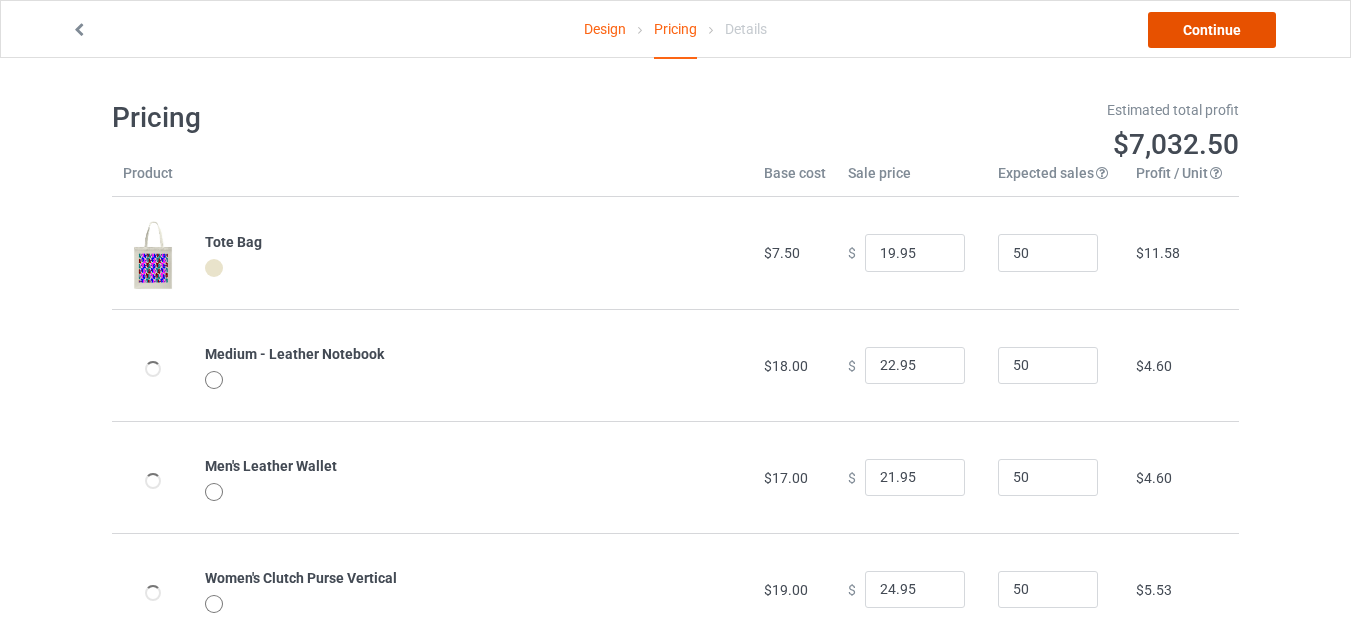click on "Continue" at bounding box center (1212, 30) 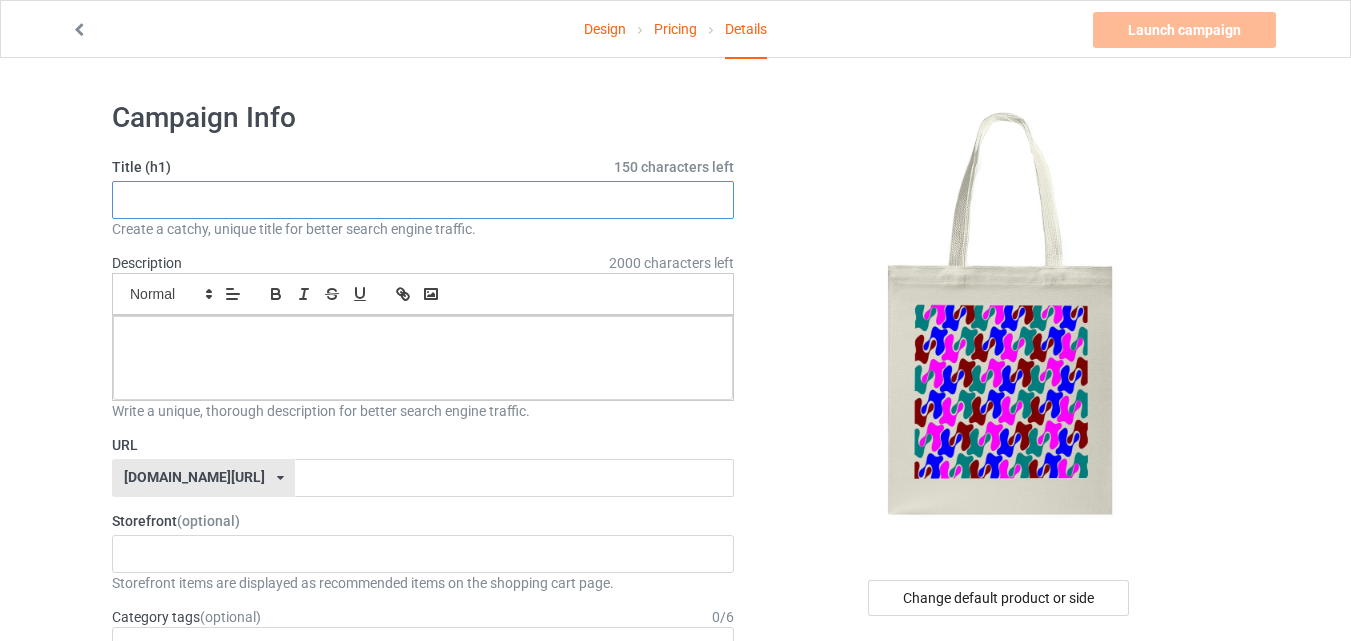paste on "Colorful Vector Pattern Background with Geometric Shapes, Abstract Lines, and Artistic Motifs" 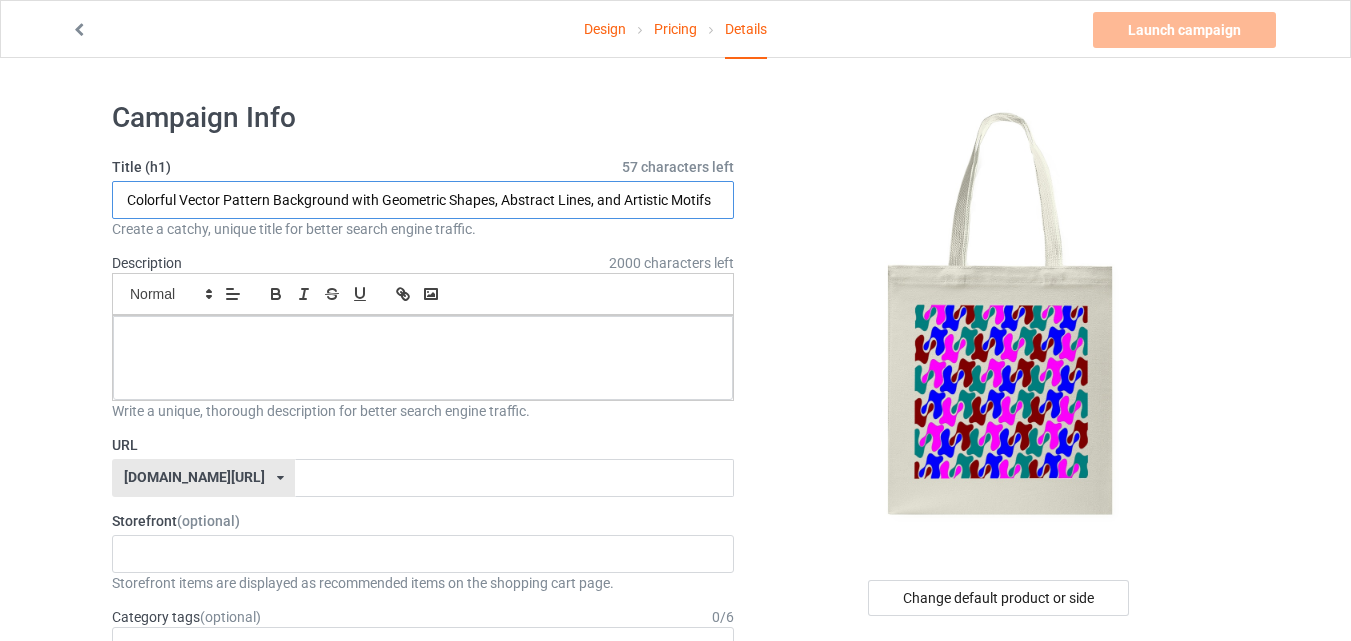 drag, startPoint x: 496, startPoint y: 200, endPoint x: 734, endPoint y: 200, distance: 238 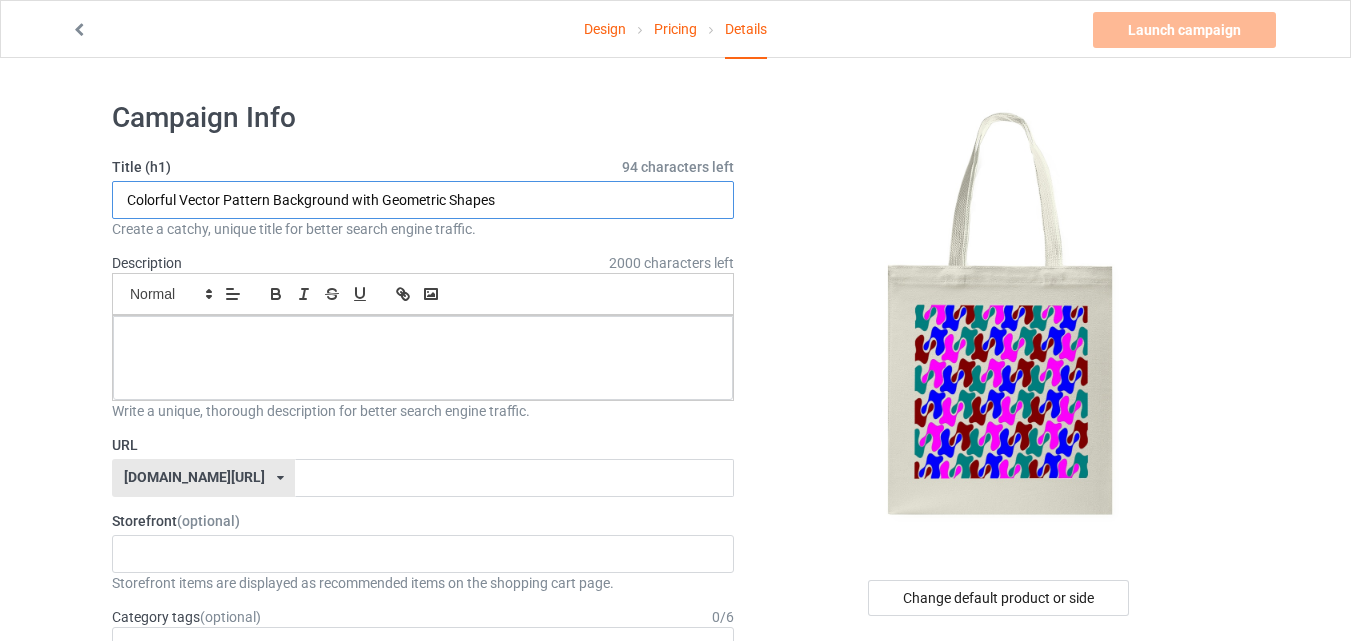 type on "Colorful Vector Pattern Background with Geometric Shapes" 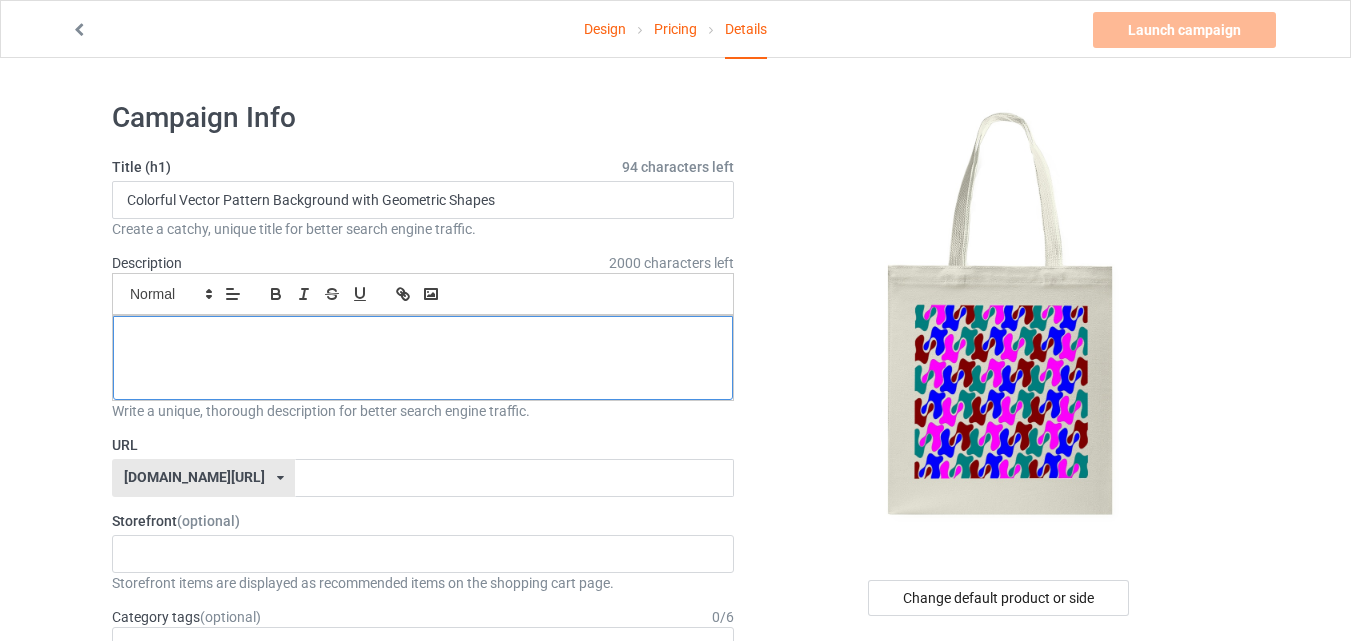 click at bounding box center (423, 338) 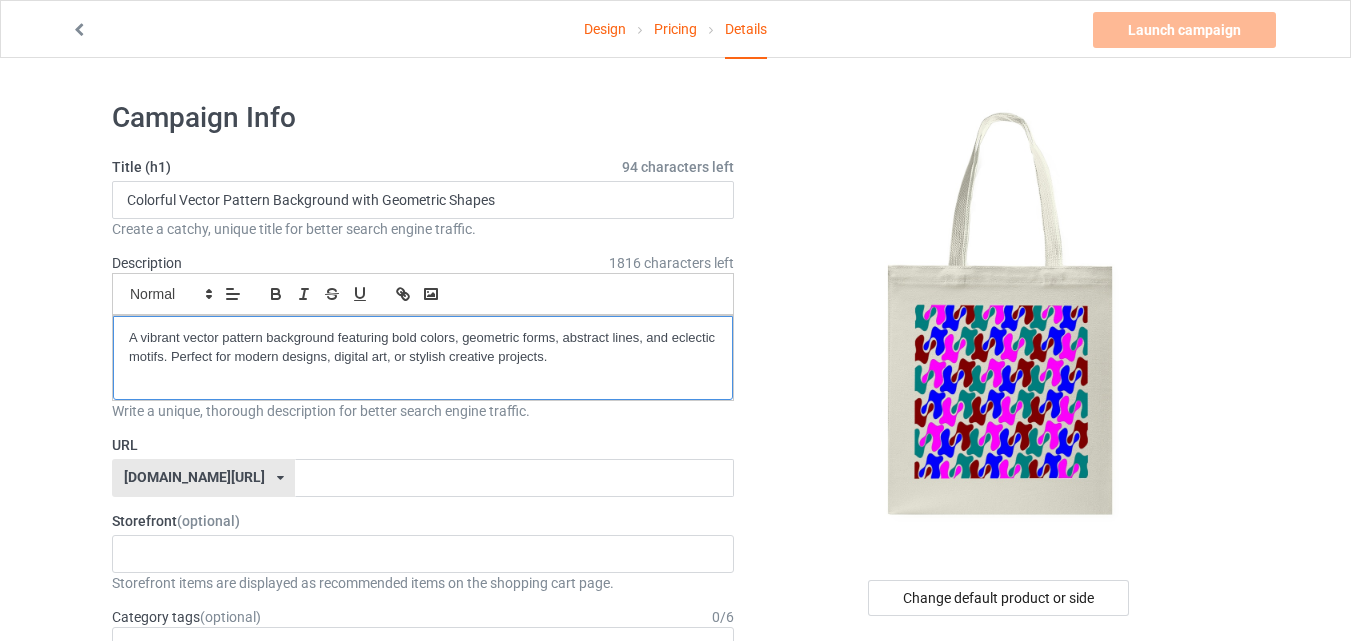 scroll, scrollTop: 0, scrollLeft: 0, axis: both 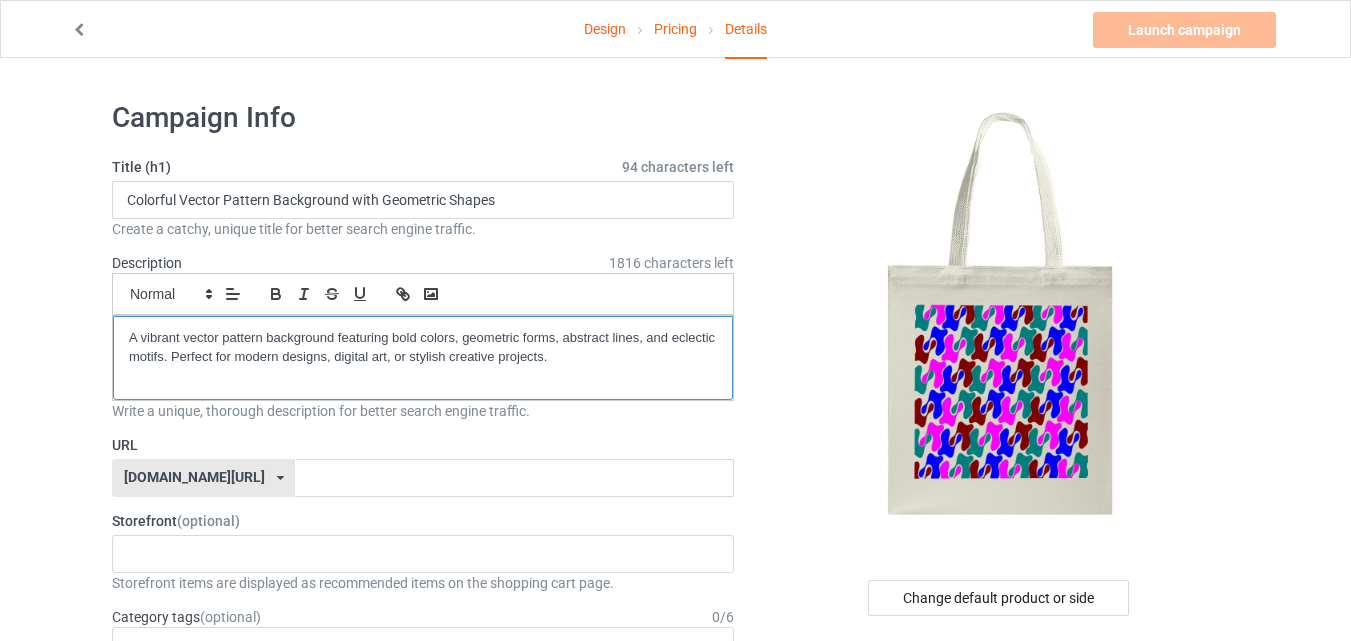 drag, startPoint x: 385, startPoint y: 357, endPoint x: 601, endPoint y: 354, distance: 216.02083 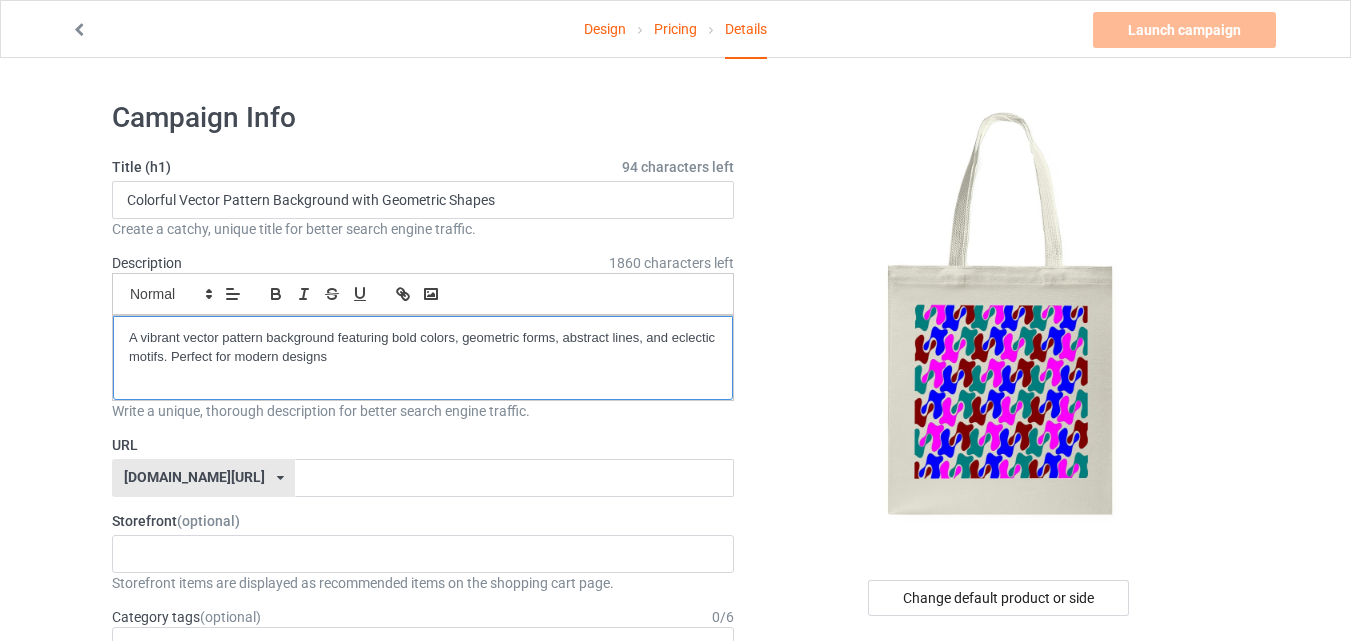 type 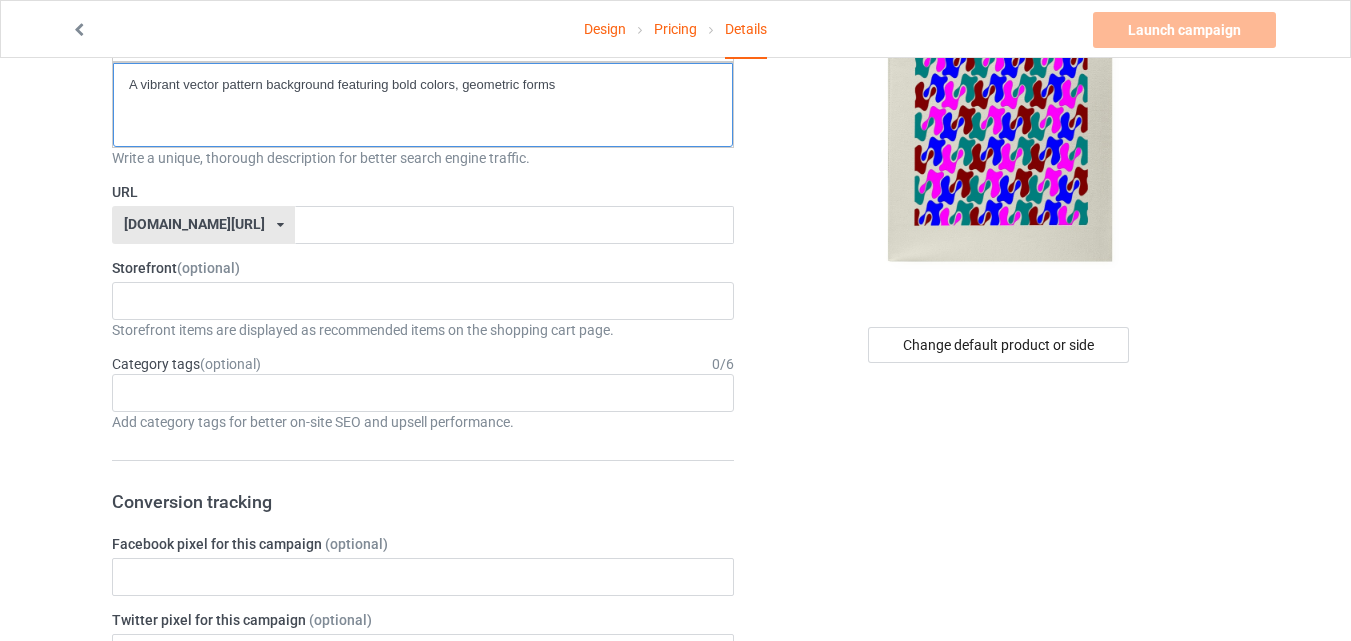 scroll, scrollTop: 300, scrollLeft: 0, axis: vertical 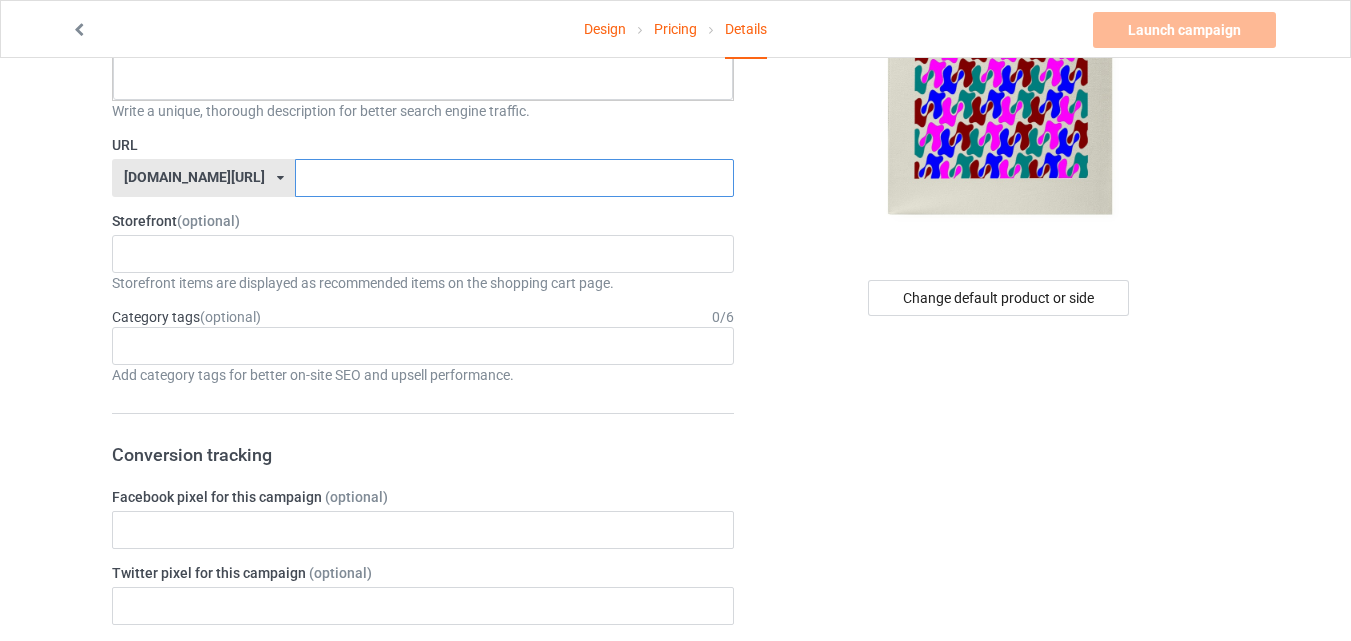 click at bounding box center [514, 178] 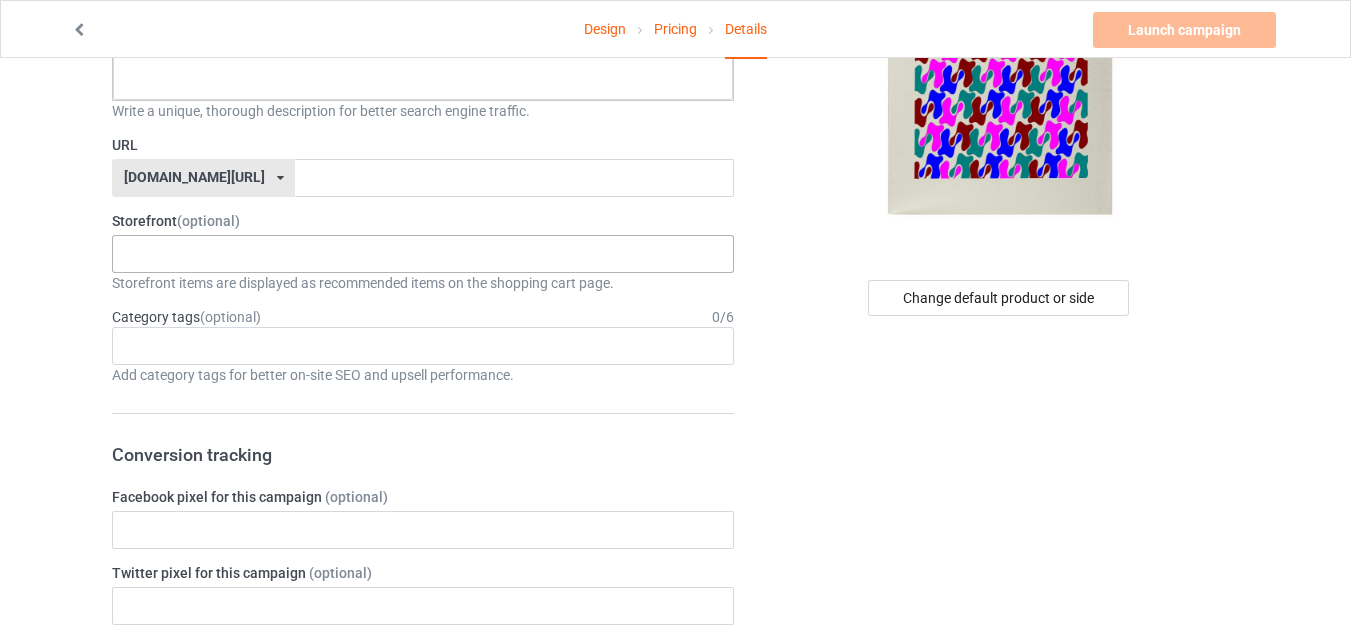 click on "No result found" at bounding box center [423, 254] 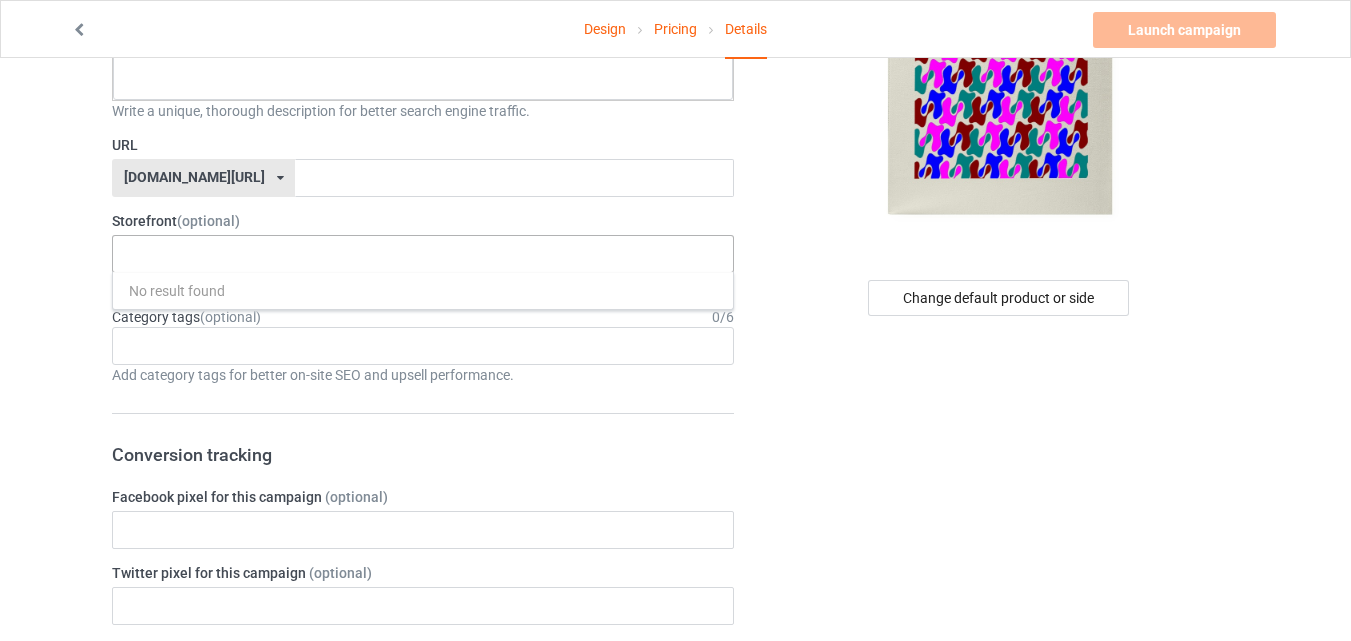 click on "No result found" at bounding box center [423, 254] 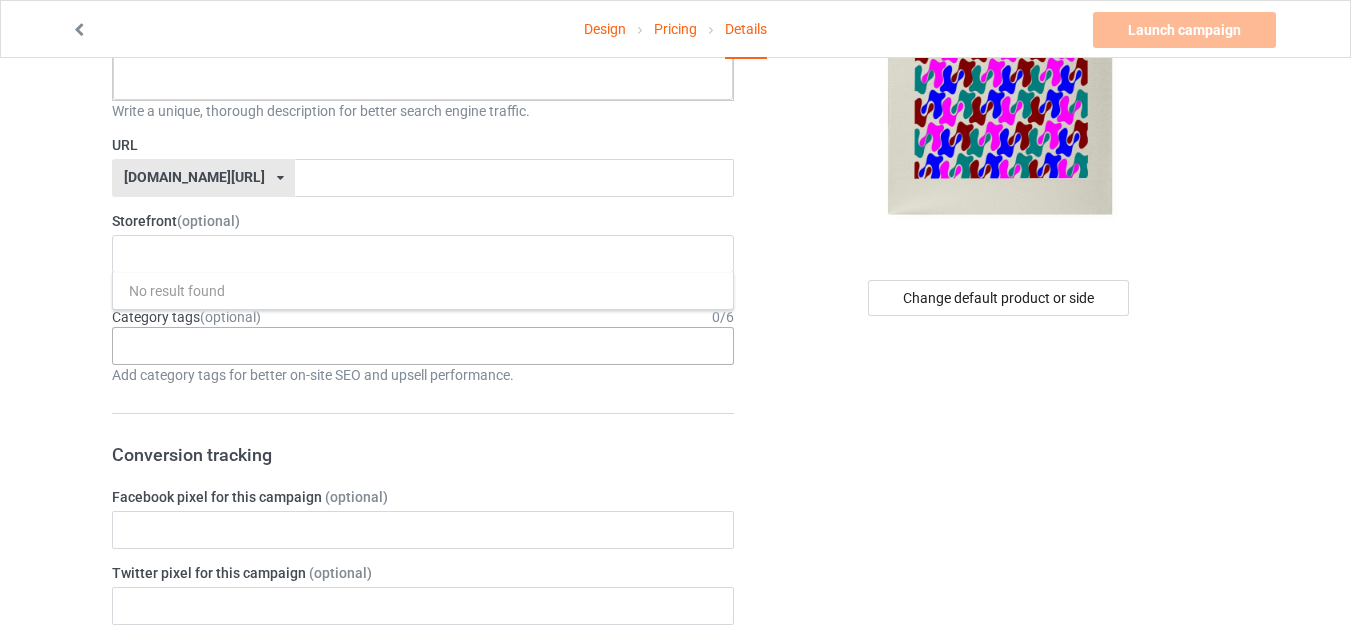 click on "Age > [DEMOGRAPHIC_DATA] > 1 Age > [DEMOGRAPHIC_DATA] Months > 1 Month Age > [DEMOGRAPHIC_DATA] Months Age > [DEMOGRAPHIC_DATA] Age > [DEMOGRAPHIC_DATA] > 10 Age > [DEMOGRAPHIC_DATA] Months > 10 Month Age > [DEMOGRAPHIC_DATA] > 100 Sports > Running > 10K Run Age > [DEMOGRAPHIC_DATA] > 11 Age > [DEMOGRAPHIC_DATA] Months > 11 Month Age > [DEMOGRAPHIC_DATA] > 12 Age > [DEMOGRAPHIC_DATA] Months > 12 Month Age > [DEMOGRAPHIC_DATA] > 13 Age > [DEMOGRAPHIC_DATA] > 14 Age > [DEMOGRAPHIC_DATA] > 15 Sports > Running > 15K Run Age > [DEMOGRAPHIC_DATA] > 16 Age > [DEMOGRAPHIC_DATA] > 17 Age > [DEMOGRAPHIC_DATA] > 18 Age > [DEMOGRAPHIC_DATA] > 19 Age > Decades > 1920s Age > Decades > 1930s Age > Decades > 1940s Age > Decades > 1950s Age > Decades > 1960s Age > Decades > 1970s Age > Decades > 1980s Age > Decades > 1990s Age > [DEMOGRAPHIC_DATA] > 2 Age > [DEMOGRAPHIC_DATA] Months > 2 Month Age > [DEMOGRAPHIC_DATA] > 20 Age > [DEMOGRAPHIC_DATA] Age > Decades > 2000s Age > Decades > 2010s Age > [DEMOGRAPHIC_DATA] > 21 Age > [DEMOGRAPHIC_DATA] > 22 Age > [DEMOGRAPHIC_DATA] > 23 Age > [DEMOGRAPHIC_DATA] > 24 Age > [DEMOGRAPHIC_DATA] > 25 Age > [DEMOGRAPHIC_DATA] > 26 Age > [DEMOGRAPHIC_DATA] > 27 Age > [DEMOGRAPHIC_DATA] > 28 Age > [DEMOGRAPHIC_DATA] > 29 Age > [DEMOGRAPHIC_DATA] > 3 Age > [DEMOGRAPHIC_DATA] Months > 3 Month Sports > Basketball > 3-Pointer Age > [DEMOGRAPHIC_DATA] > 30 Age > [DEMOGRAPHIC_DATA] > 31 Age > [DEMOGRAPHIC_DATA] > 32 Age > [DEMOGRAPHIC_DATA] > 33 Age > [DEMOGRAPHIC_DATA] > 34 Age > [DEMOGRAPHIC_DATA] > 35 Age Jobs 1" at bounding box center (423, 346) 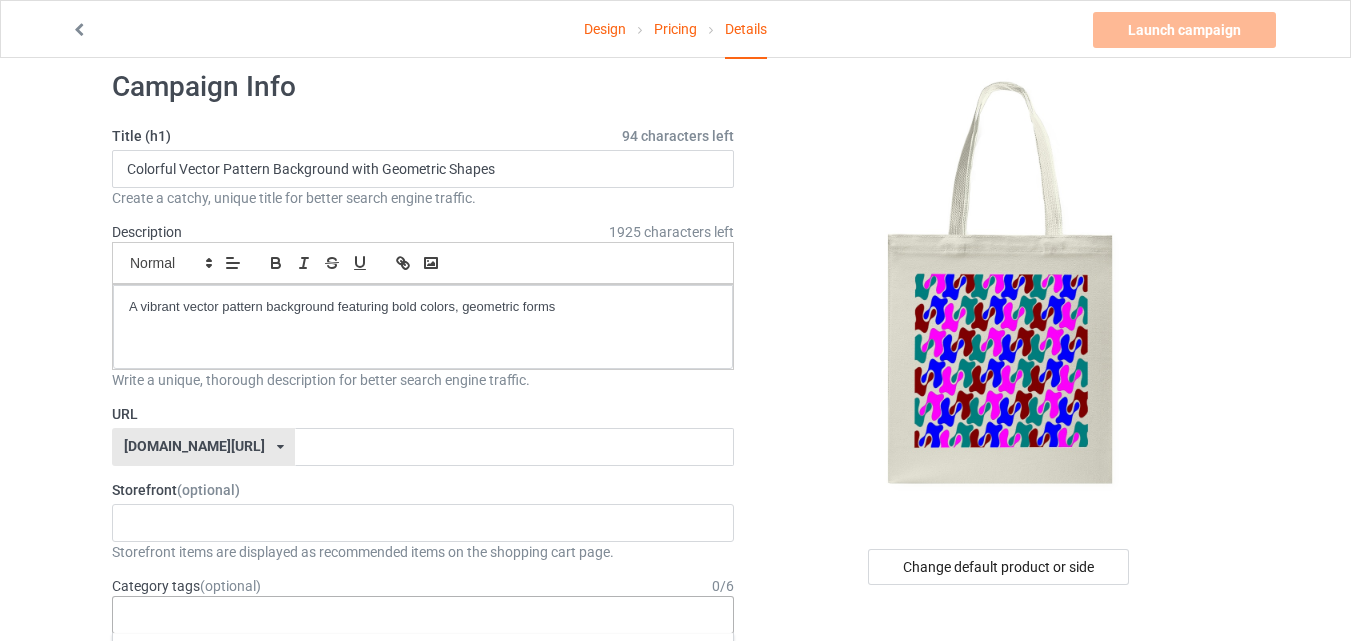 scroll, scrollTop: 0, scrollLeft: 0, axis: both 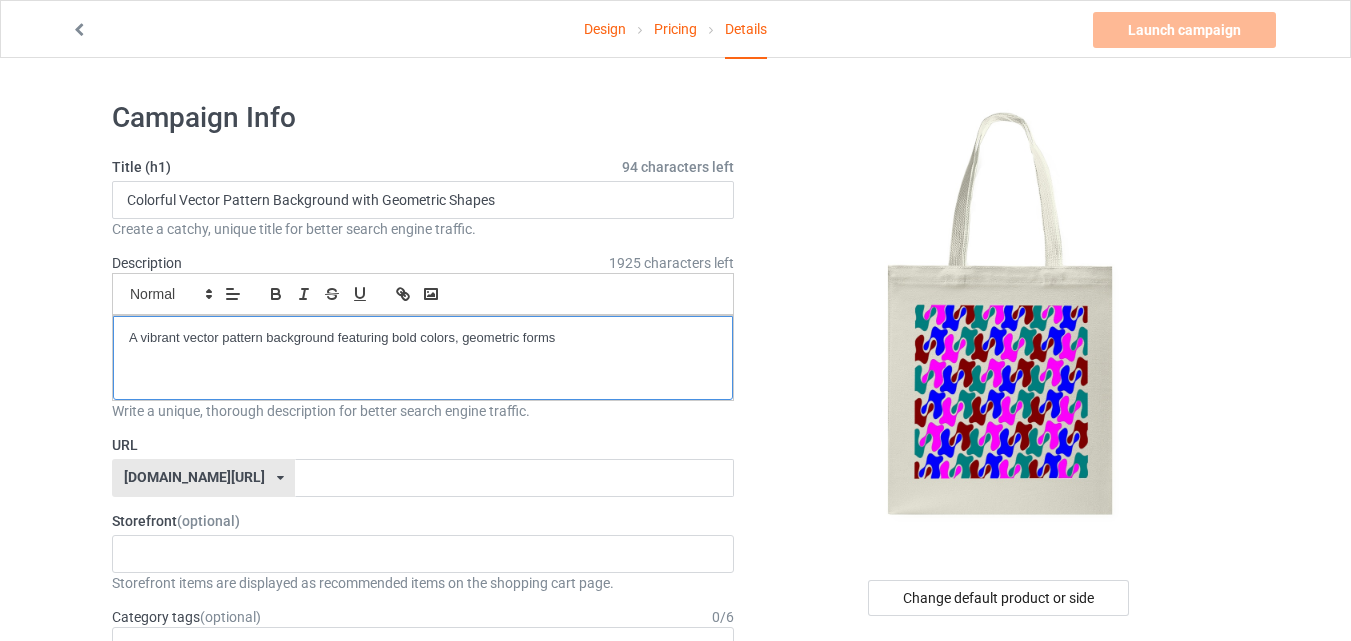 click on "A vibrant vector pattern background featuring bold colors, geometric forms" at bounding box center (423, 358) 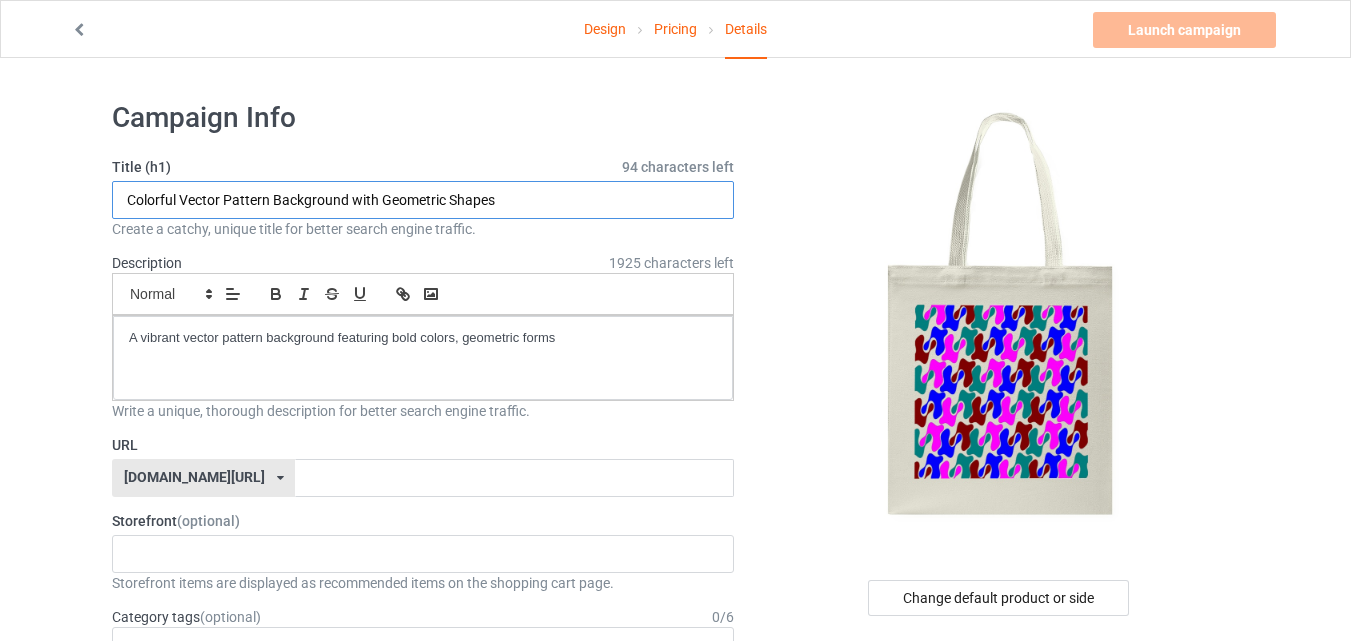 click on "Colorful Vector Pattern Background with Geometric Shapes" at bounding box center (423, 200) 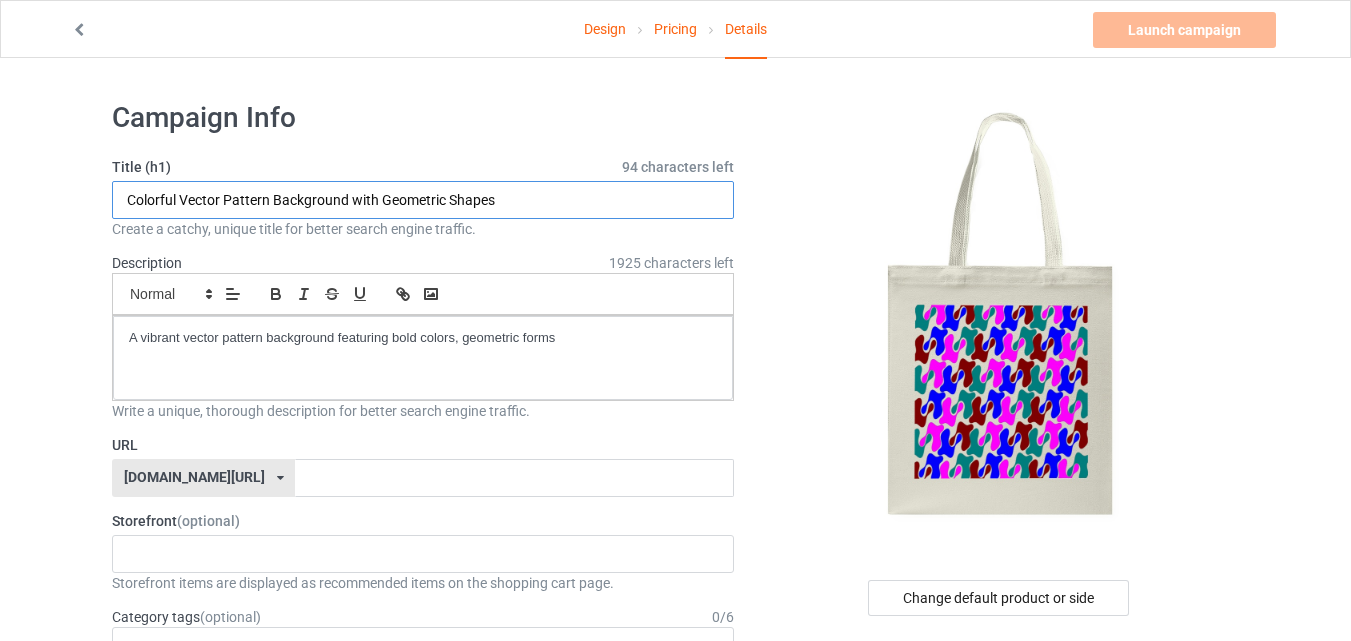 drag, startPoint x: 130, startPoint y: 197, endPoint x: 509, endPoint y: 193, distance: 379.02112 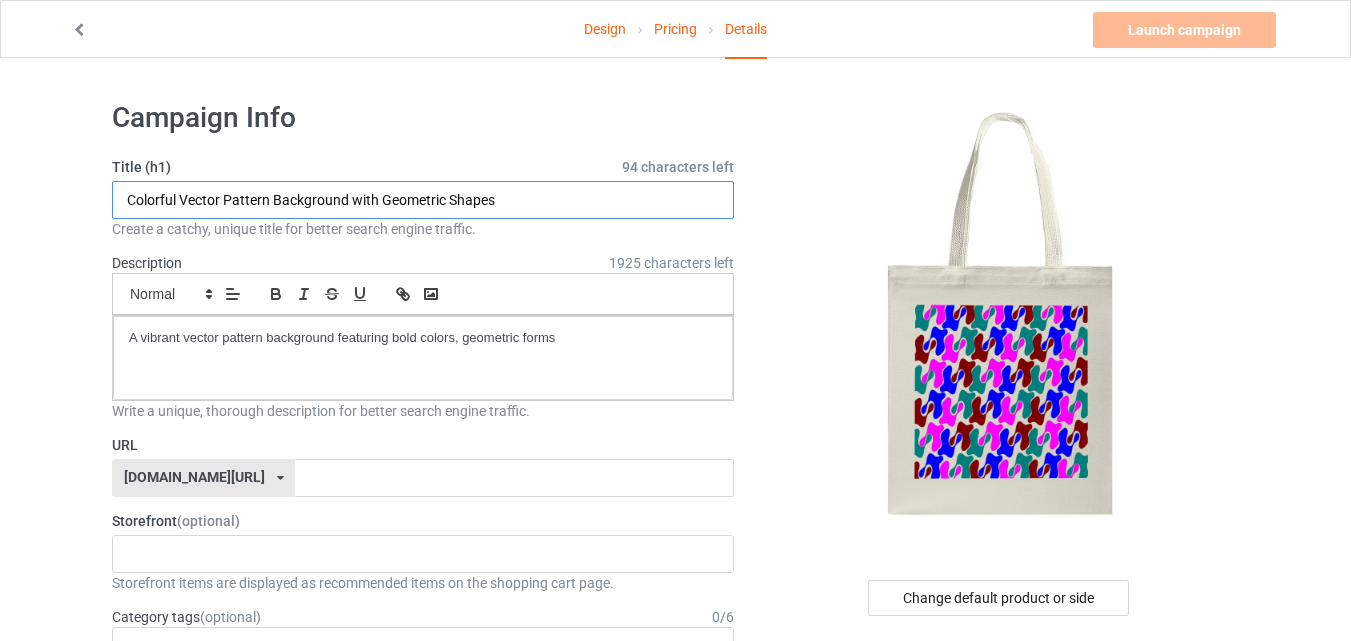 paste on "Abstract Lines, and Artistic Motif" 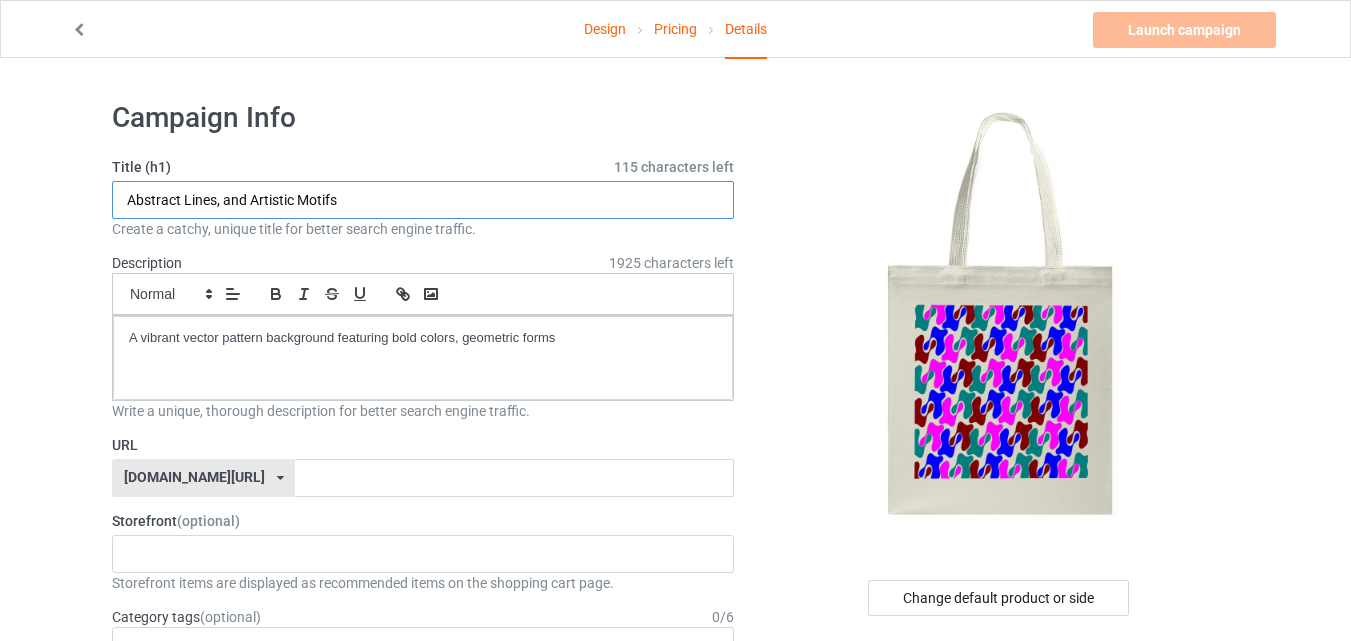 type on "Abstract Lines, and Artistic Motifs" 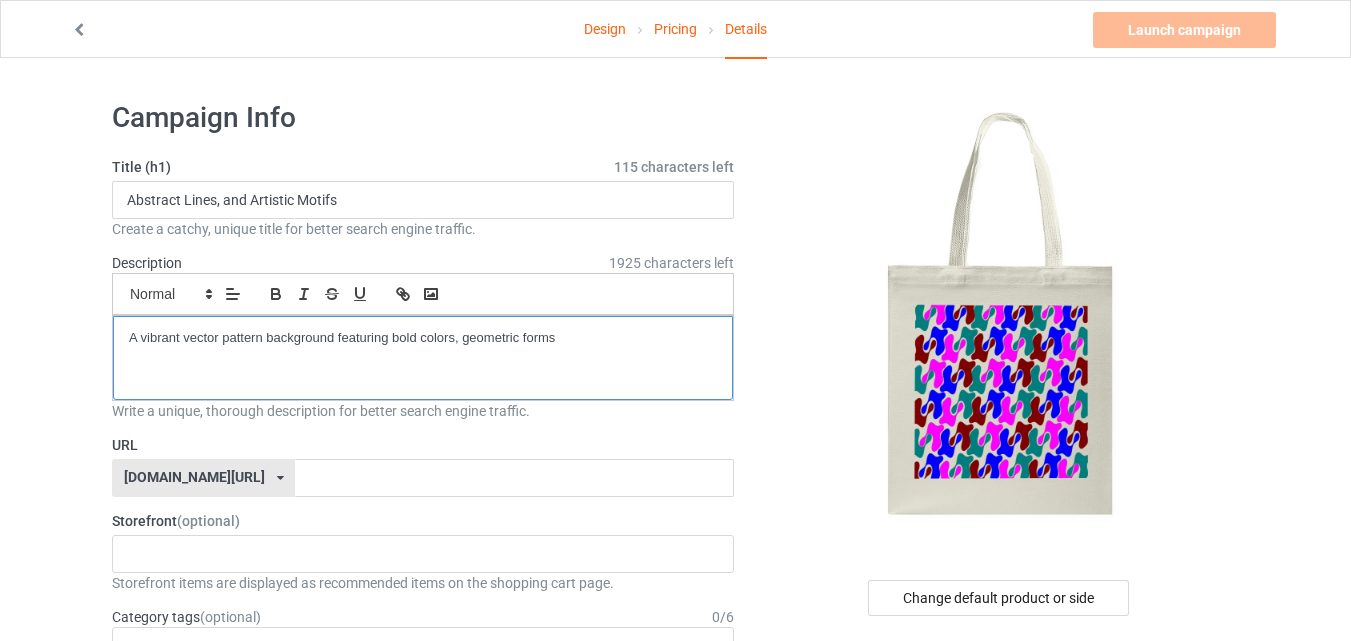 click on "A vibrant vector pattern background featuring bold colors, geometric forms" at bounding box center [423, 358] 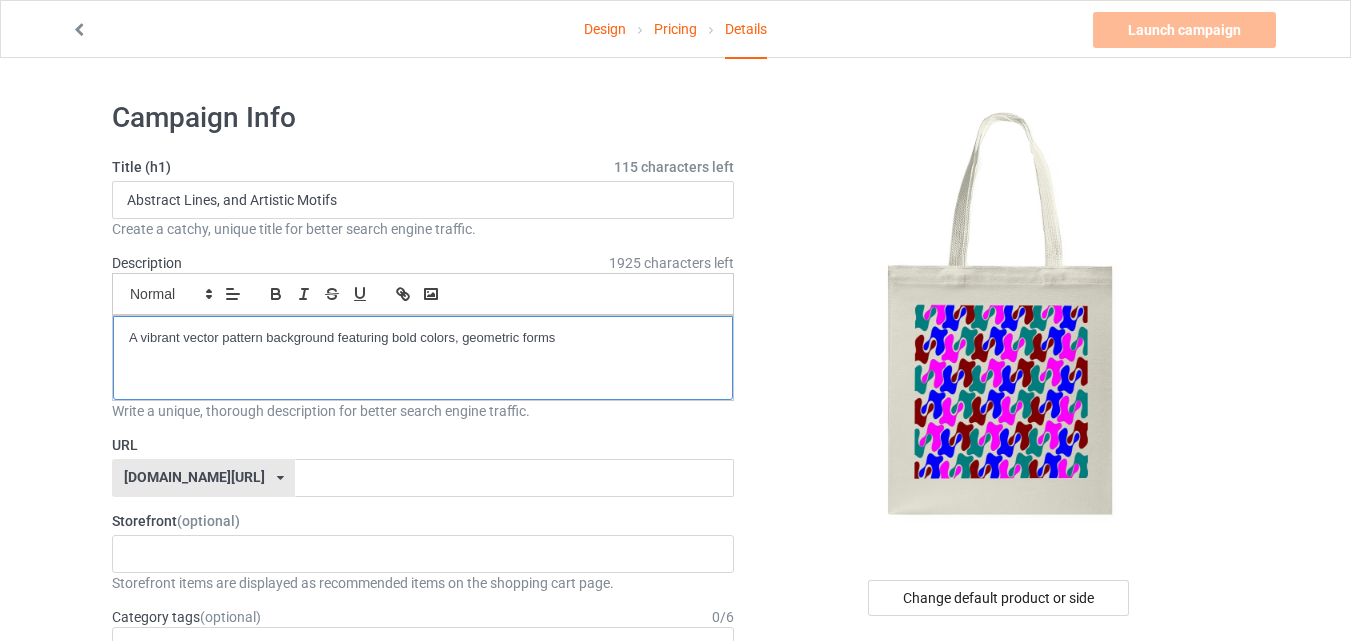 drag, startPoint x: 129, startPoint y: 334, endPoint x: 587, endPoint y: 327, distance: 458.0535 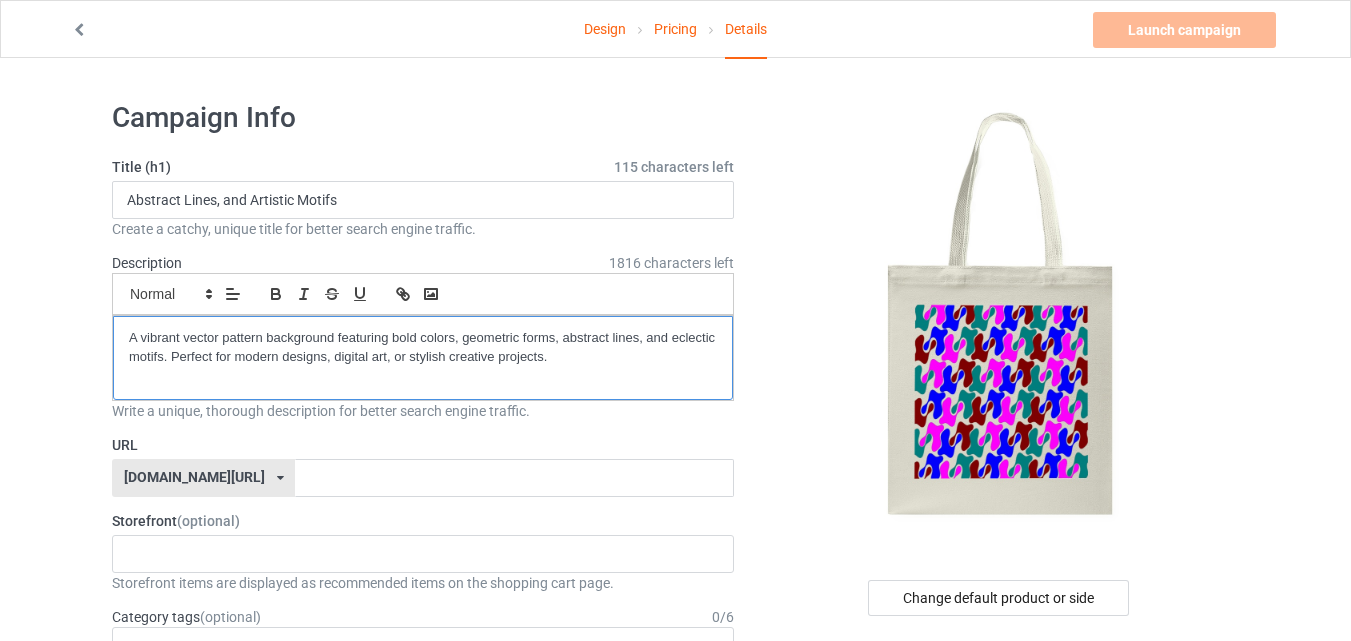 scroll, scrollTop: 0, scrollLeft: 0, axis: both 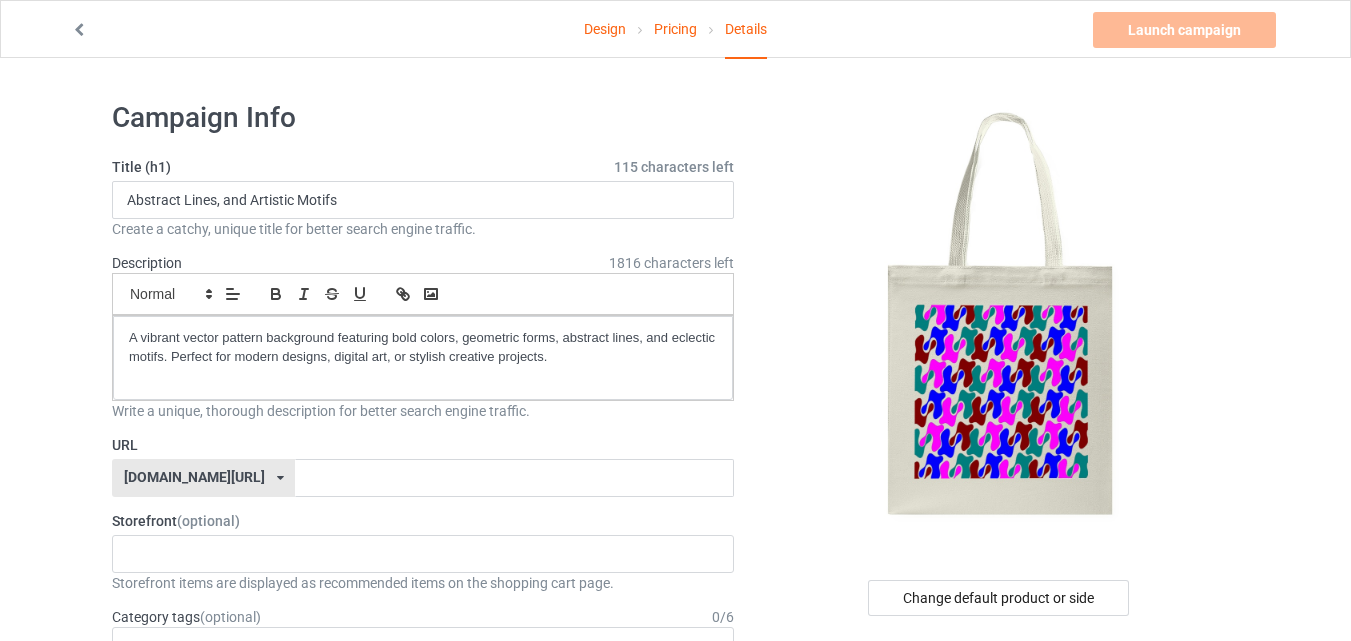 click at bounding box center (1000, 325) 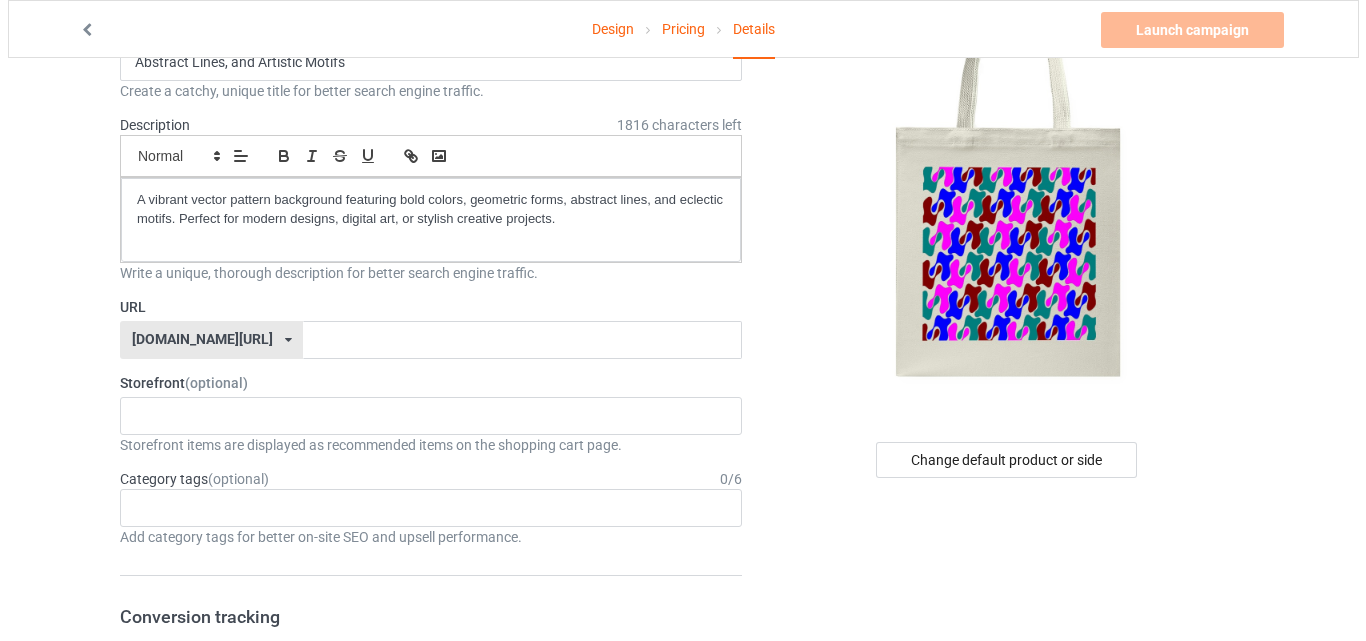 scroll, scrollTop: 200, scrollLeft: 0, axis: vertical 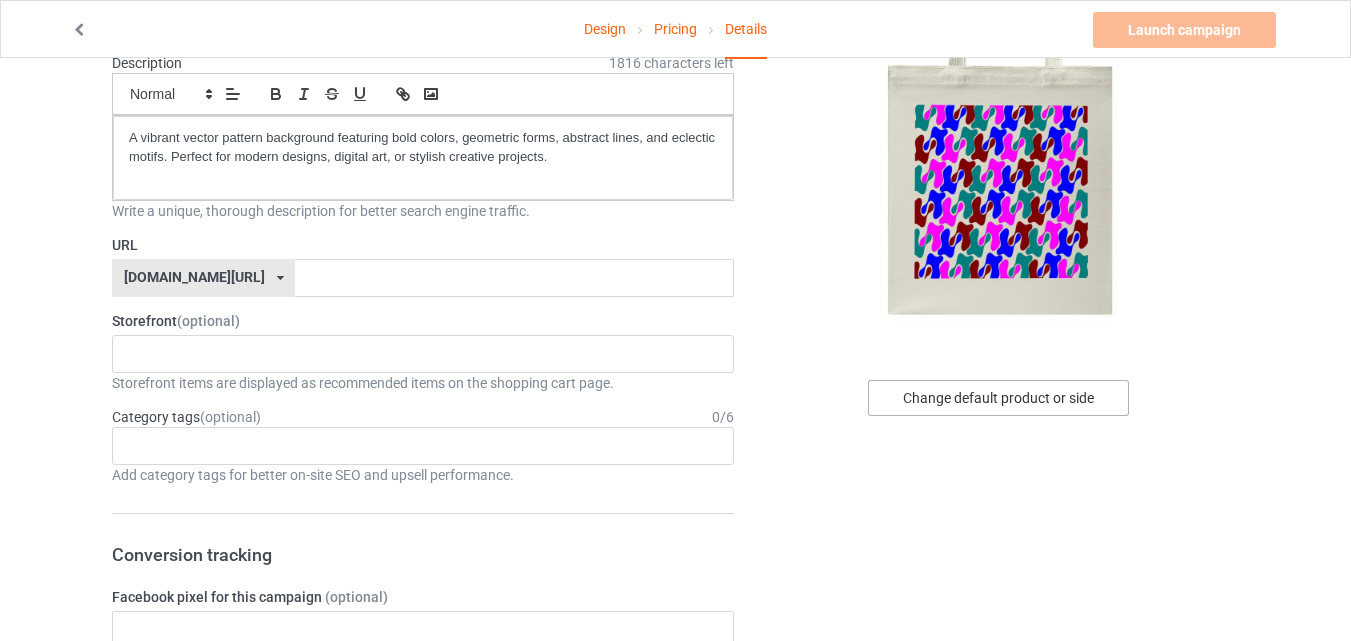 click on "Change default product or side" at bounding box center (998, 398) 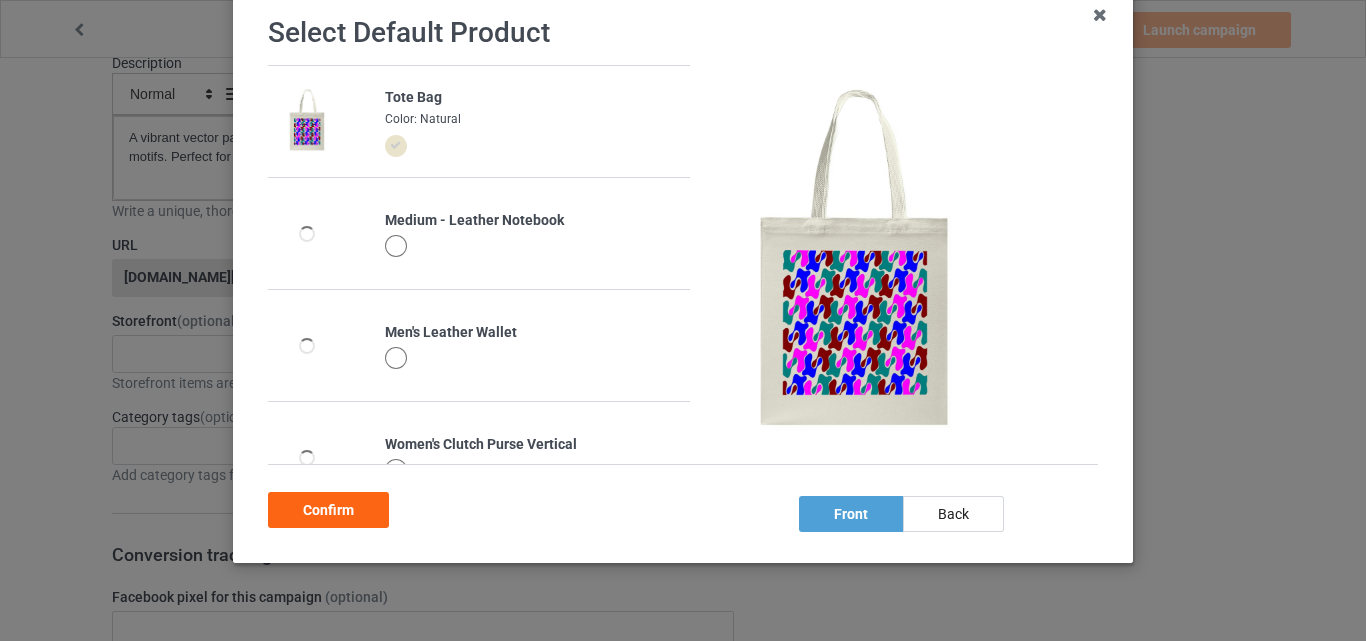 scroll, scrollTop: 162, scrollLeft: 0, axis: vertical 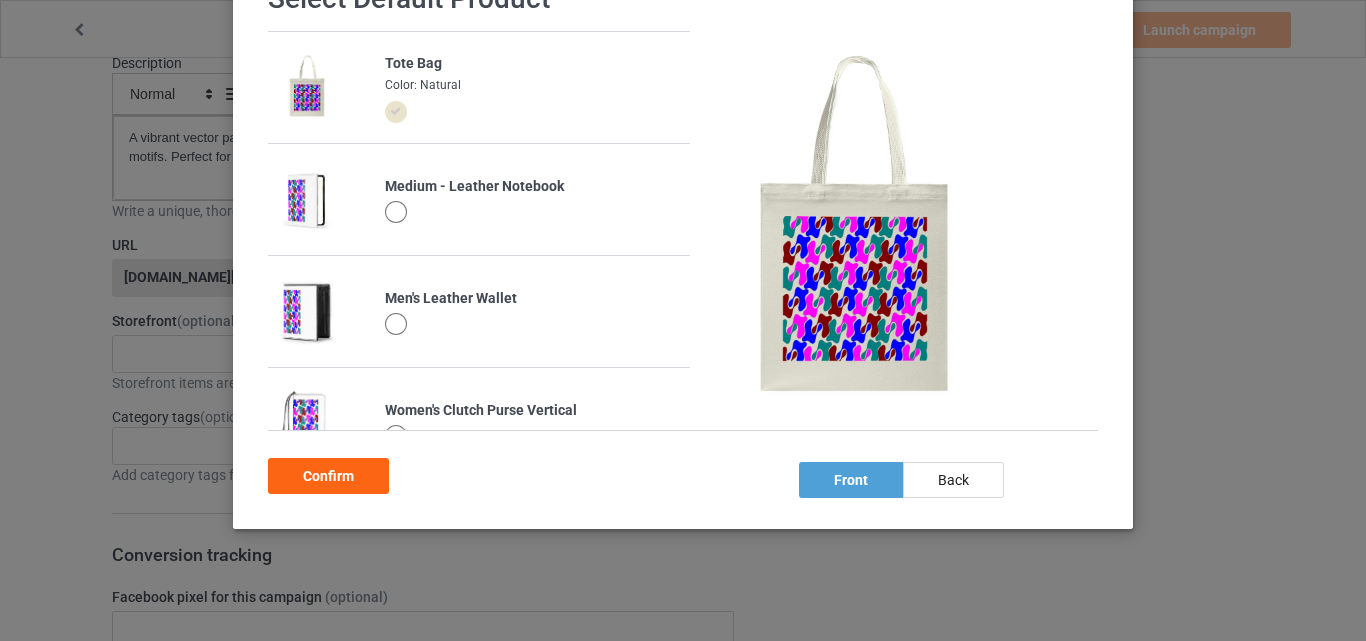 click at bounding box center (396, 212) 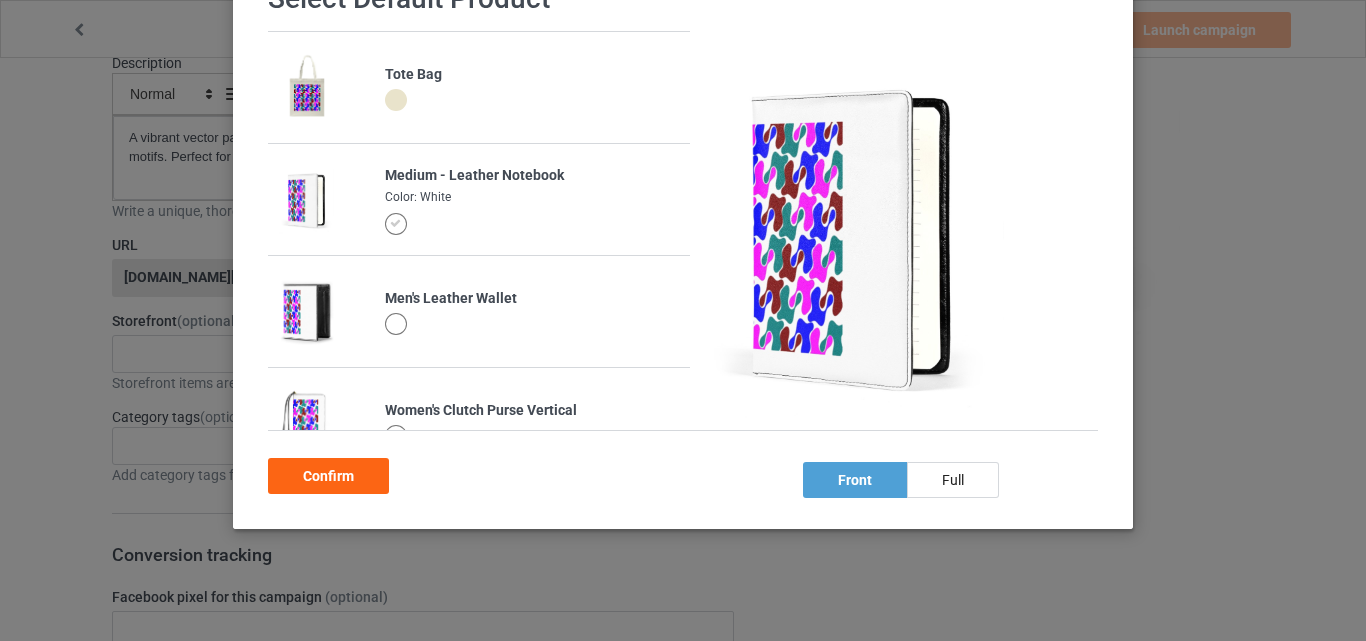 click at bounding box center (306, 311) 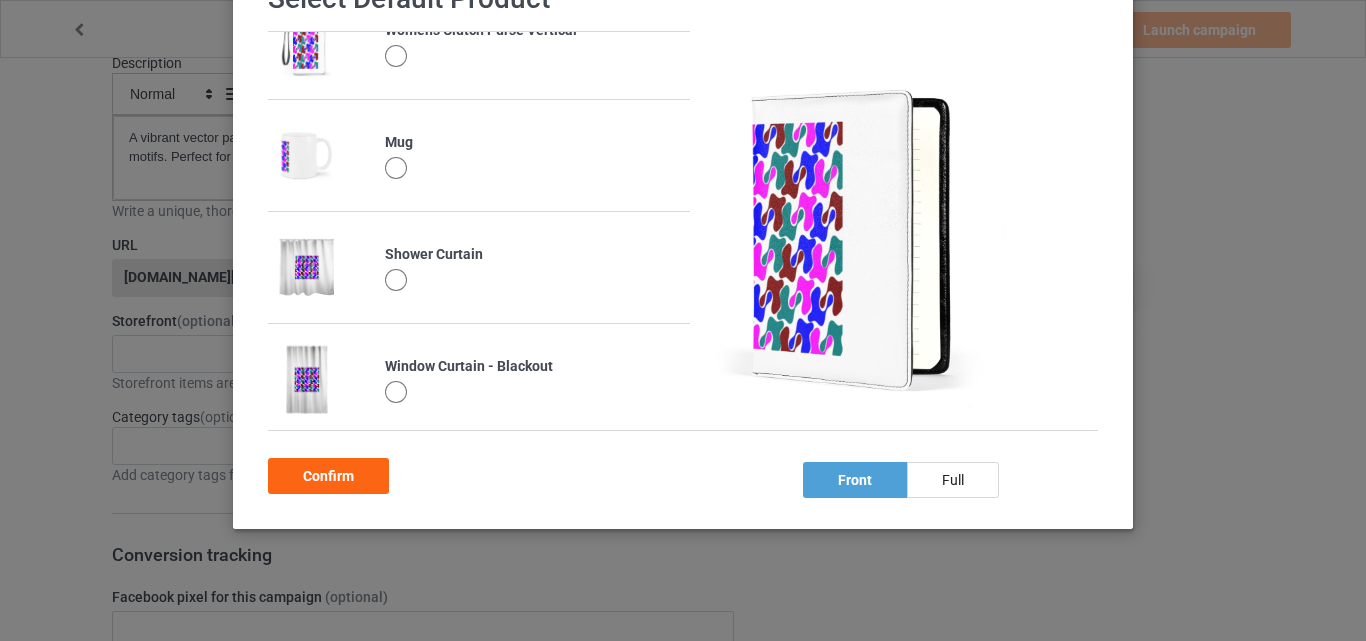 scroll, scrollTop: 500, scrollLeft: 0, axis: vertical 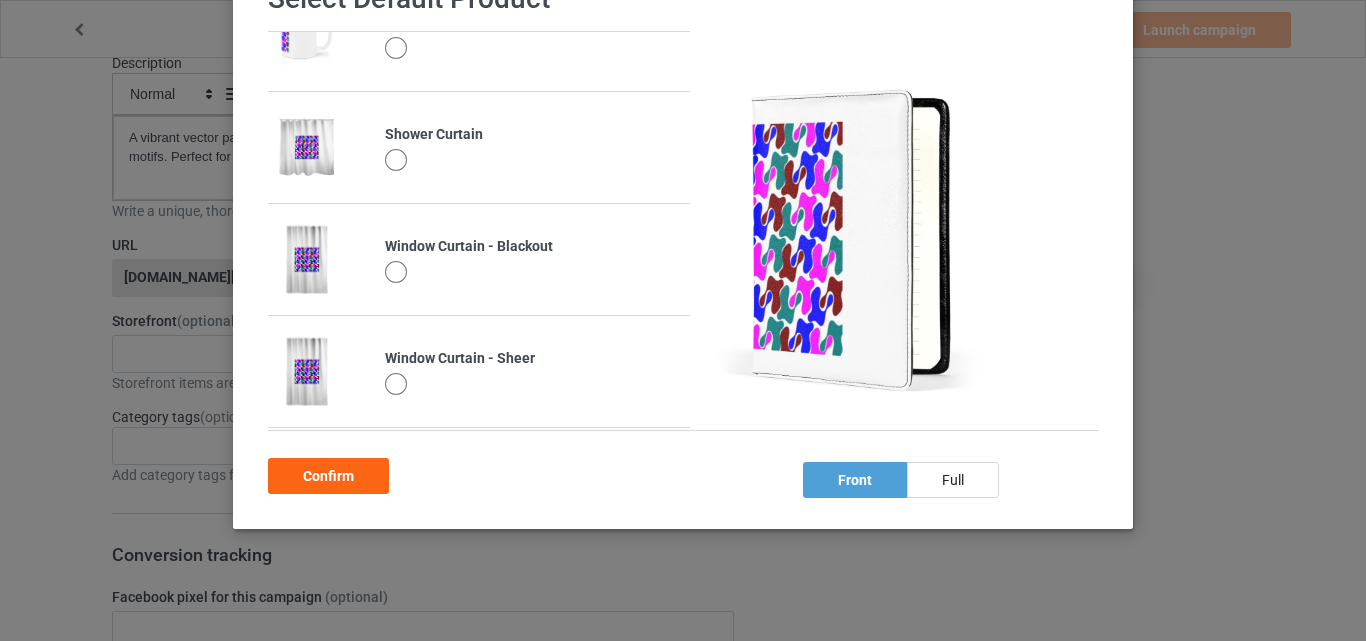 click at bounding box center (396, 384) 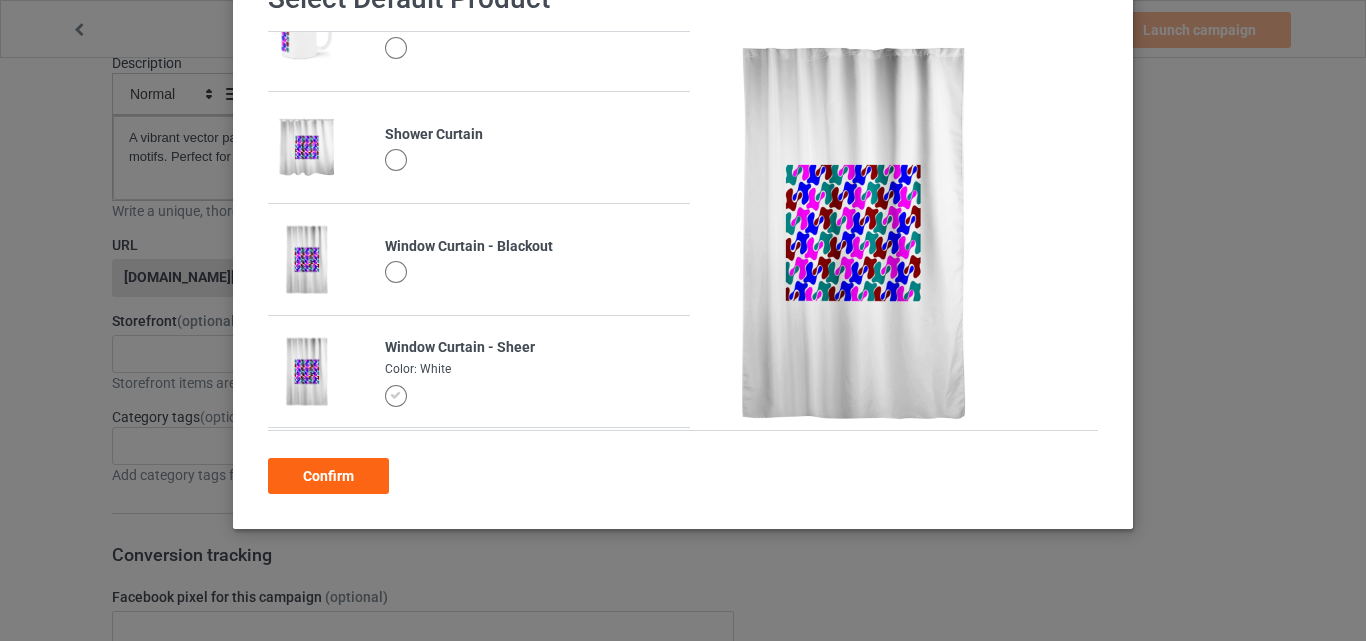 click at bounding box center (854, 232) 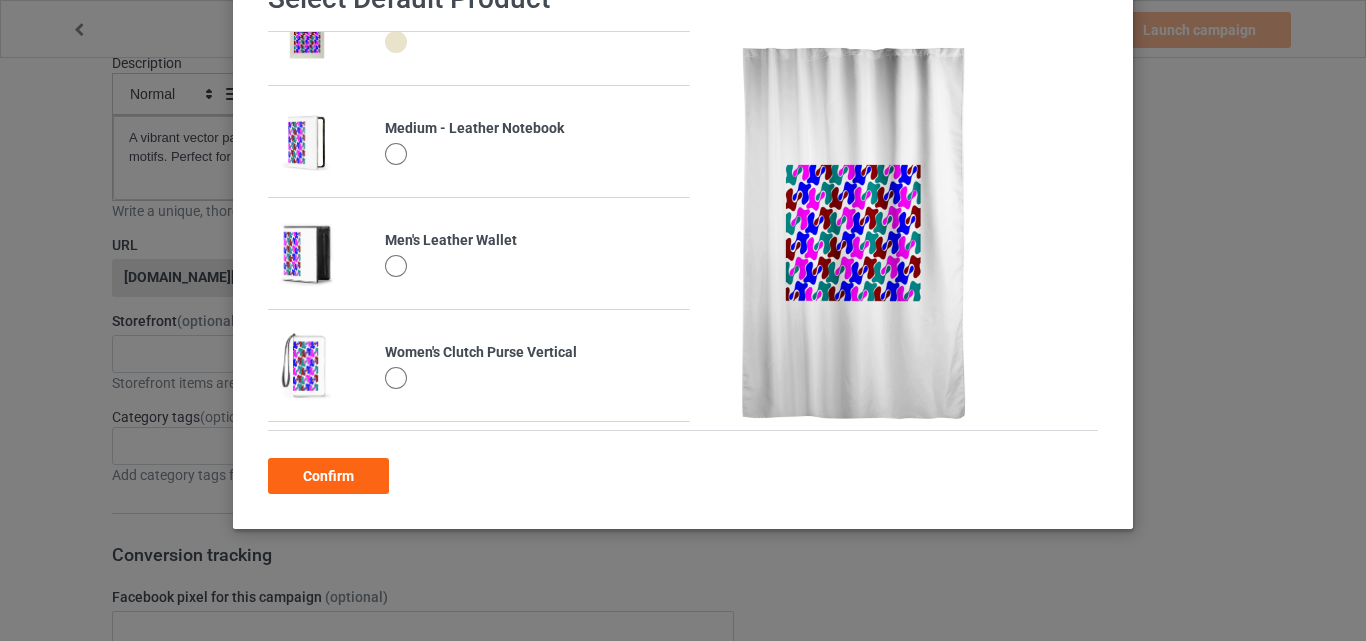 scroll, scrollTop: 0, scrollLeft: 0, axis: both 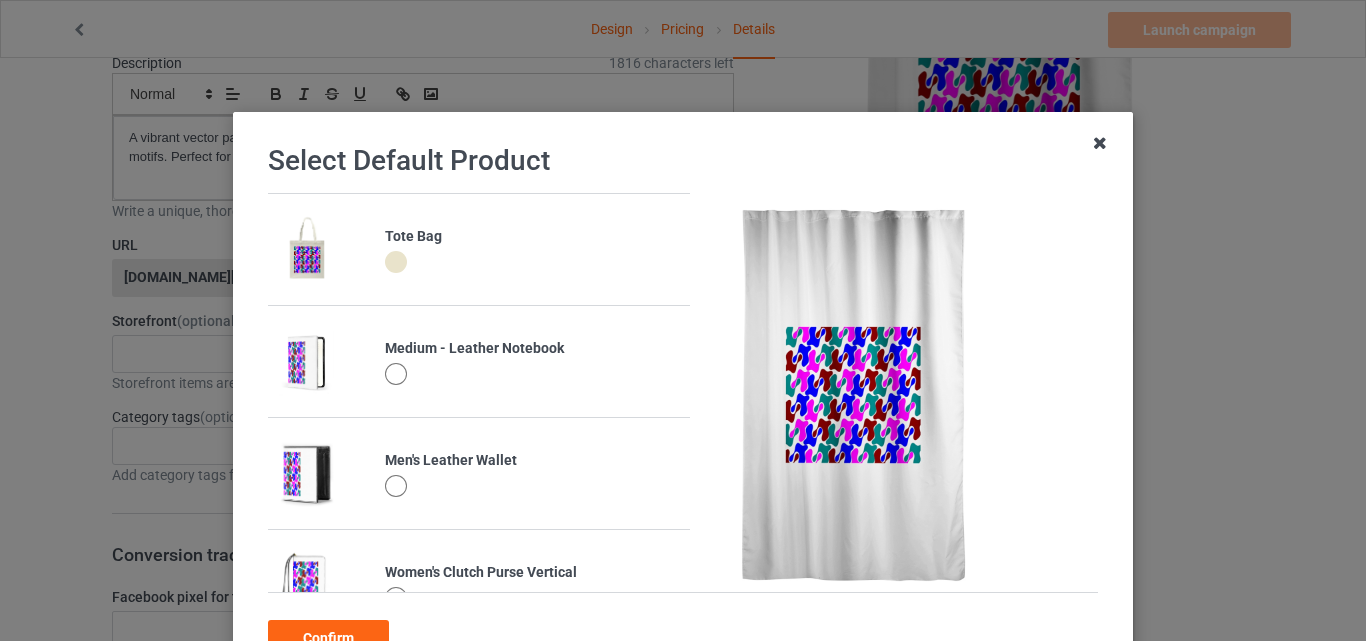 click at bounding box center [1100, 143] 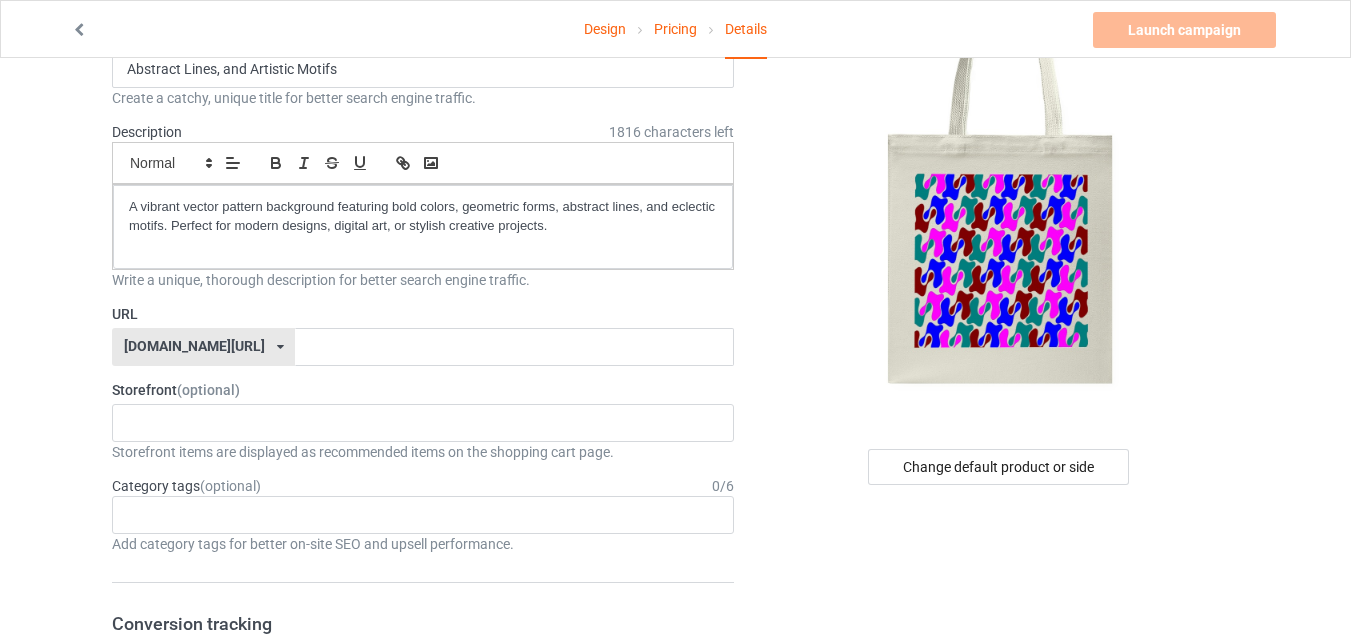scroll, scrollTop: 0, scrollLeft: 0, axis: both 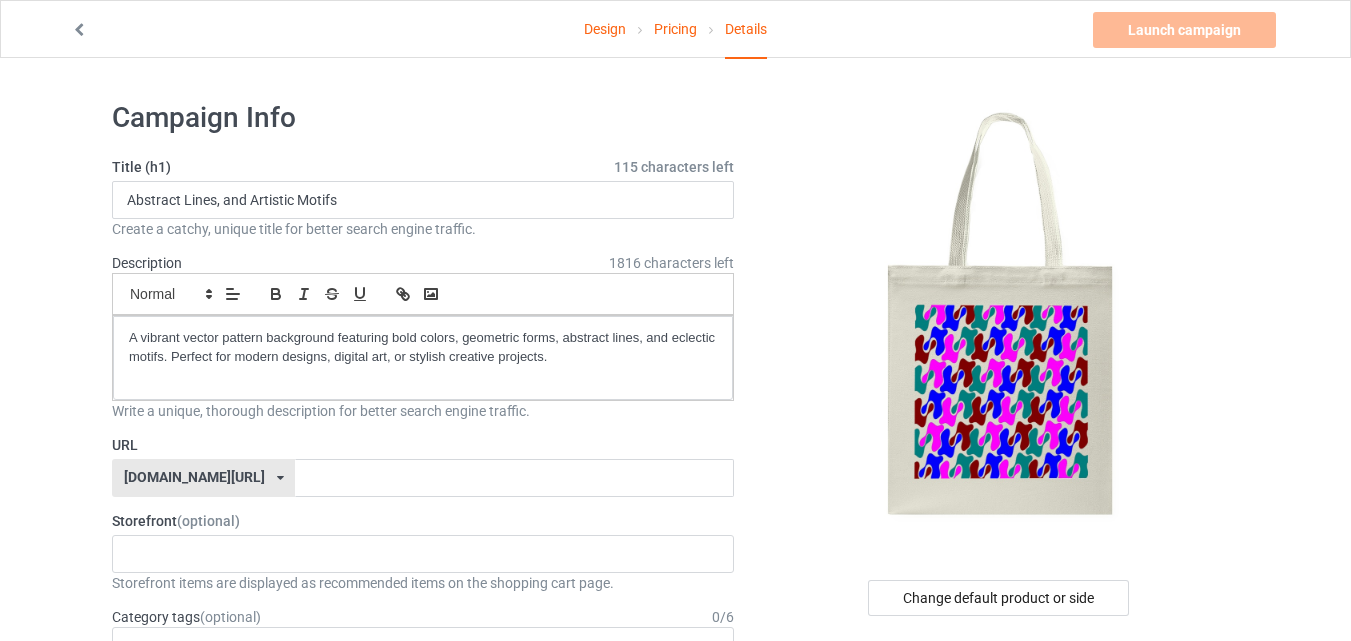 click at bounding box center [79, 27] 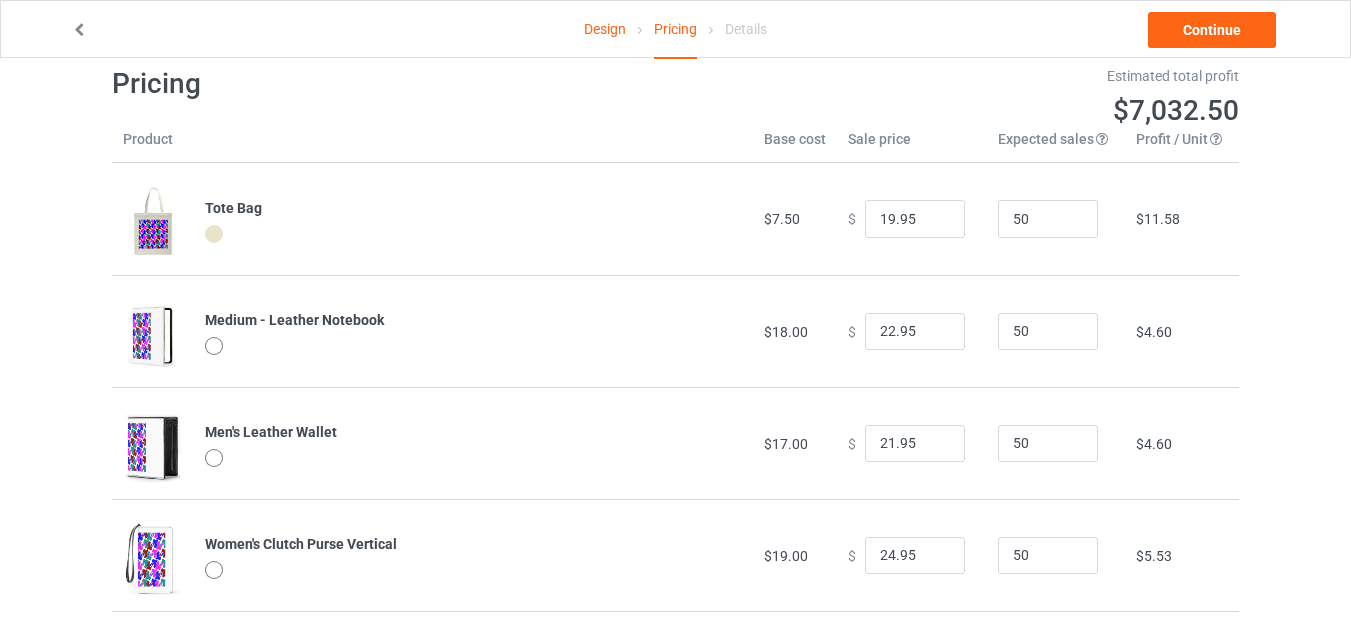 scroll, scrollTop: 0, scrollLeft: 0, axis: both 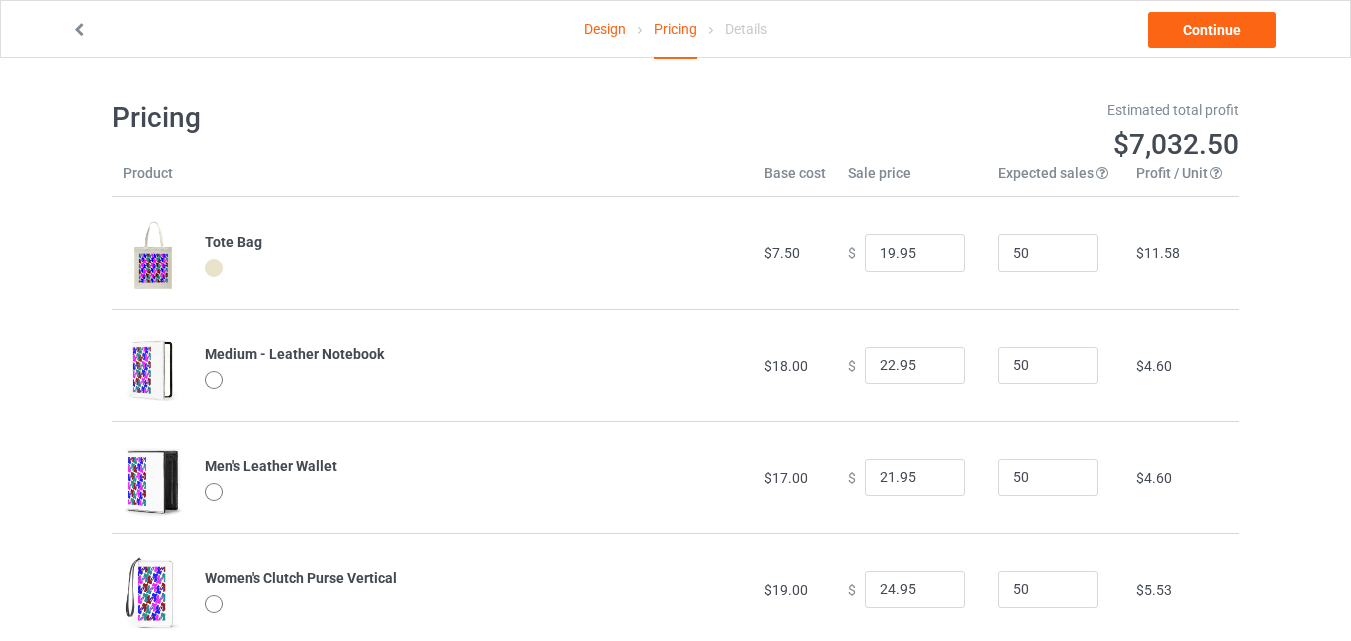click at bounding box center (79, 27) 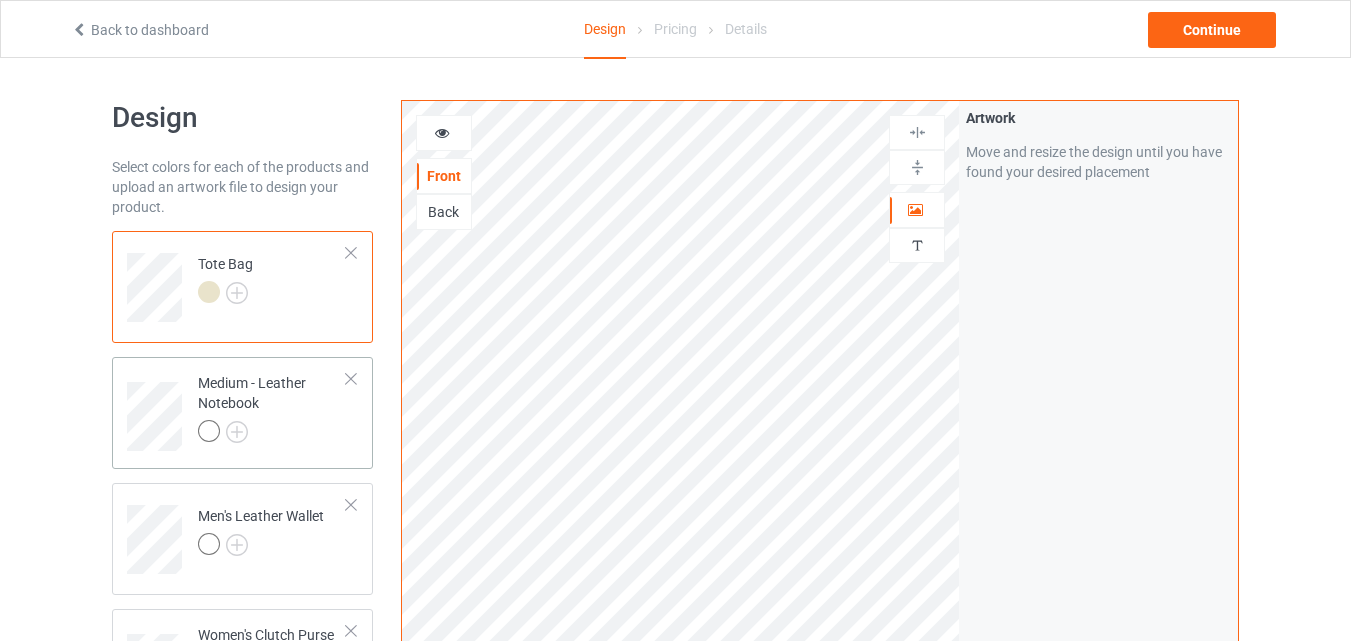 click on "Medium - Leather Notebook" at bounding box center [272, 407] 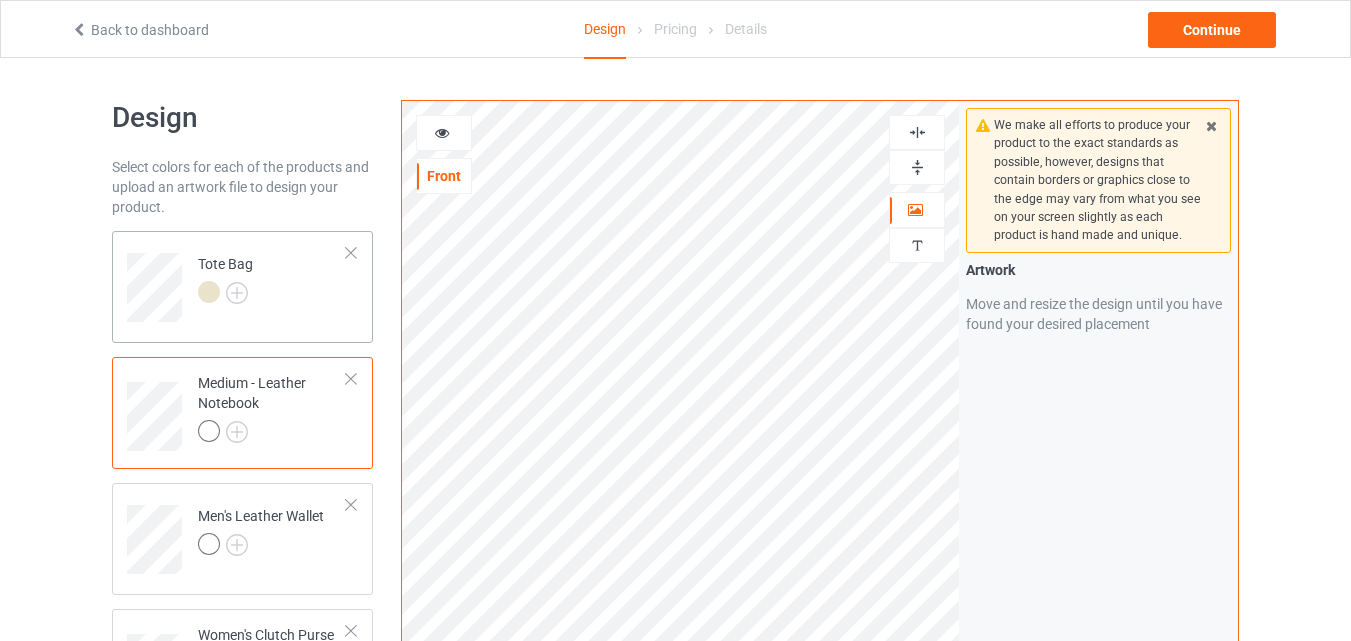 click at bounding box center [351, 253] 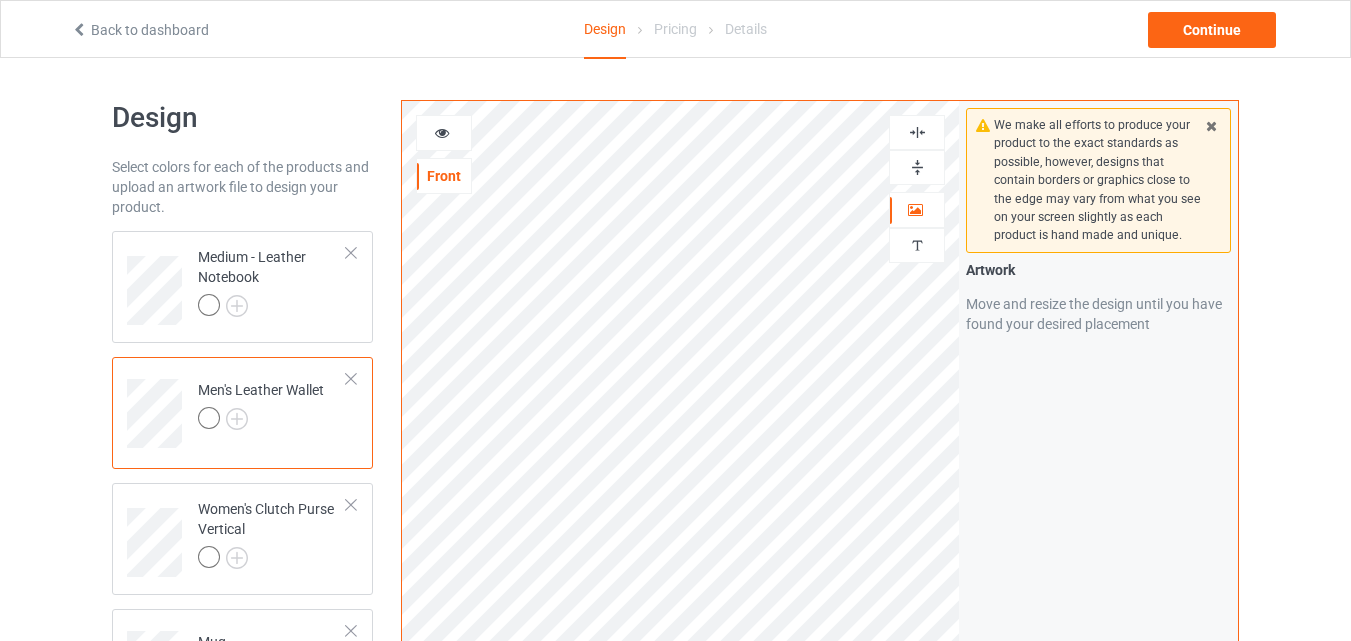 click at bounding box center [351, 253] 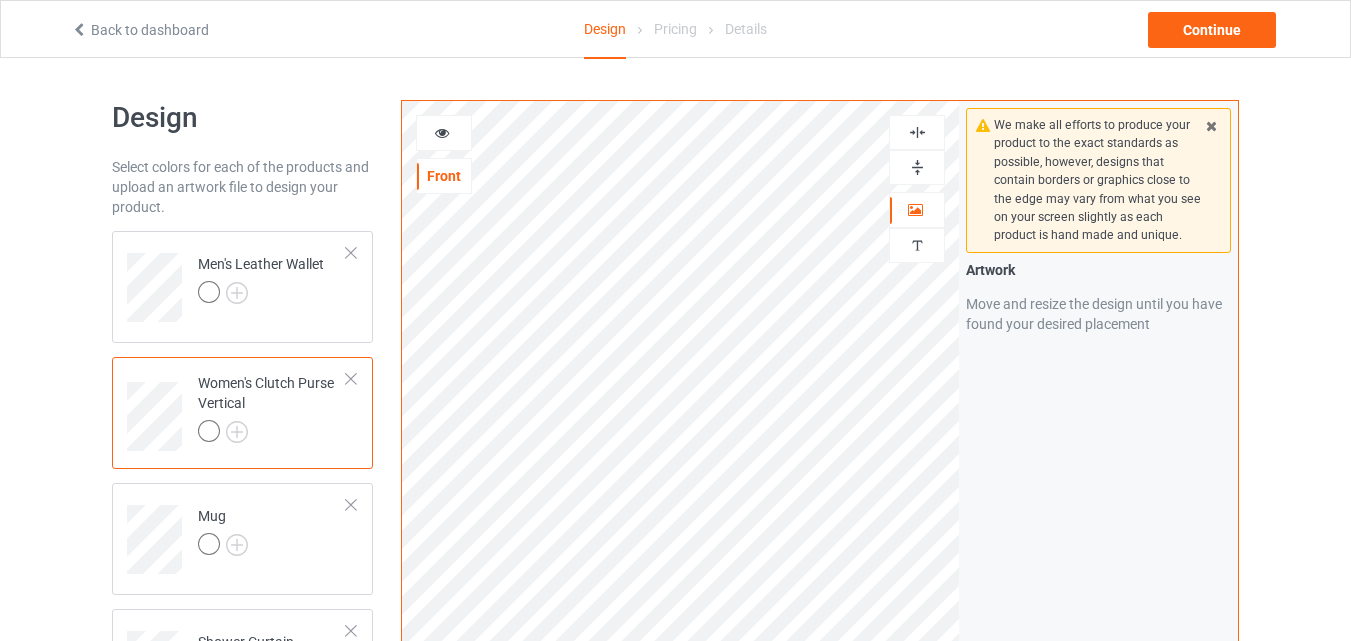 click at bounding box center (351, 253) 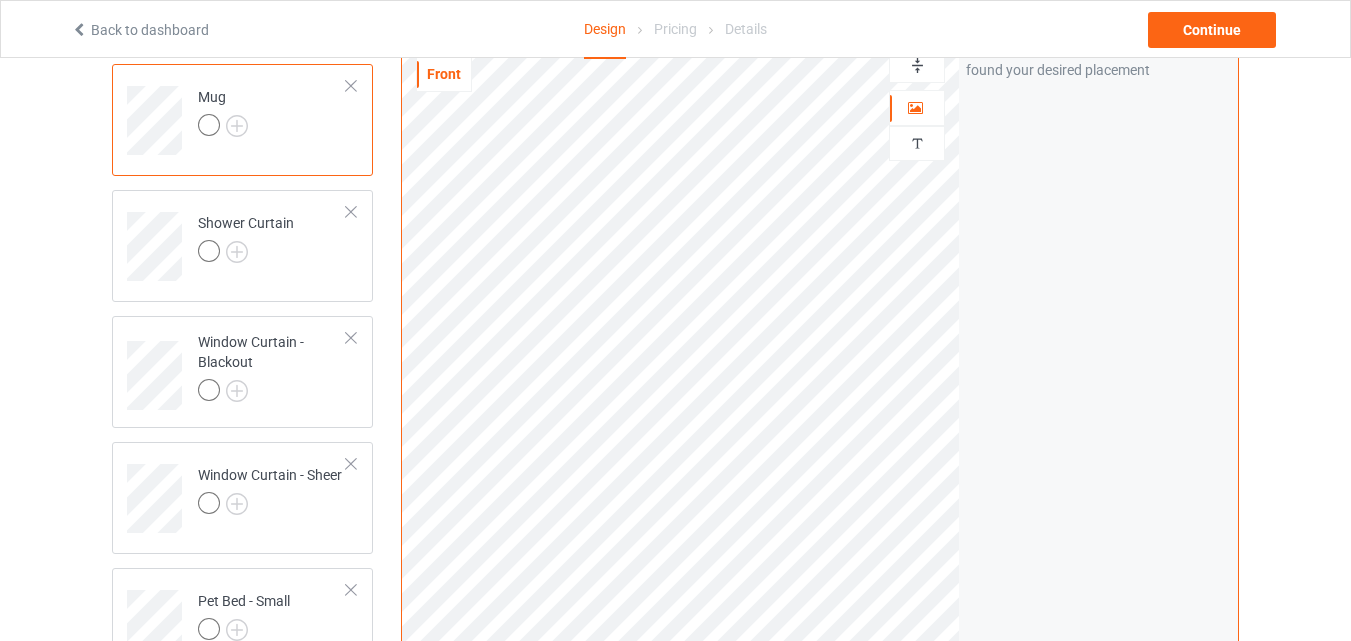 scroll, scrollTop: 300, scrollLeft: 0, axis: vertical 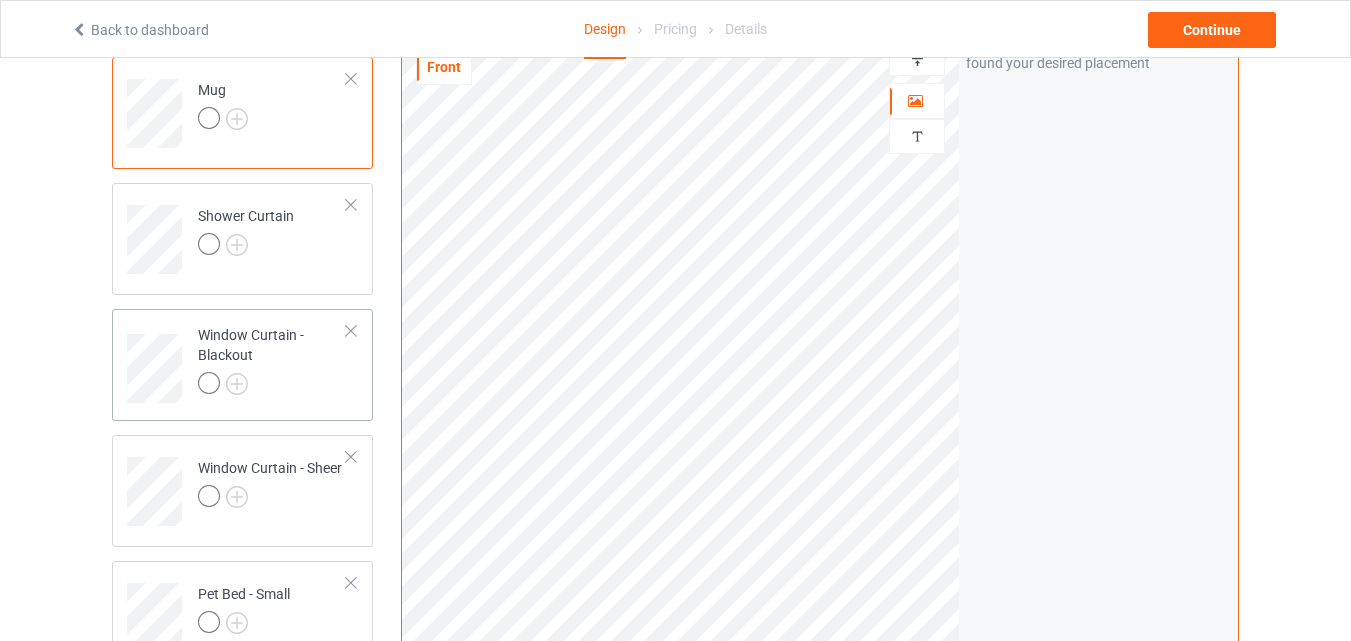 click at bounding box center (272, 386) 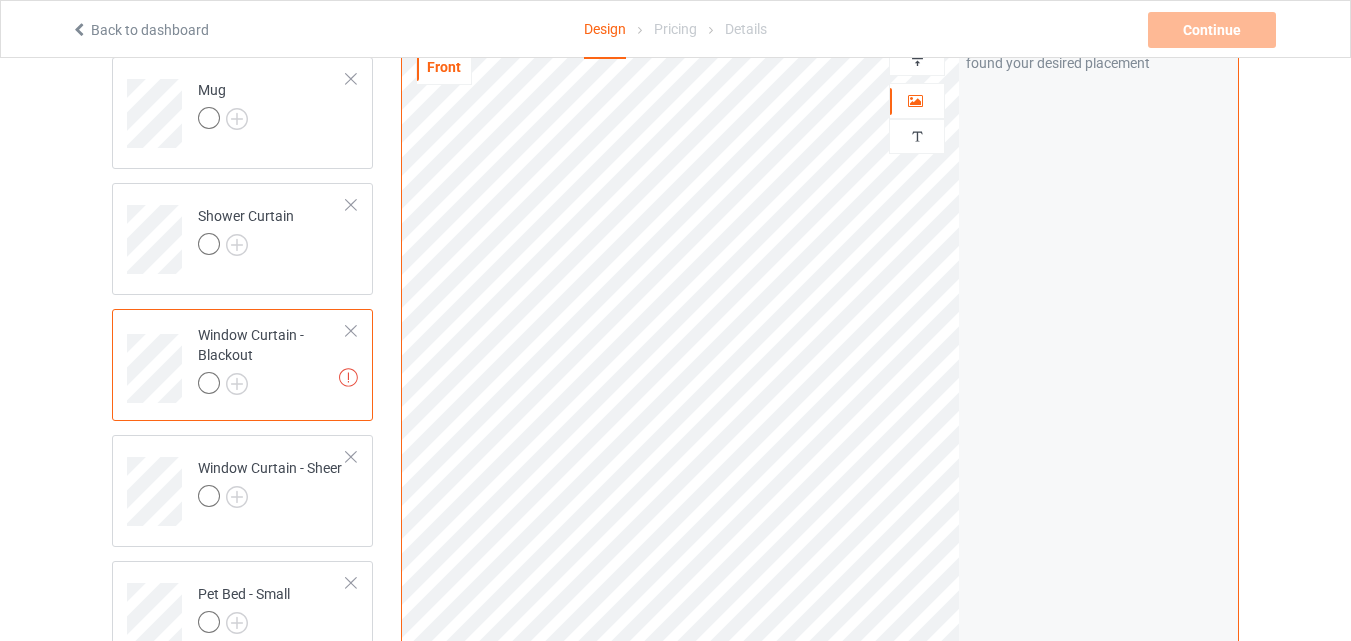 click at bounding box center (351, 331) 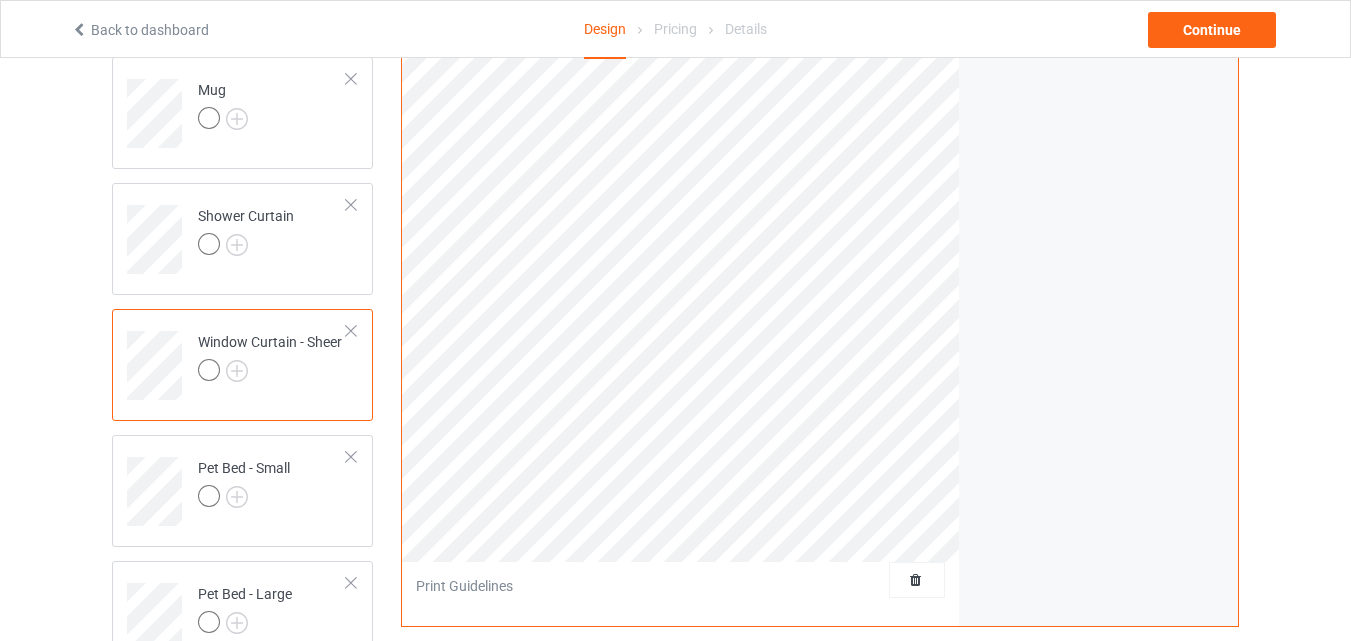 click at bounding box center [351, 331] 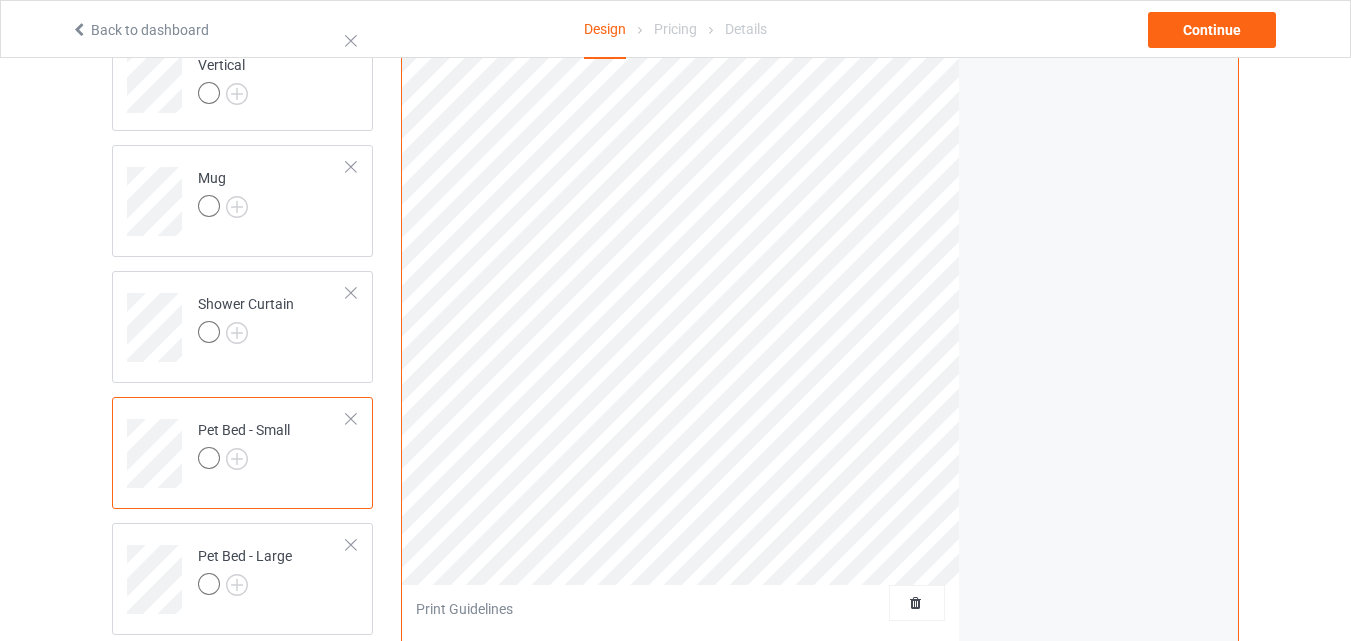 scroll, scrollTop: 100, scrollLeft: 0, axis: vertical 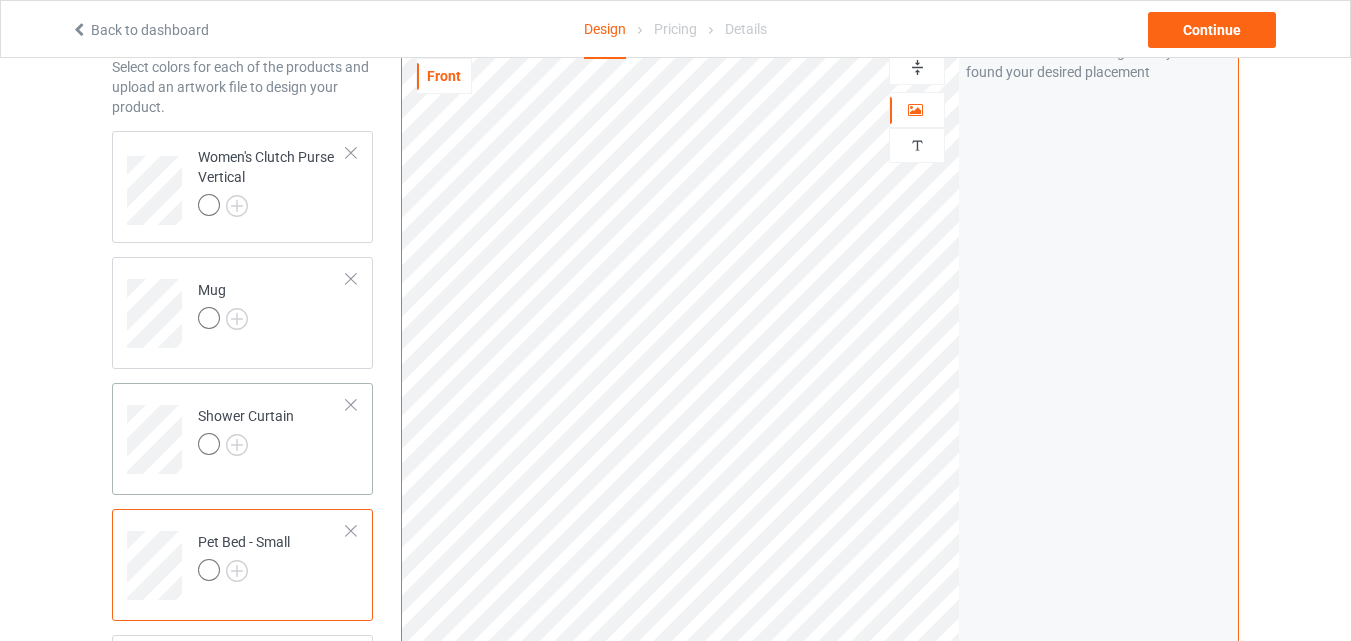 click at bounding box center [351, 405] 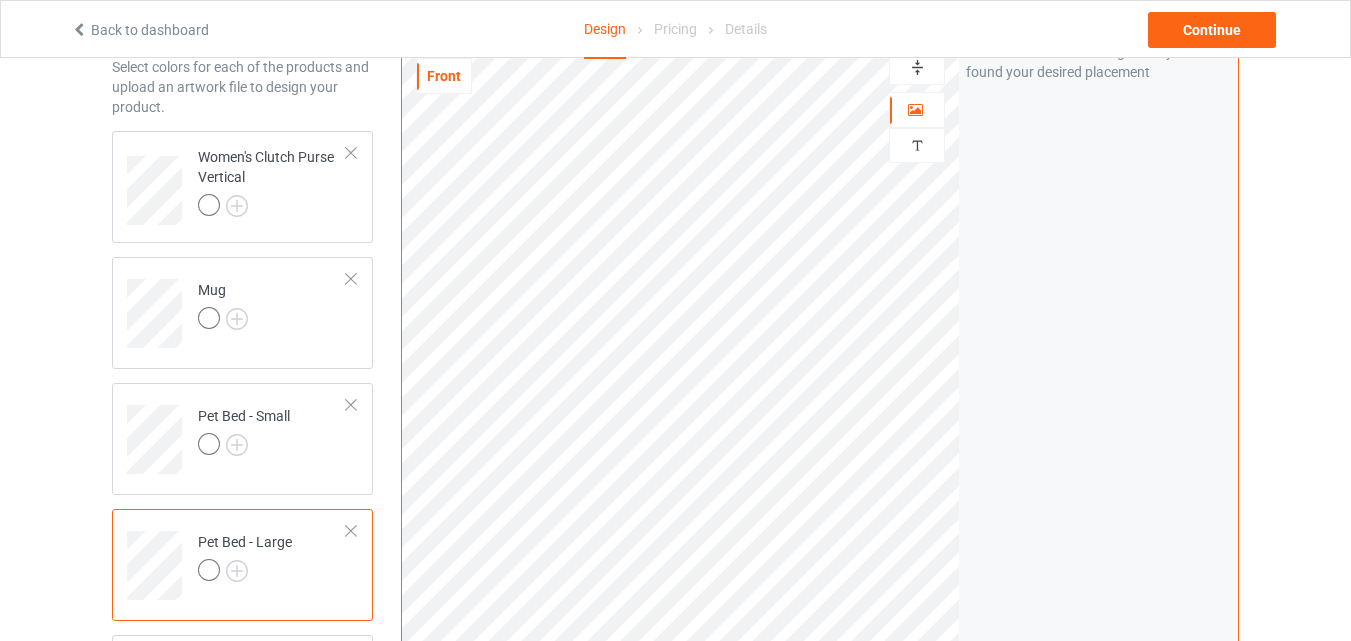 click at bounding box center (351, 405) 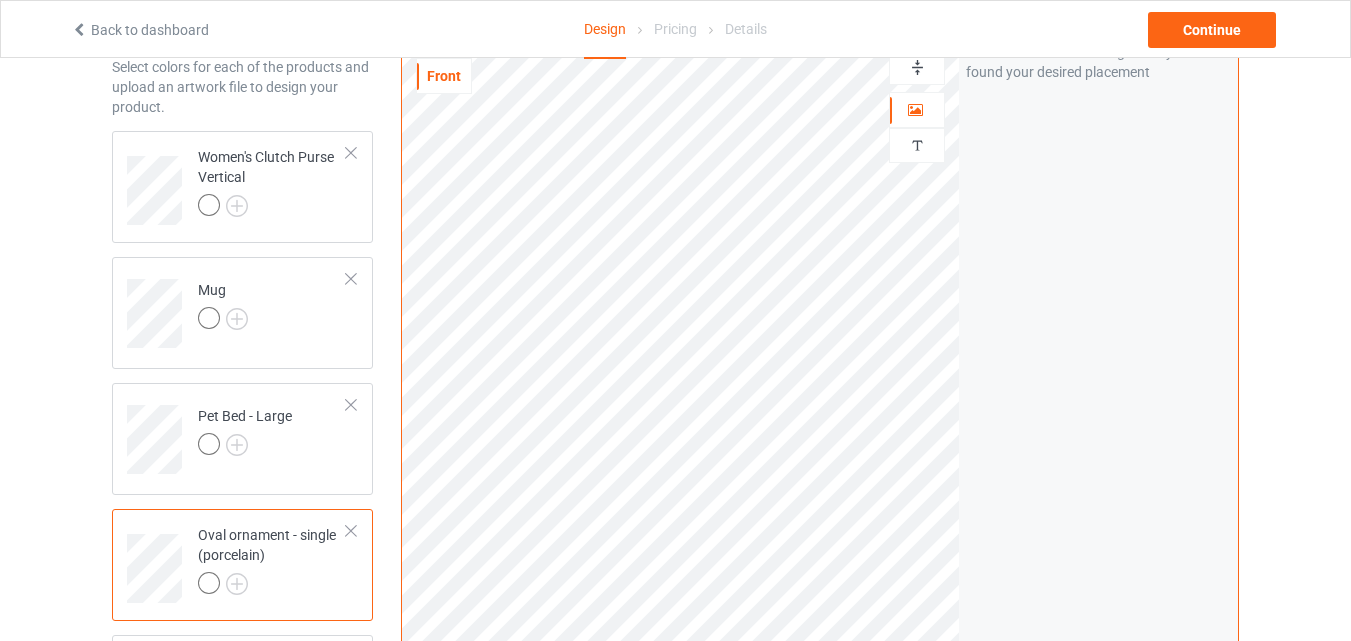 click at bounding box center [351, 405] 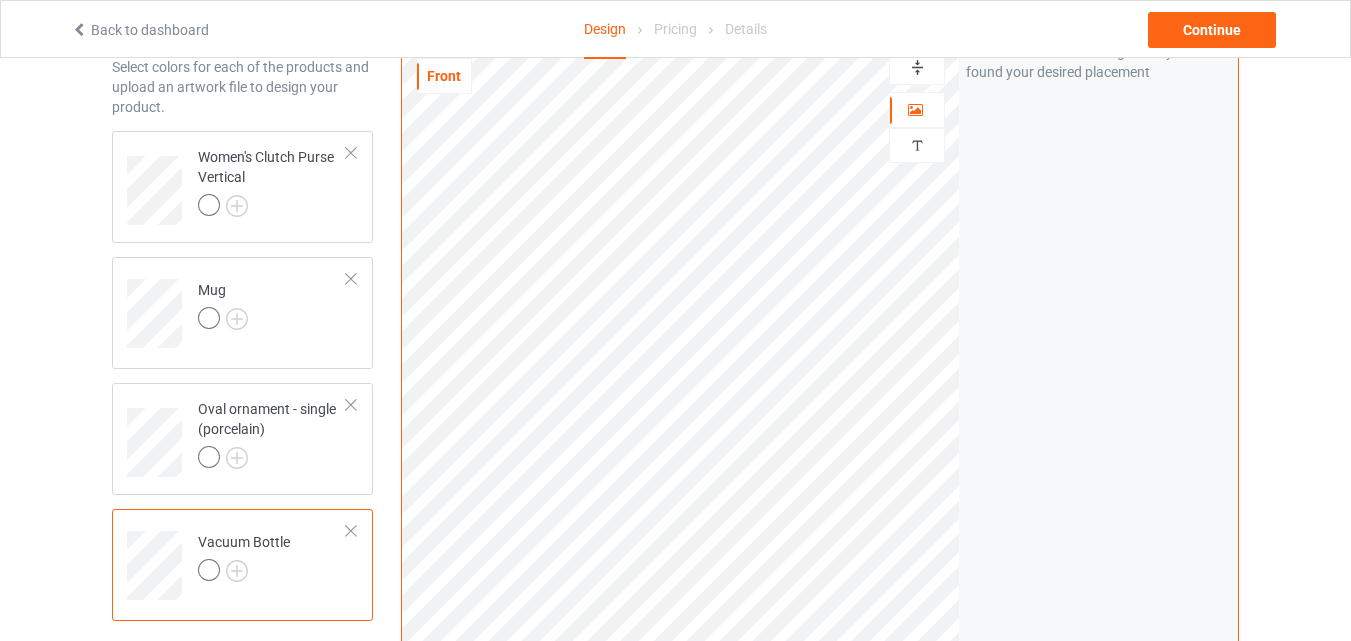 click on "Vacuum Bottle" at bounding box center (272, 558) 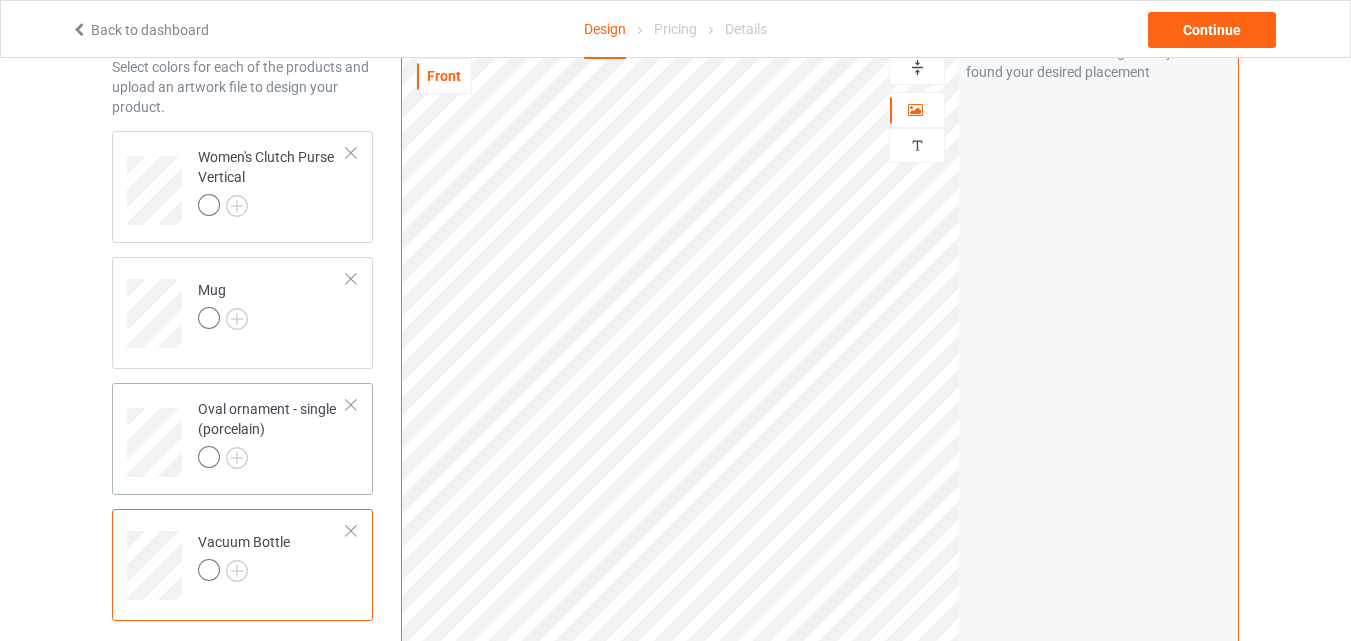 click at bounding box center (272, 460) 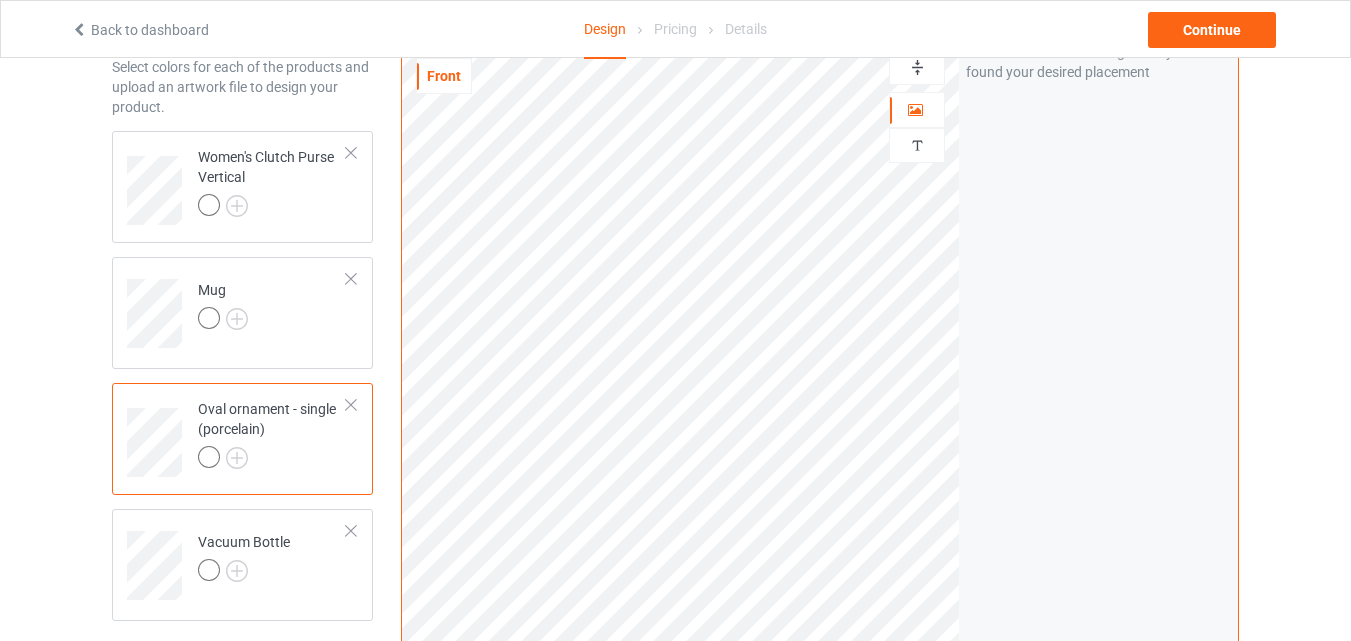 click at bounding box center [351, 405] 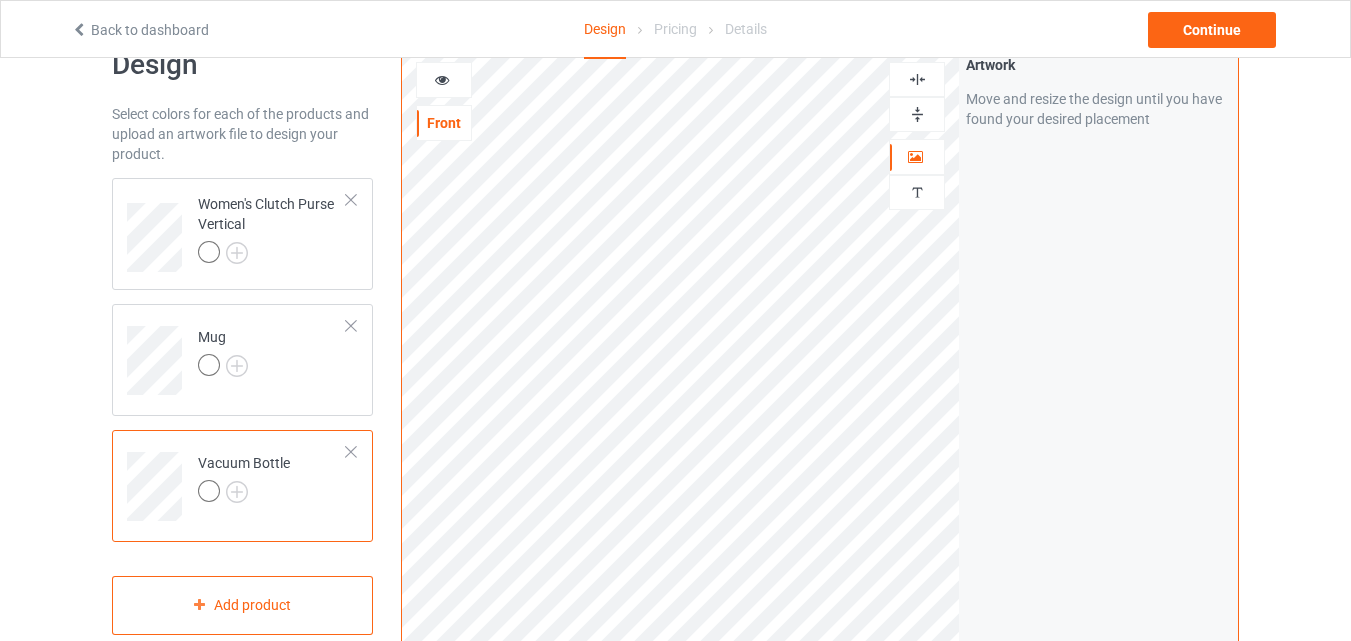 scroll, scrollTop: 0, scrollLeft: 0, axis: both 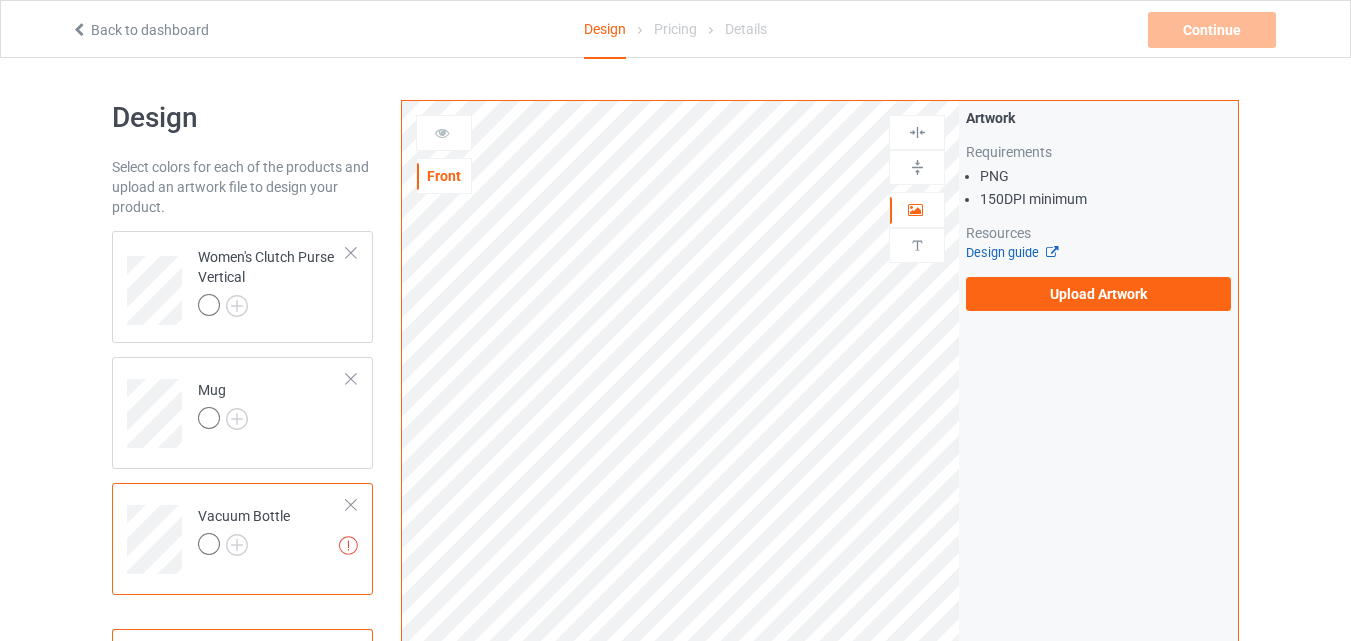 click at bounding box center [1046, 249] 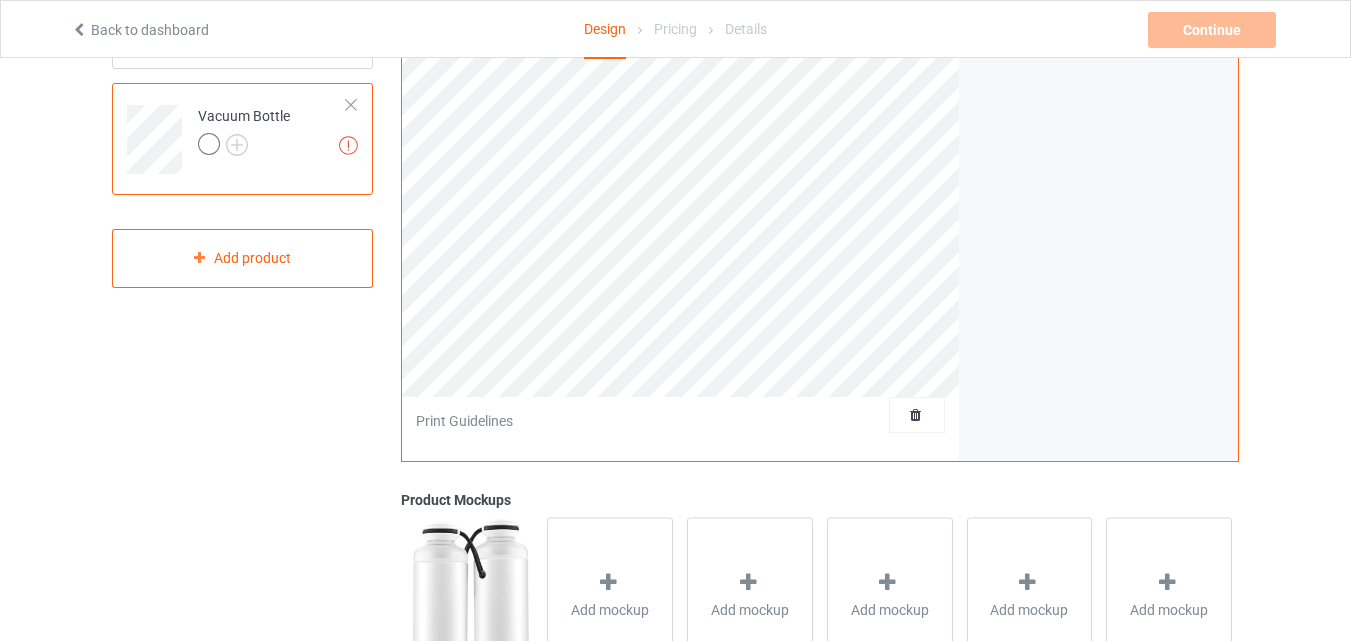 scroll, scrollTop: 300, scrollLeft: 0, axis: vertical 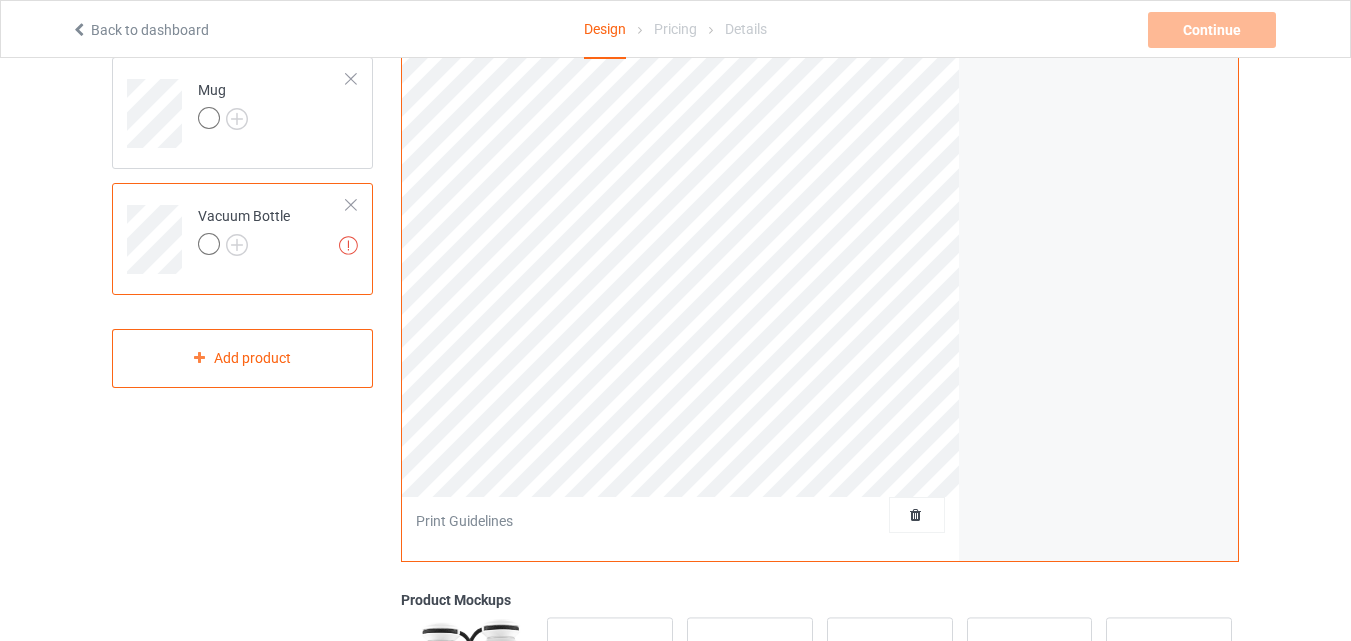 click on "Vacuum Bottle" at bounding box center [244, 230] 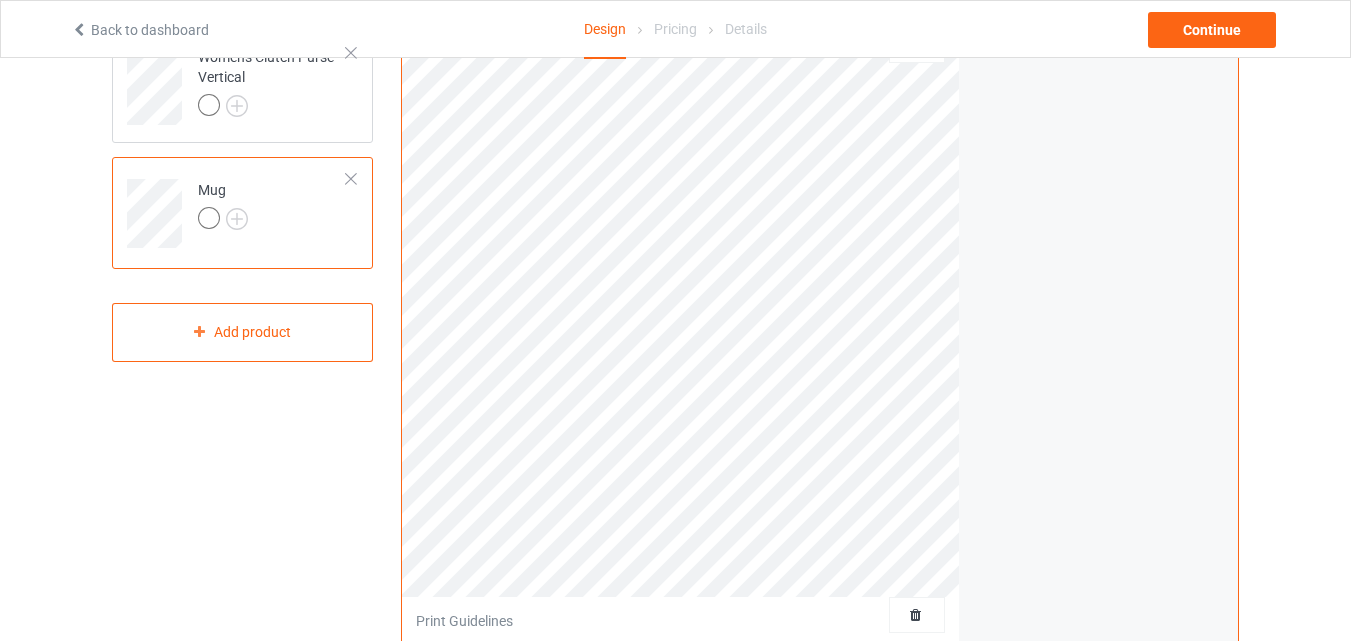 scroll, scrollTop: 0, scrollLeft: 0, axis: both 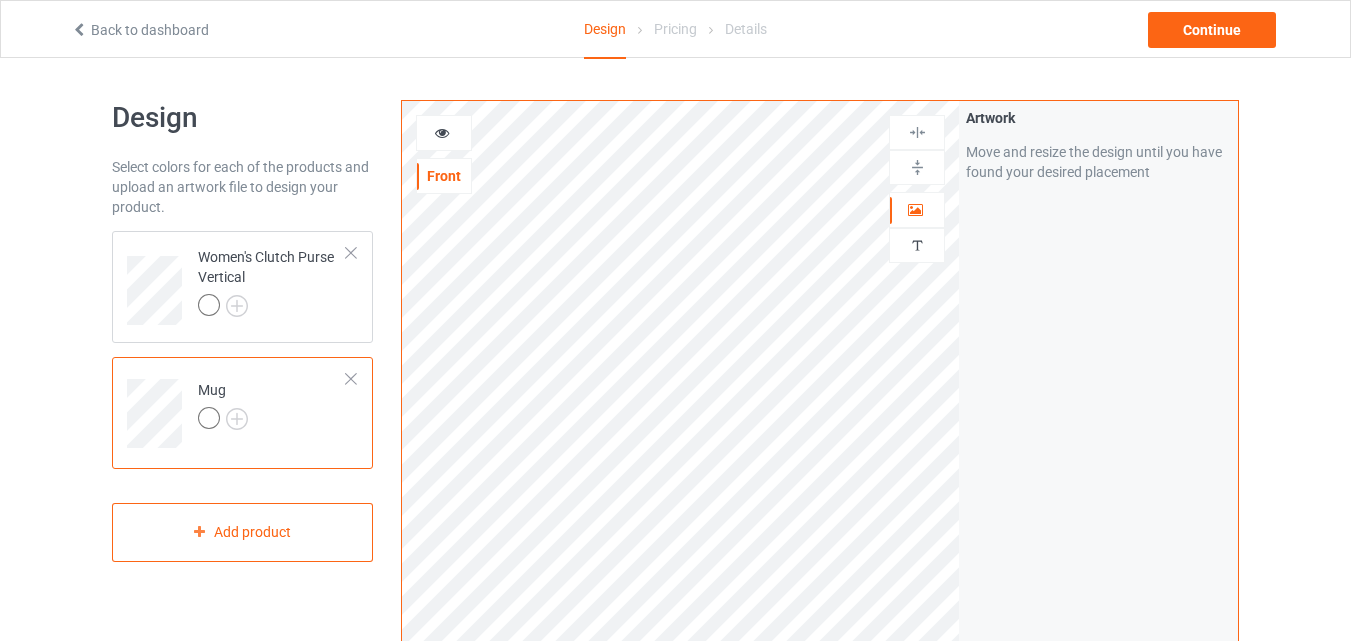 click on "Artwork Move and resize the design until you have found your desired placement" at bounding box center (1098, 481) 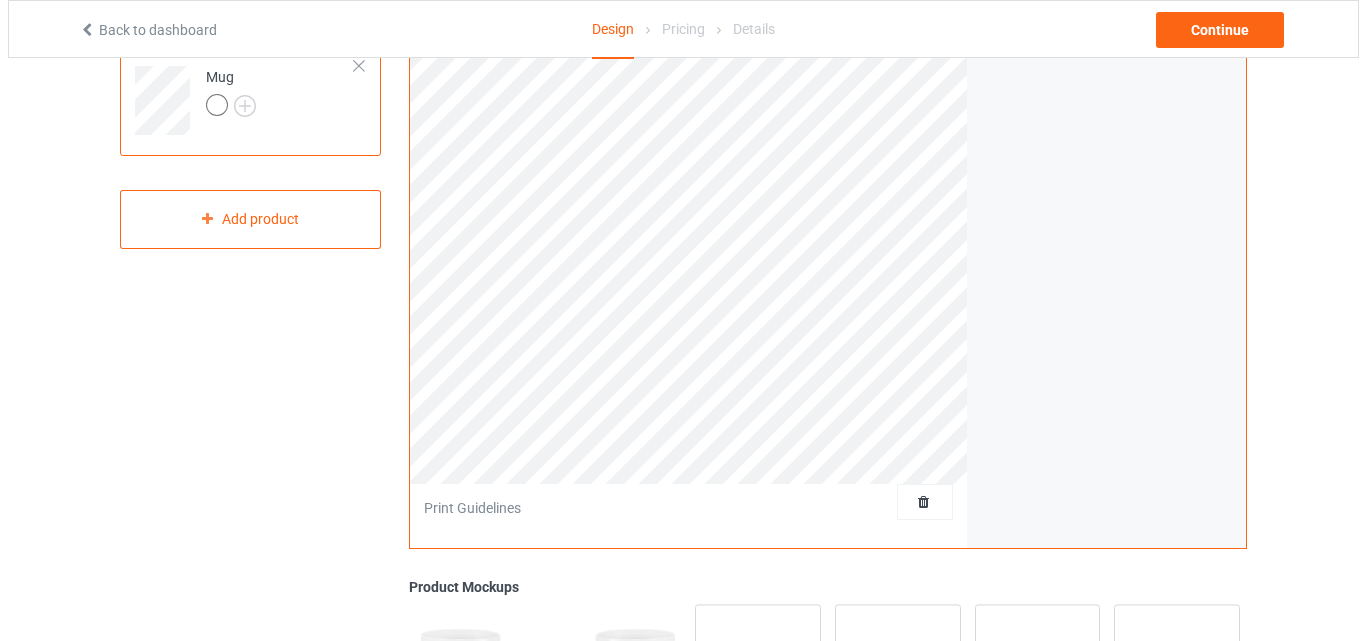 scroll, scrollTop: 300, scrollLeft: 0, axis: vertical 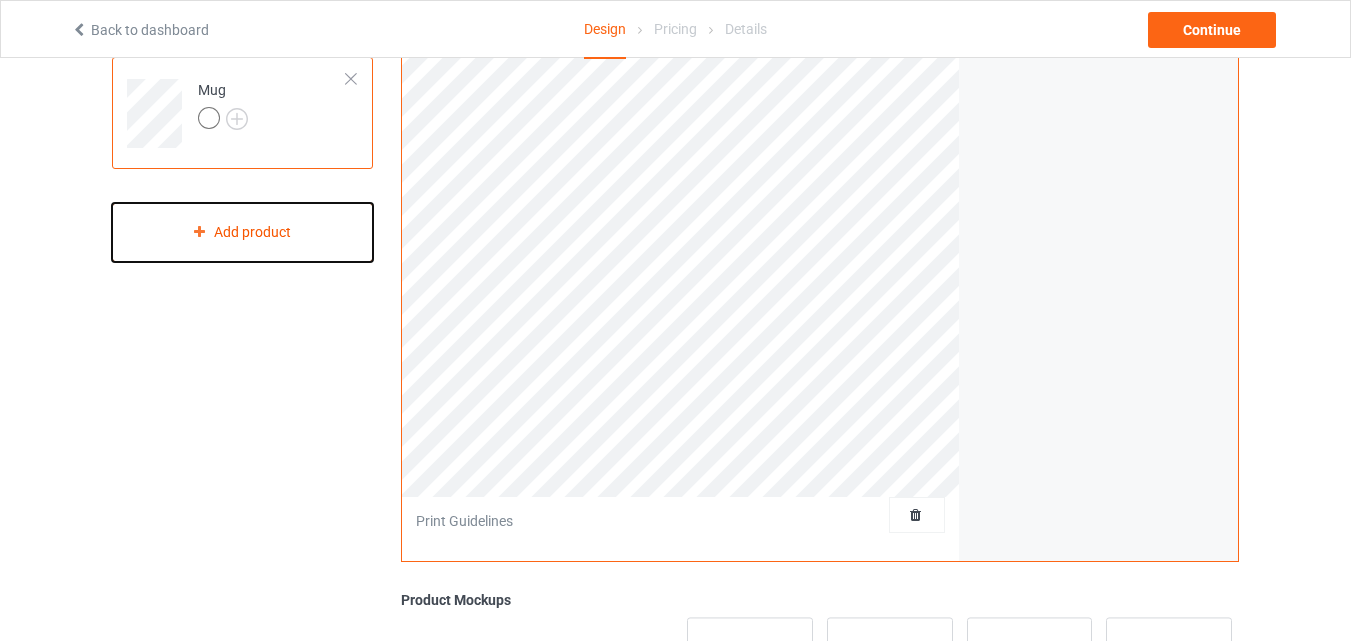 click on "Add product" at bounding box center (242, 232) 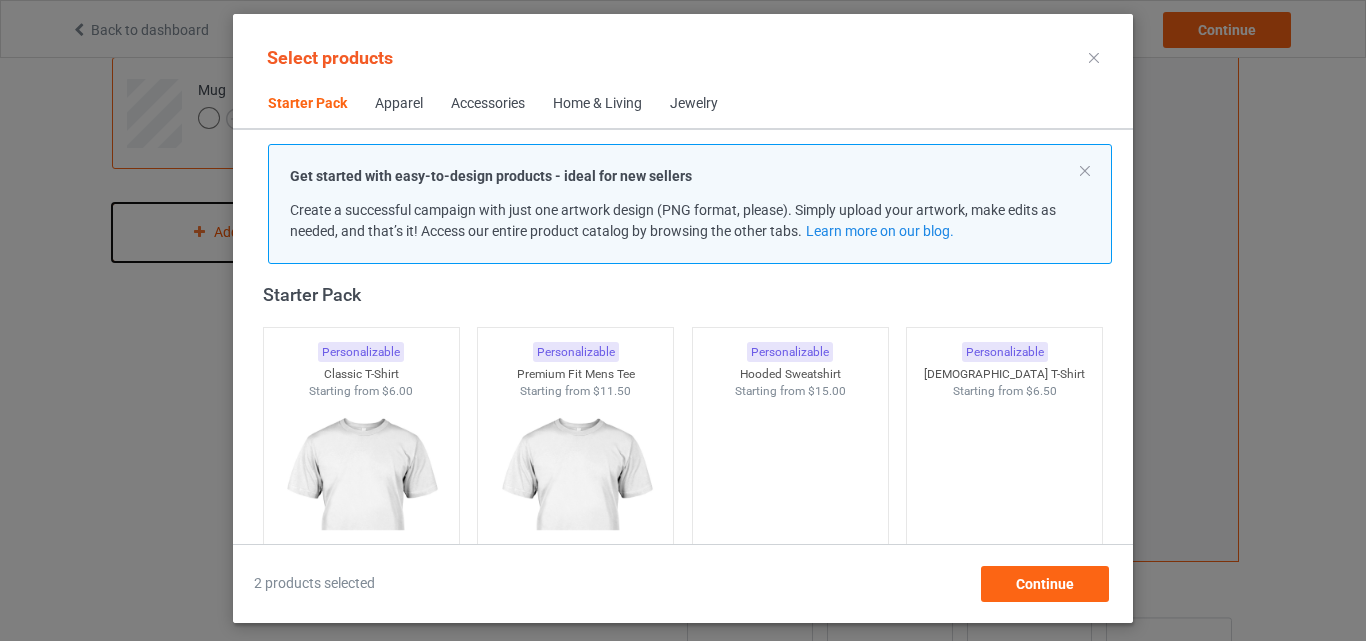 scroll, scrollTop: 526, scrollLeft: 0, axis: vertical 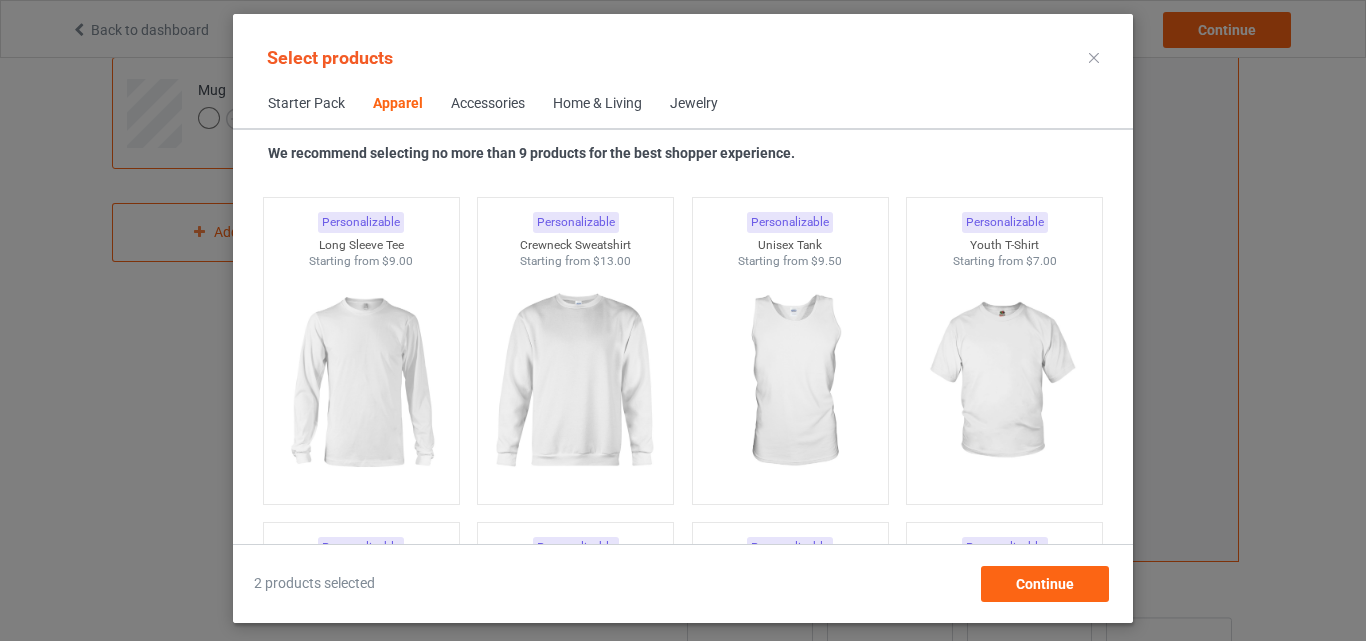 click on "Accessories" at bounding box center [488, 104] 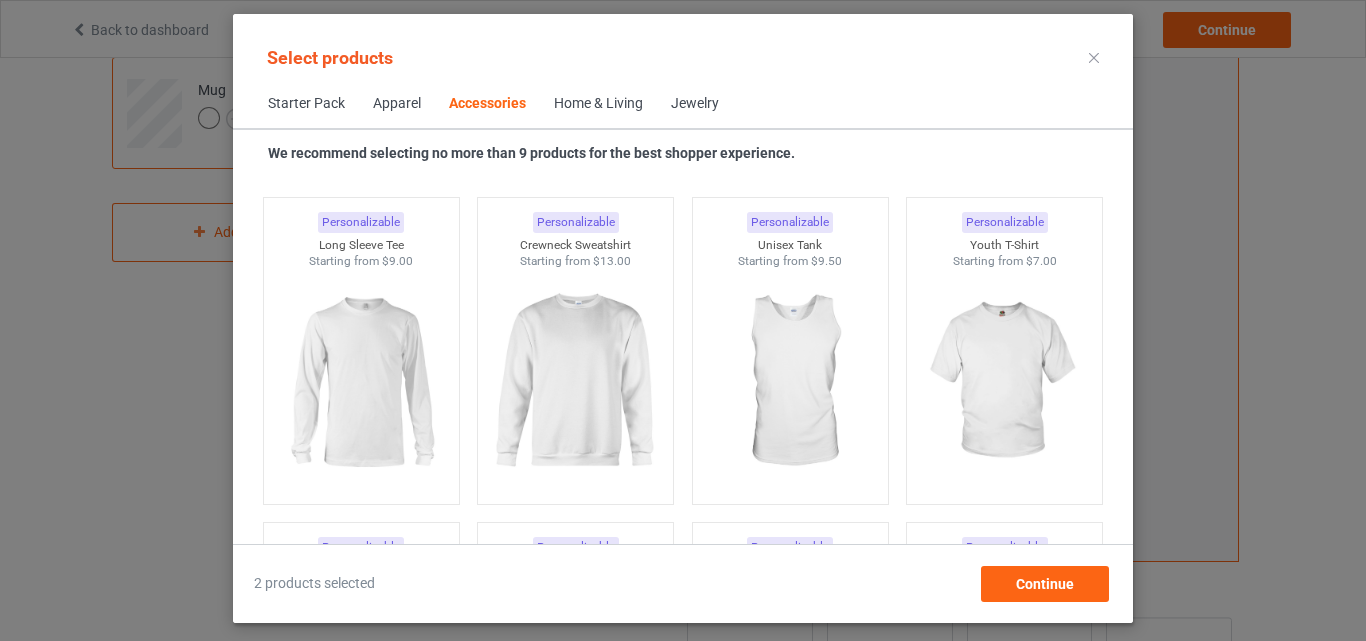 scroll, scrollTop: 4394, scrollLeft: 0, axis: vertical 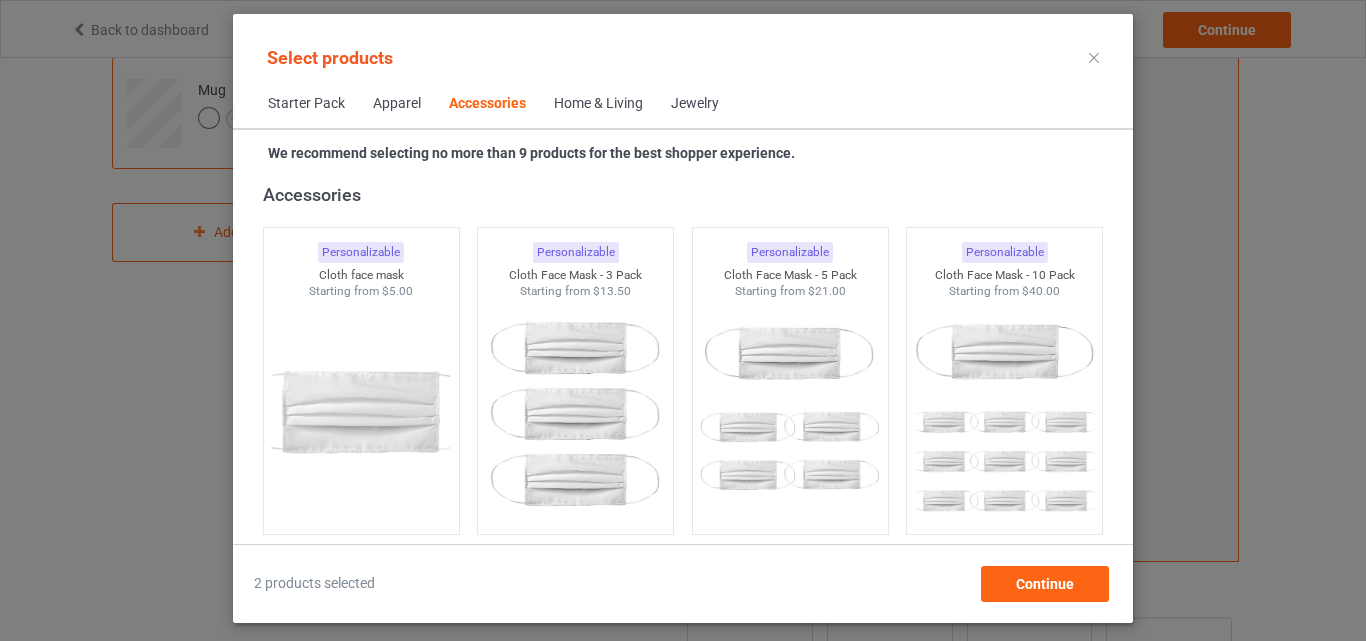 click on "Home & Living" at bounding box center (598, 104) 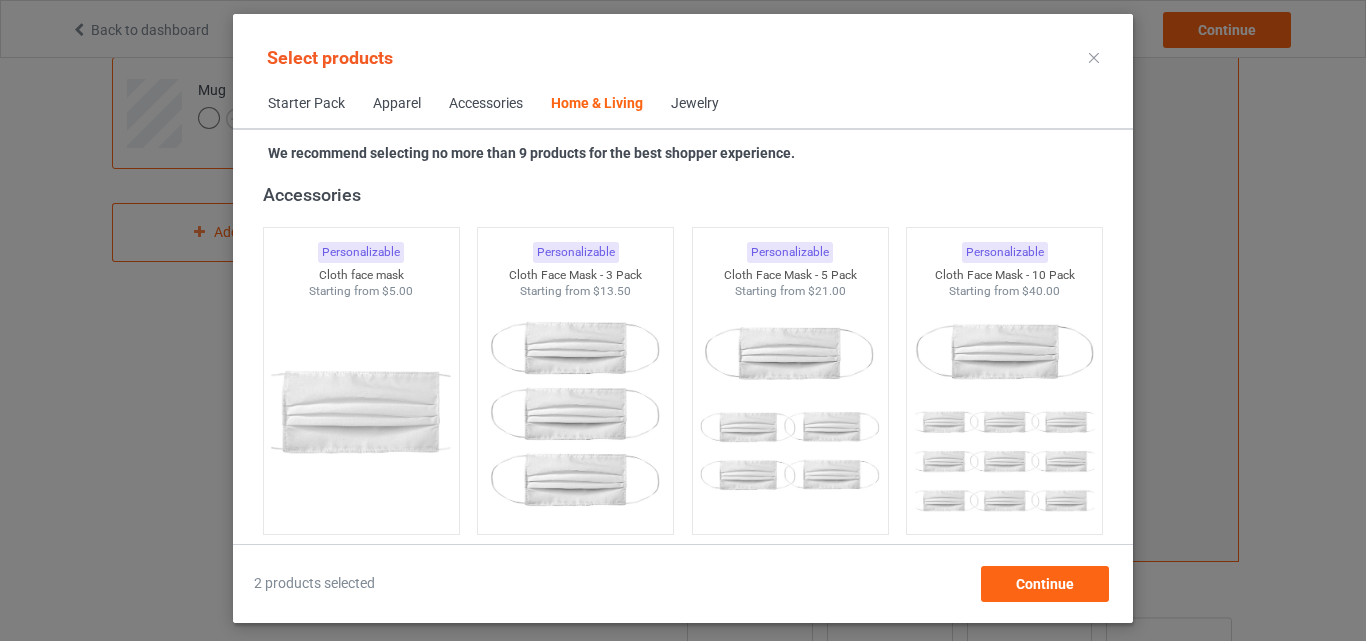 scroll, scrollTop: 9019, scrollLeft: 0, axis: vertical 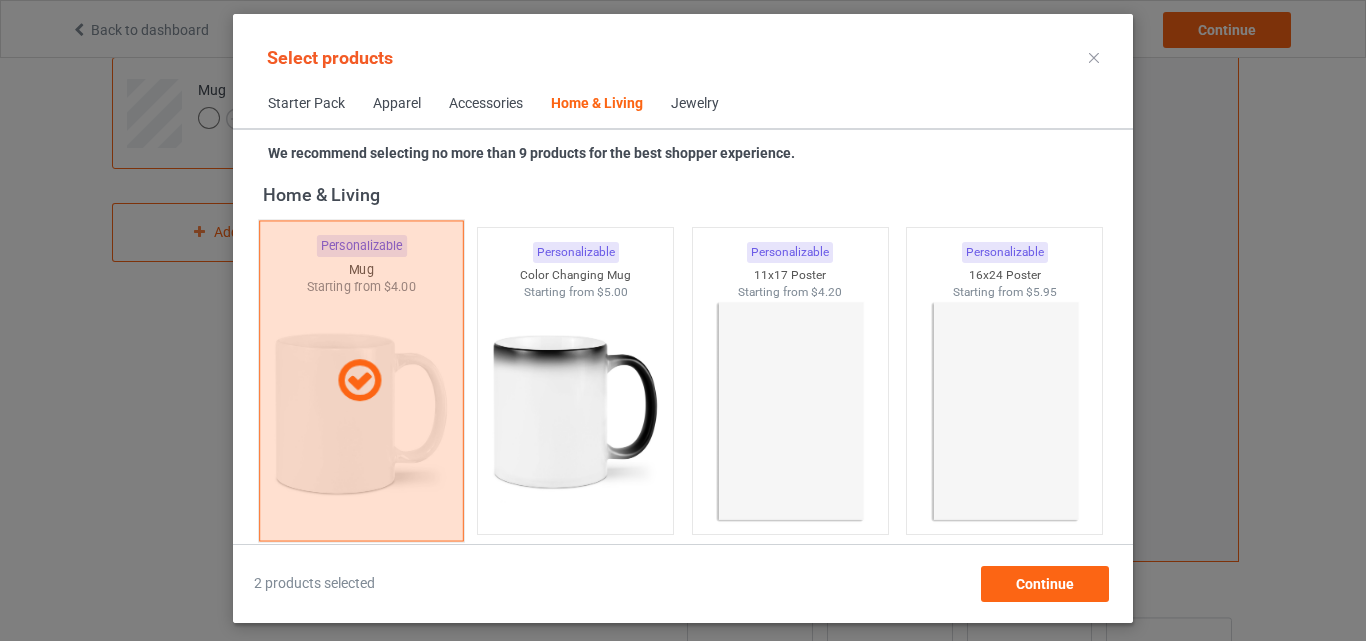 click at bounding box center [361, 381] 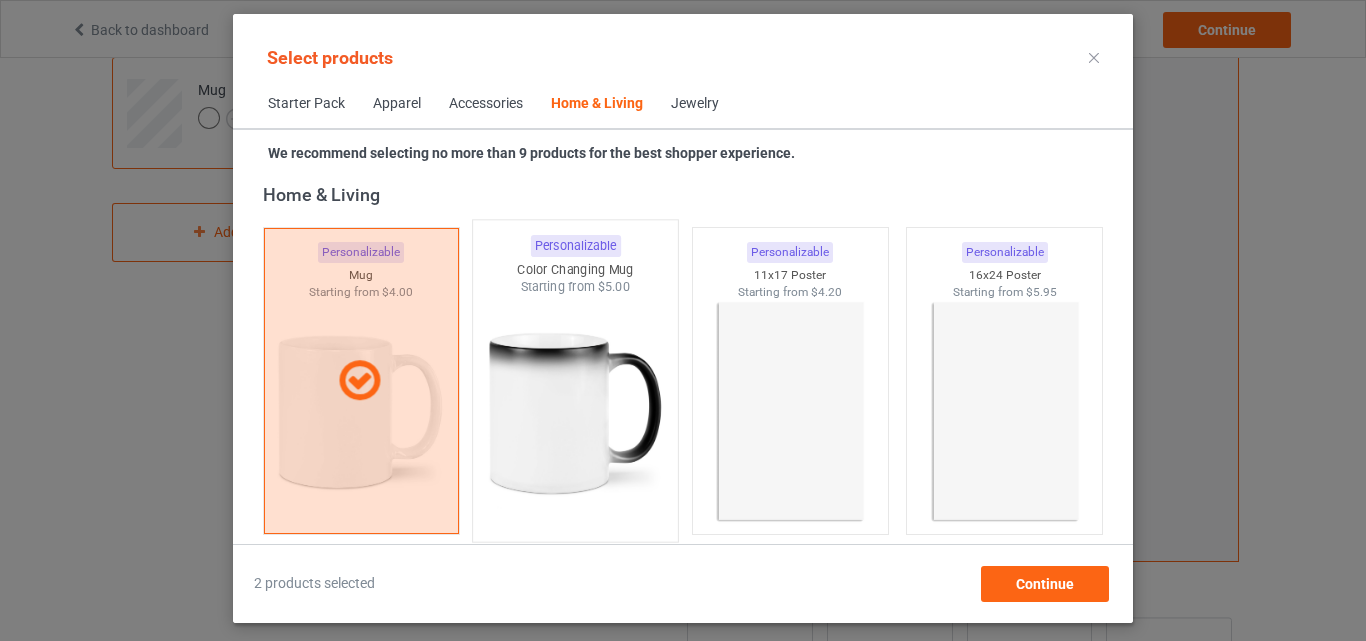 click on "Starting from   $5.00" at bounding box center [575, 287] 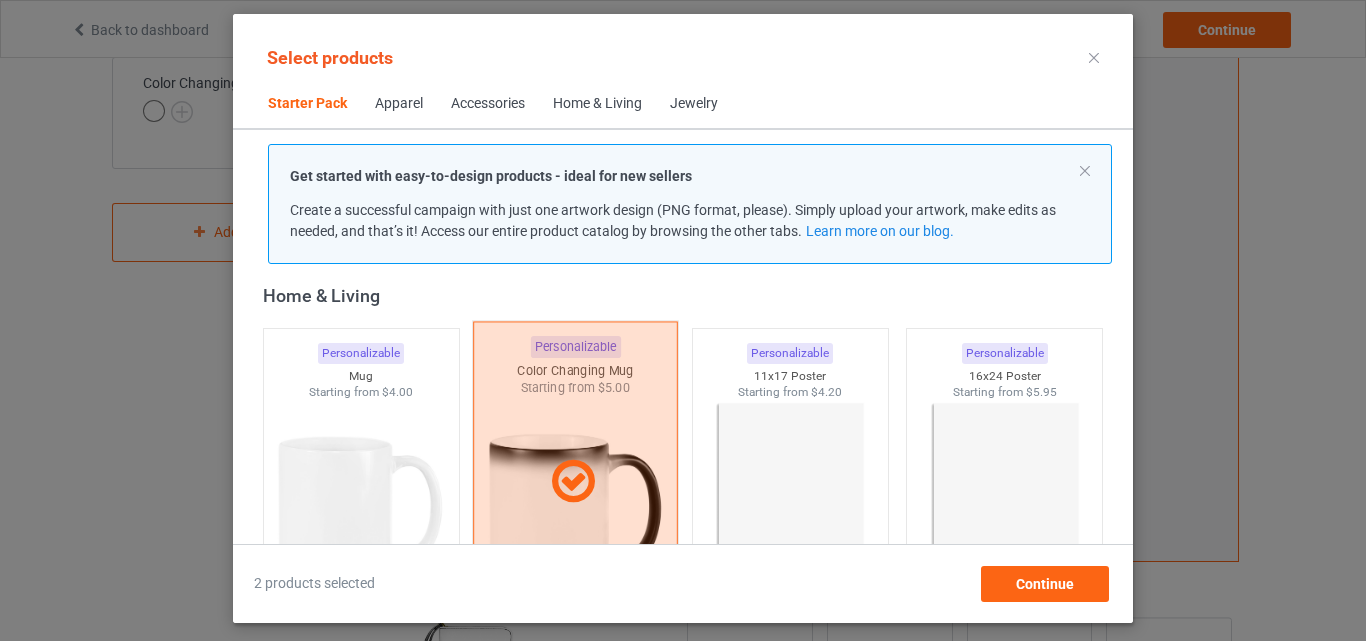 scroll, scrollTop: 0, scrollLeft: 0, axis: both 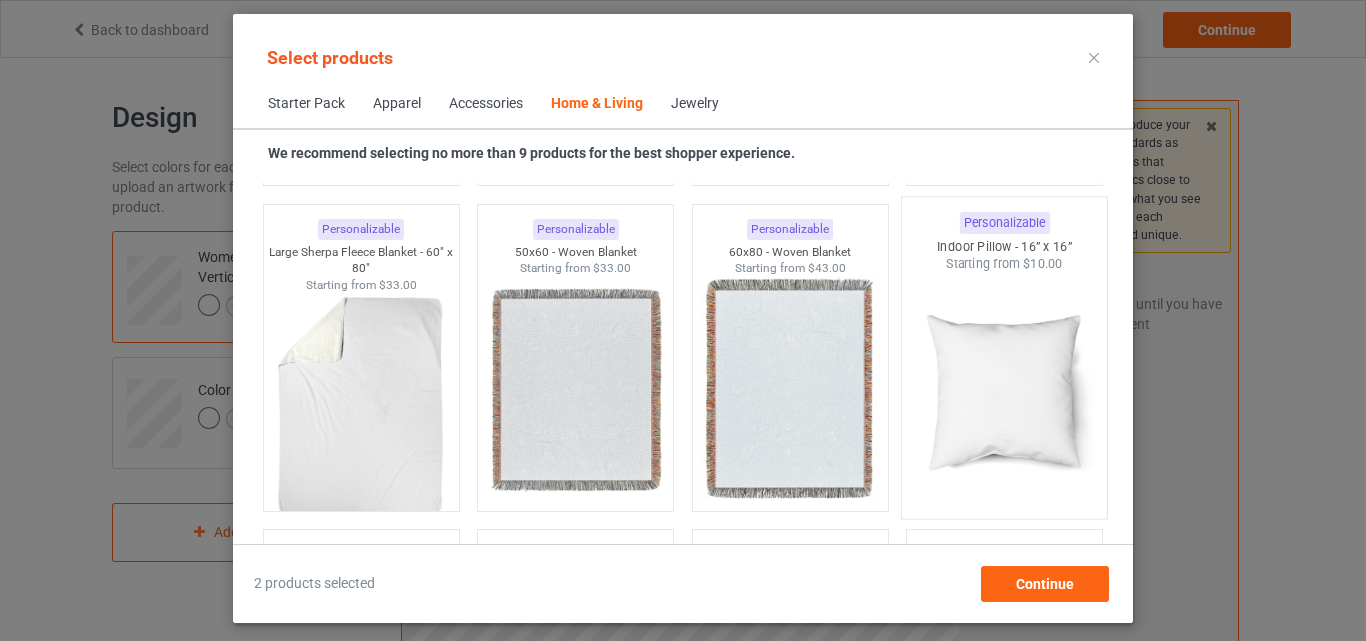 click at bounding box center (1005, 390) 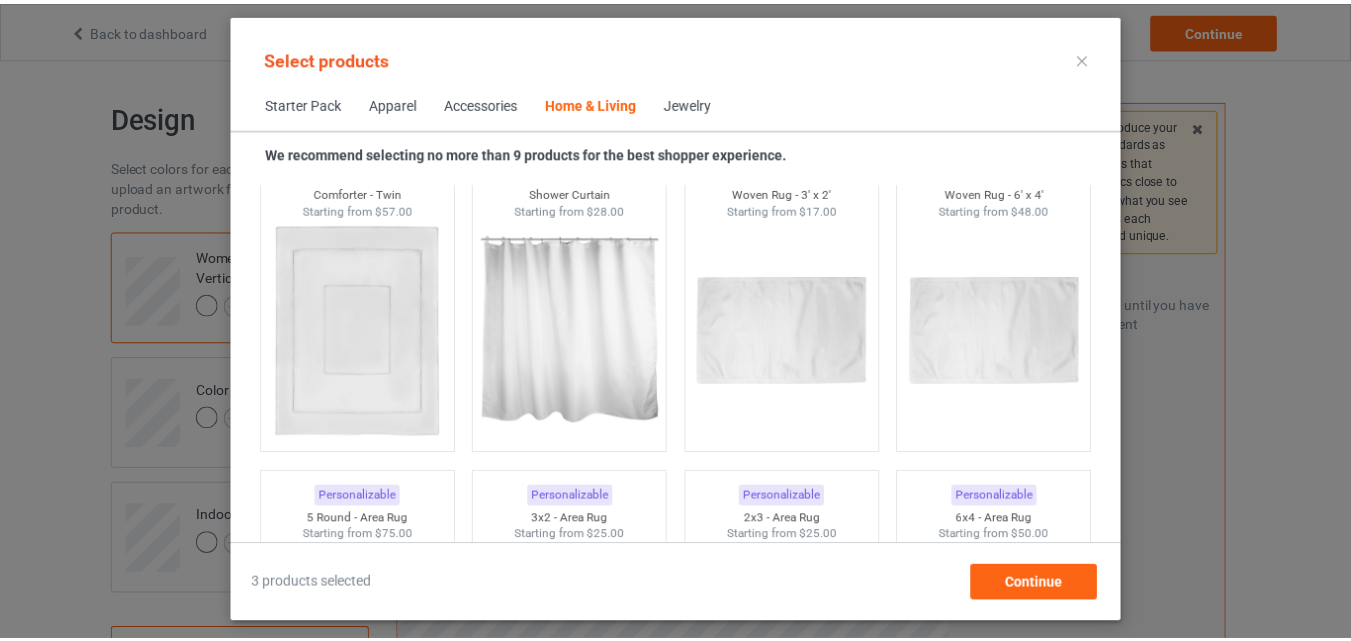 scroll, scrollTop: 11119, scrollLeft: 0, axis: vertical 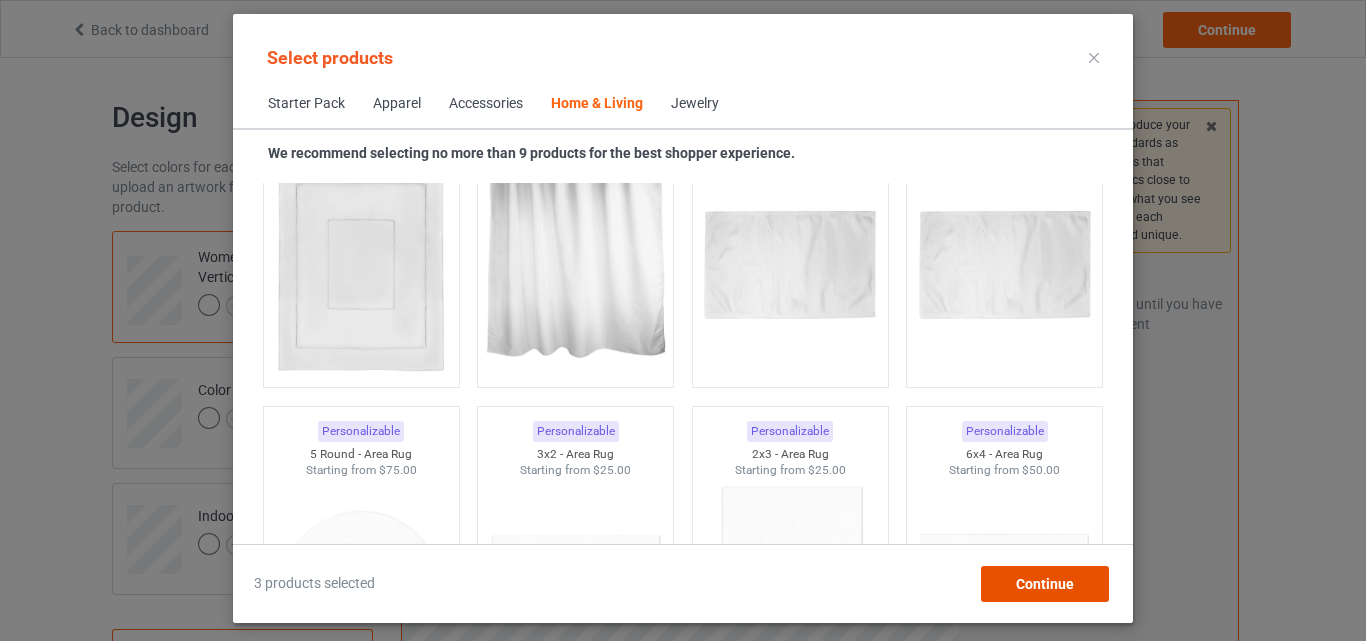click on "Continue" at bounding box center [1045, 584] 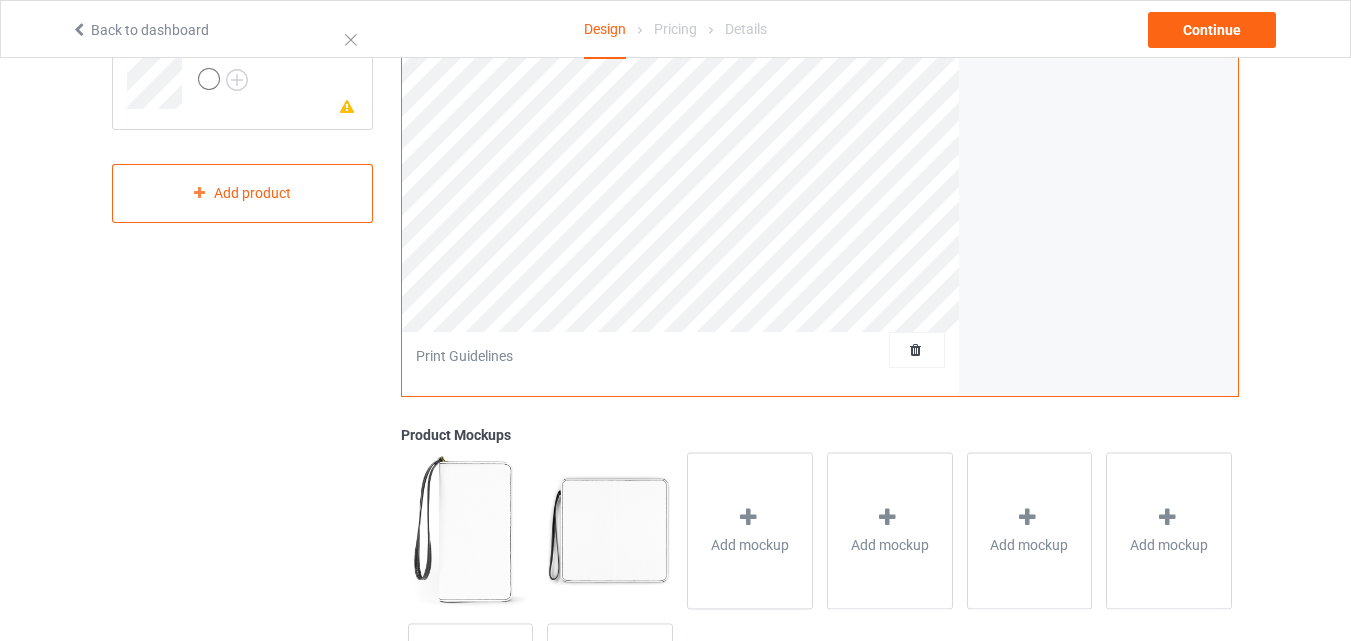 scroll, scrollTop: 500, scrollLeft: 0, axis: vertical 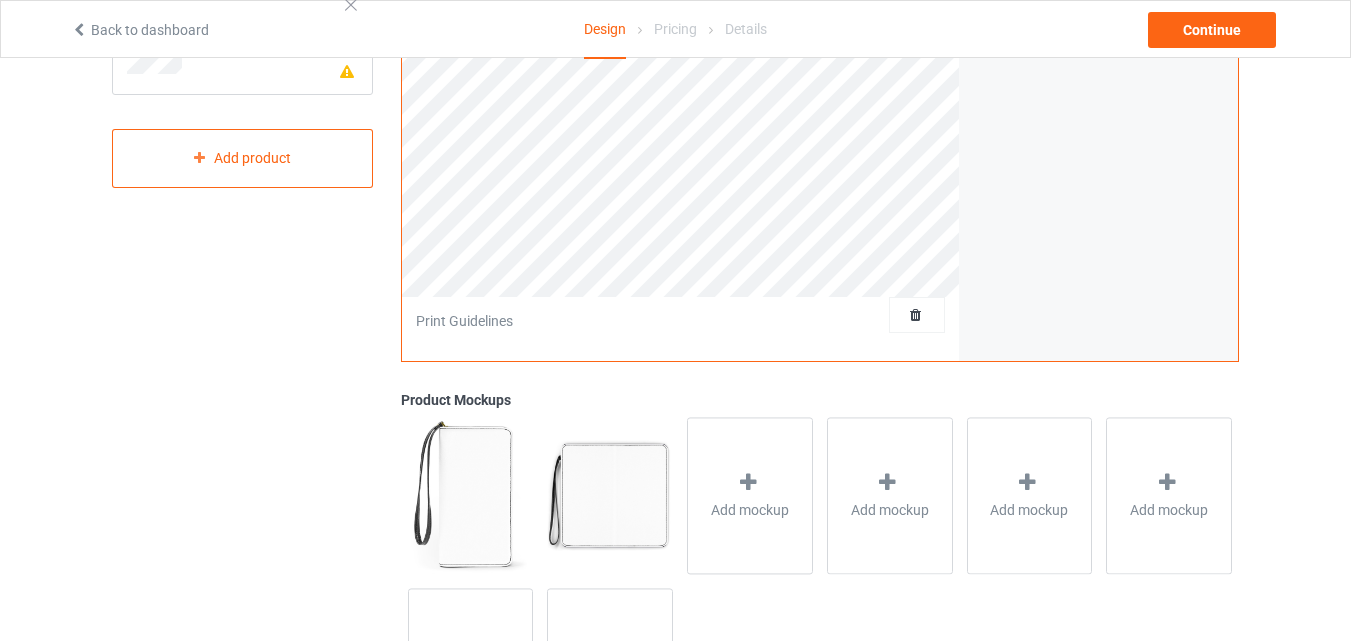 click at bounding box center (470, 495) 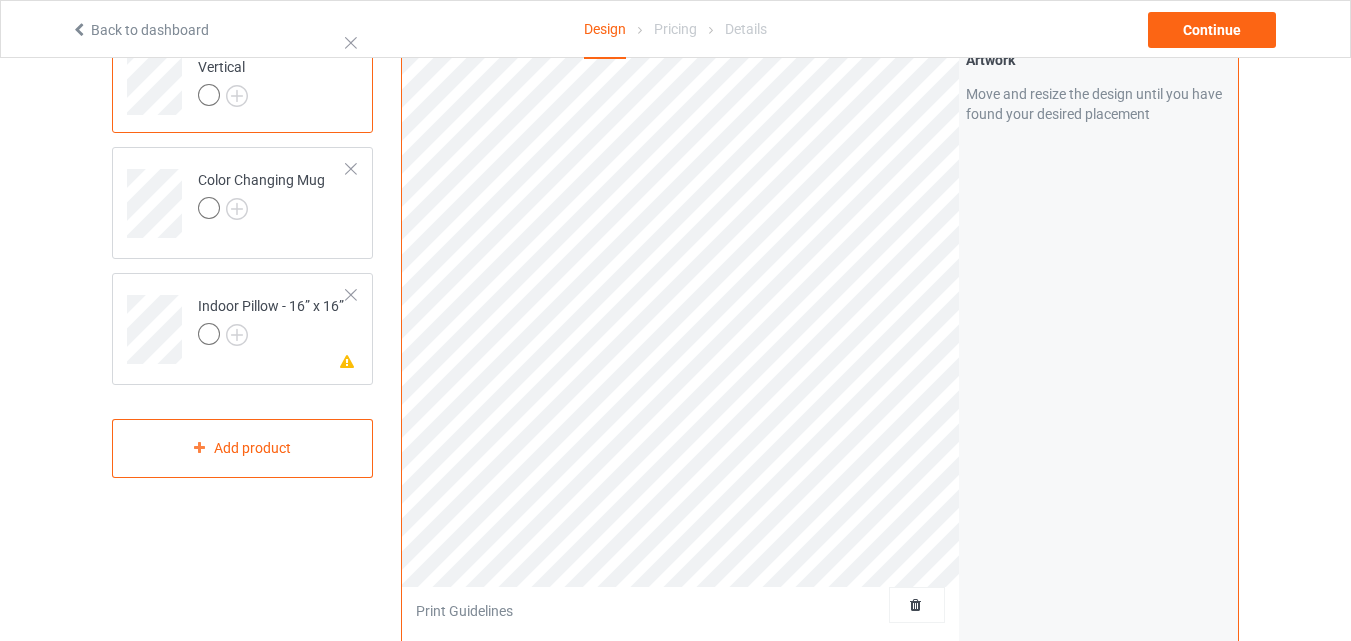 scroll, scrollTop: 200, scrollLeft: 0, axis: vertical 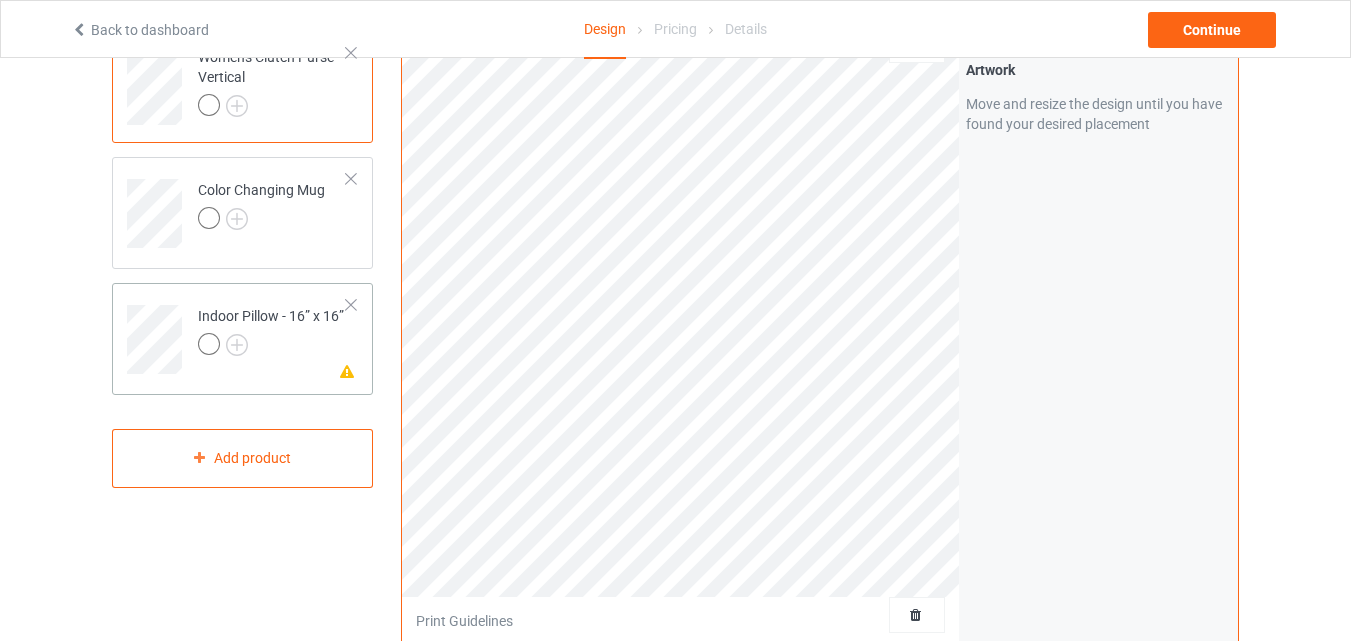 click on "Indoor Pillow - 16” x 16”" at bounding box center [271, 330] 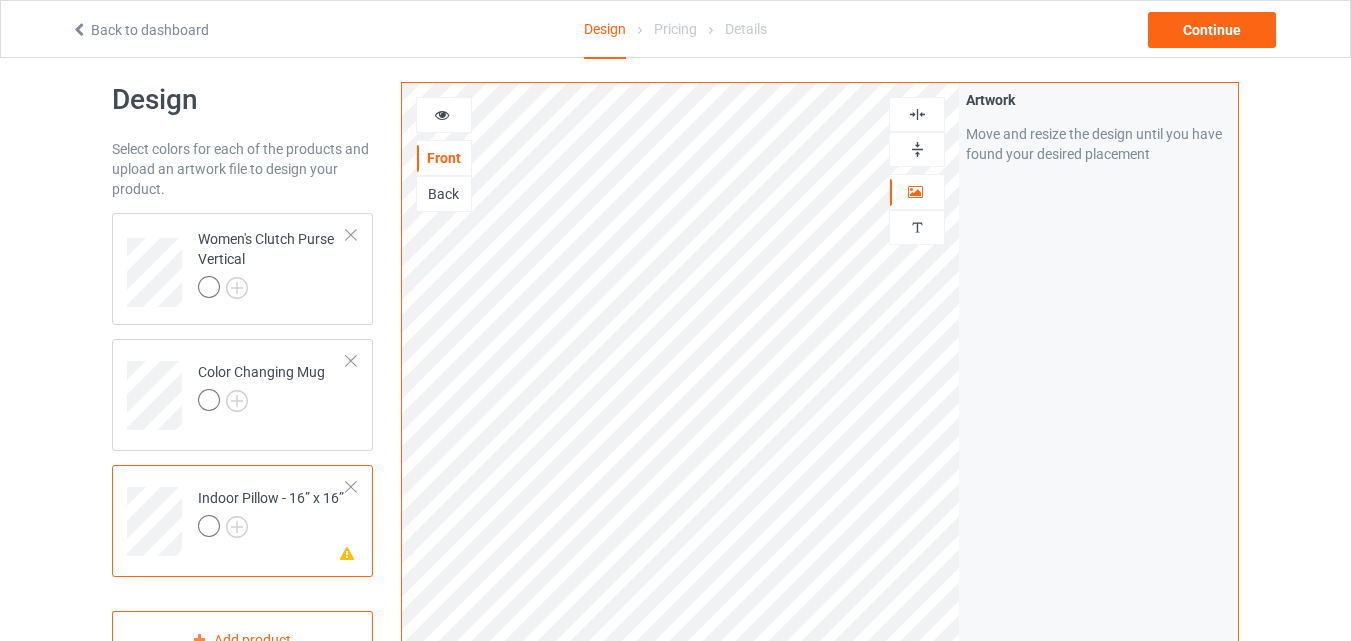 scroll, scrollTop: 0, scrollLeft: 0, axis: both 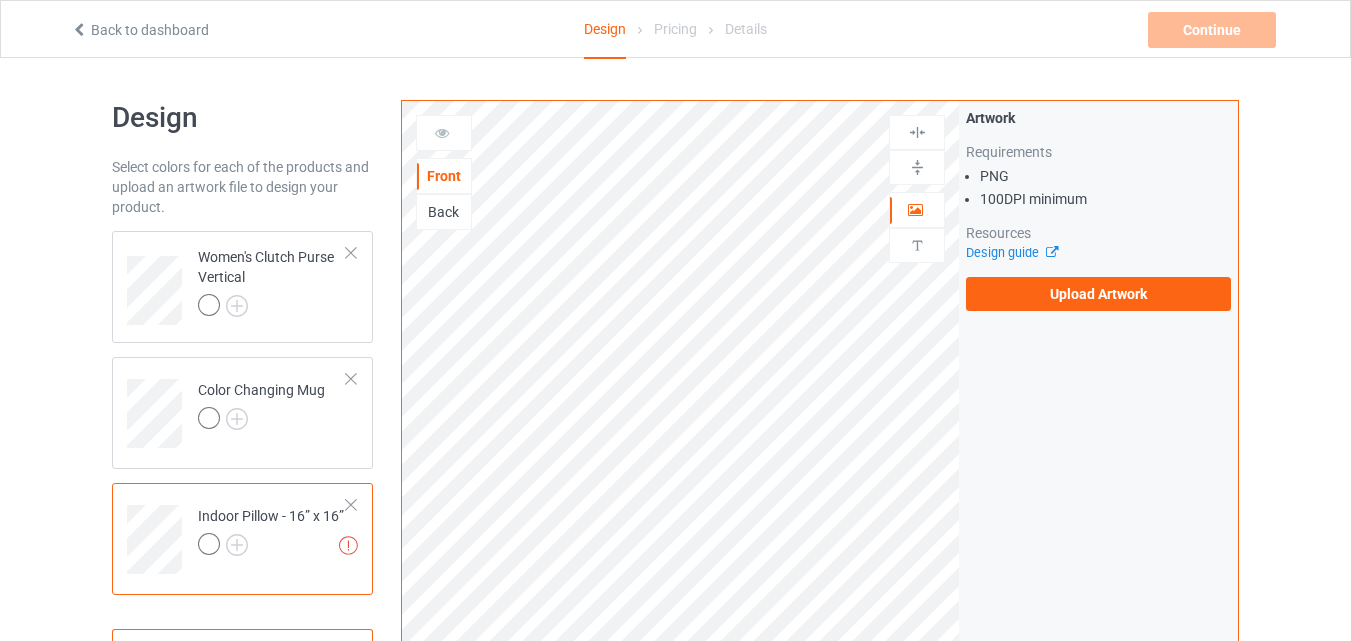 click on "Back to dashboard" at bounding box center (140, 30) 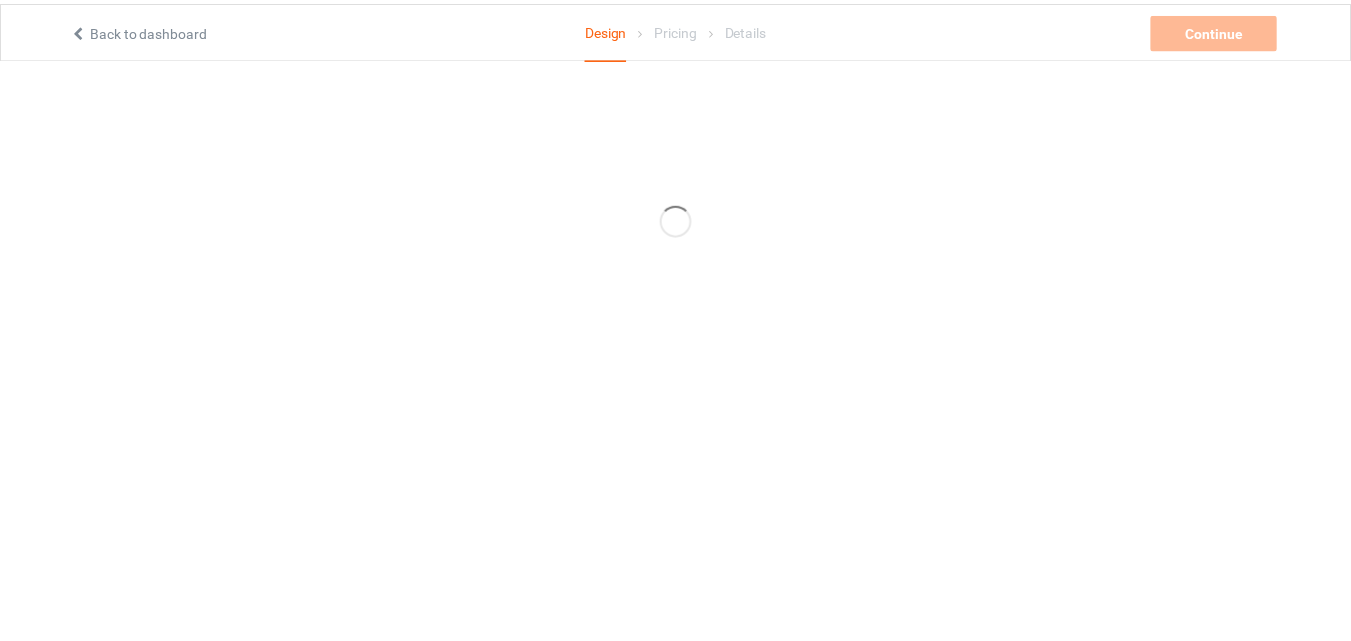scroll, scrollTop: 0, scrollLeft: 0, axis: both 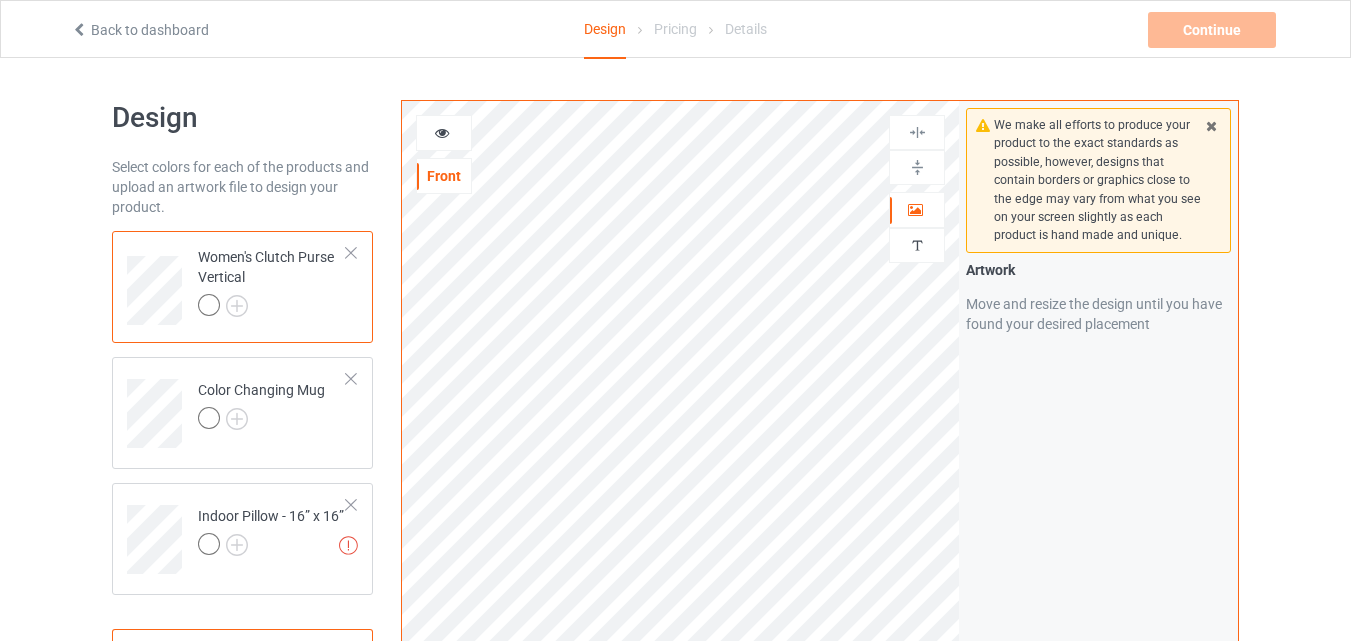 click at bounding box center (351, 253) 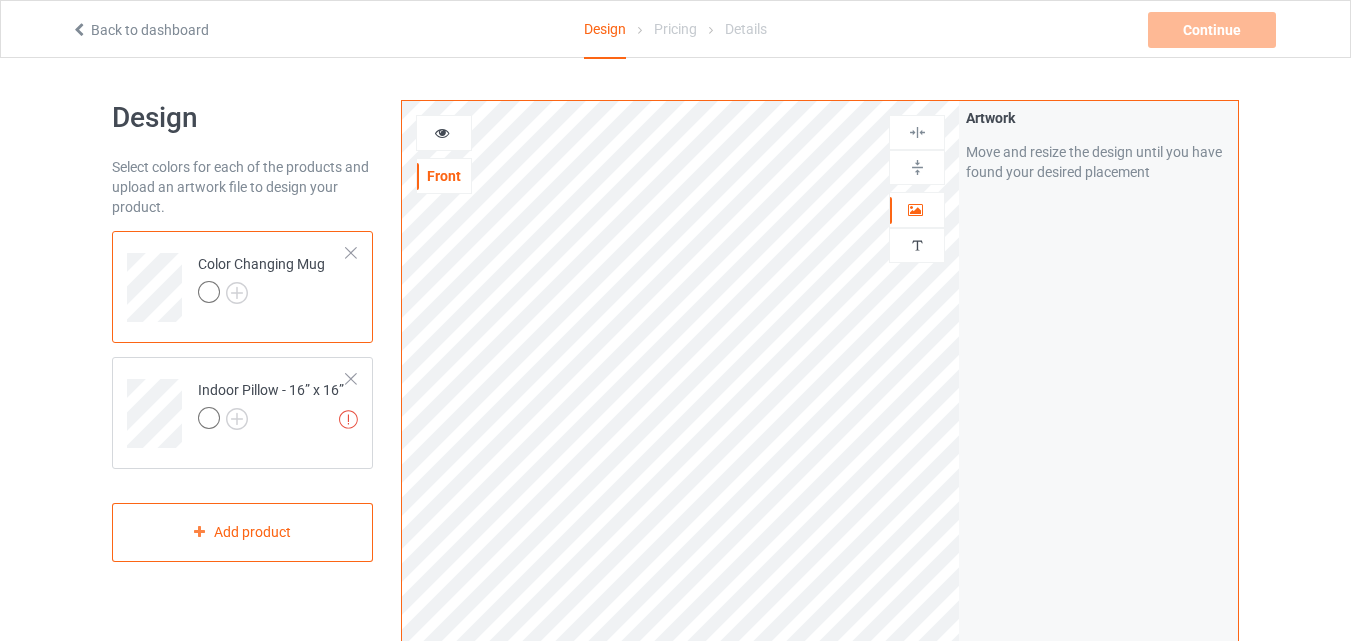 click at bounding box center (351, 253) 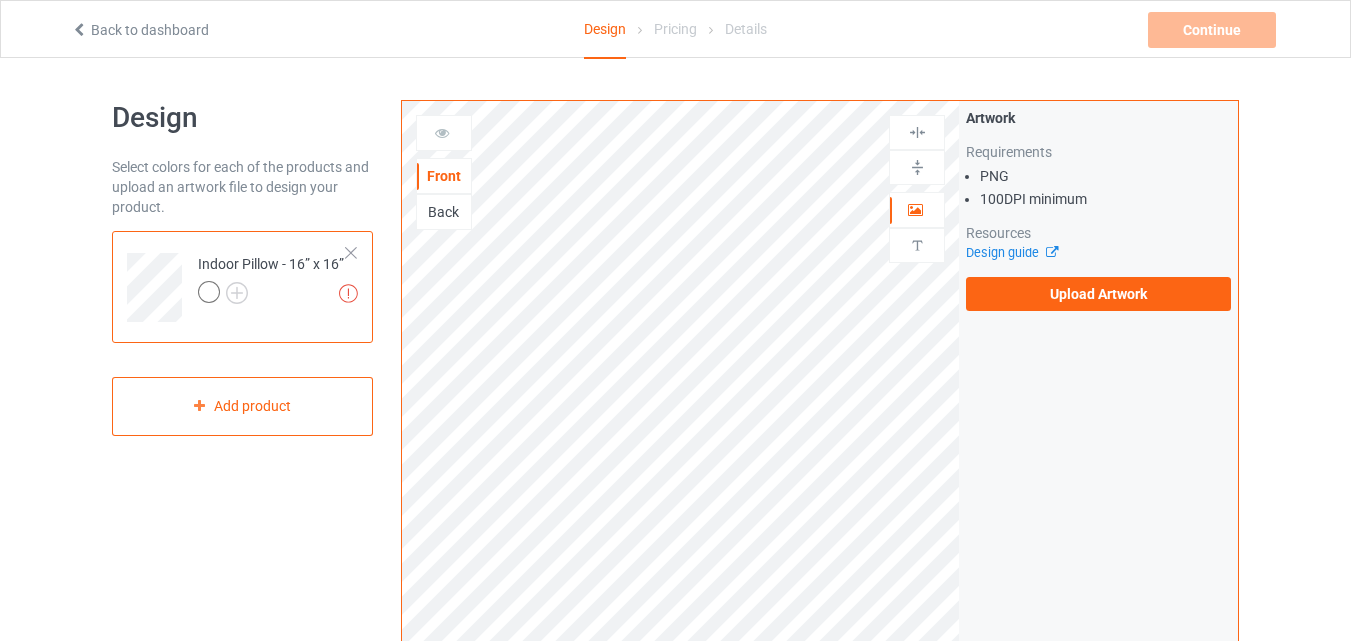click at bounding box center (351, 253) 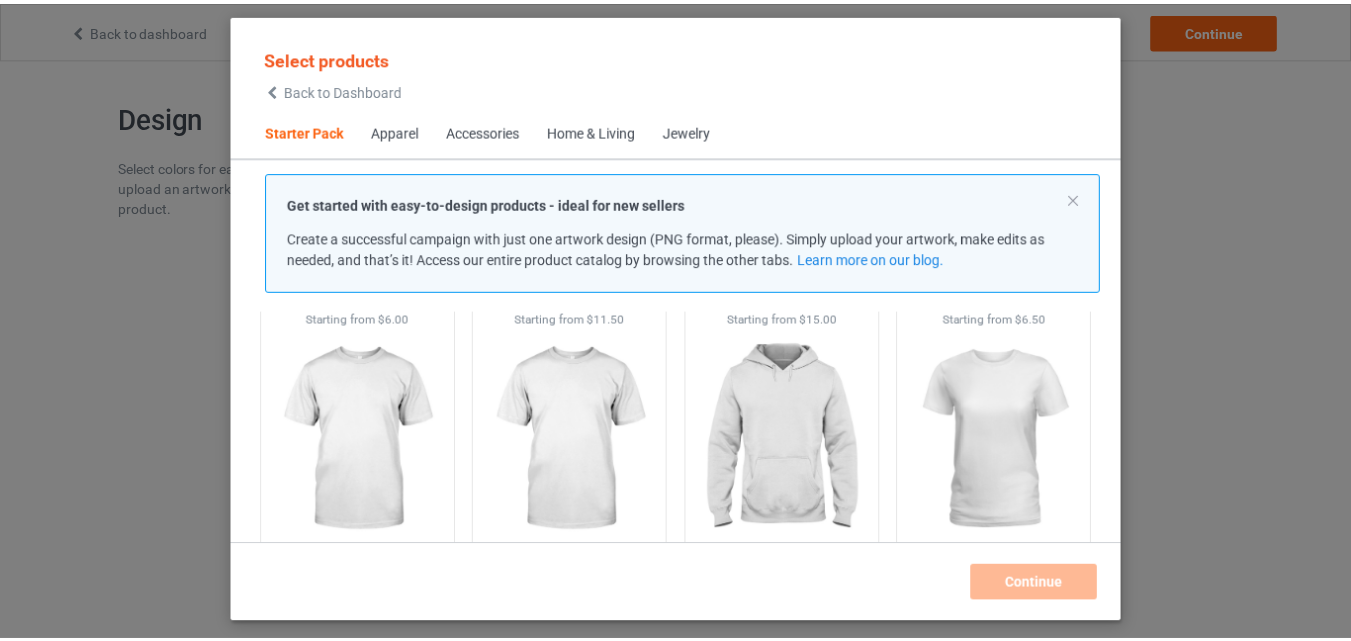 scroll, scrollTop: 226, scrollLeft: 0, axis: vertical 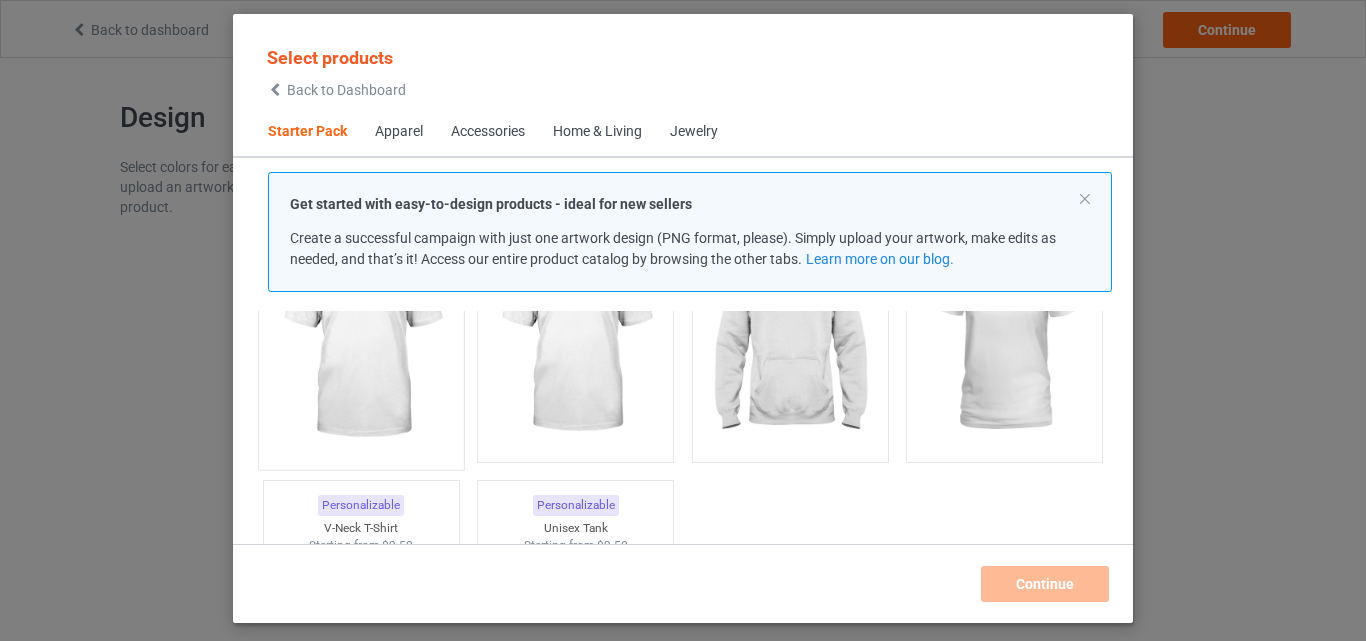 click at bounding box center [361, 341] 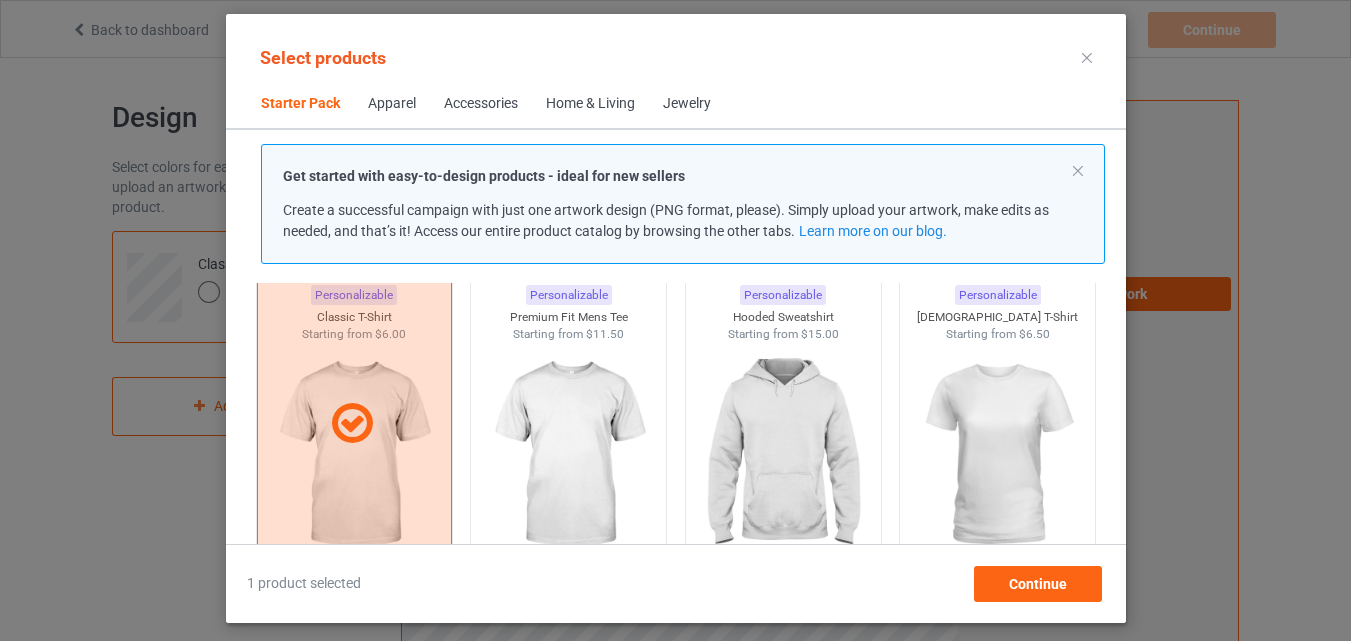 scroll, scrollTop: 126, scrollLeft: 0, axis: vertical 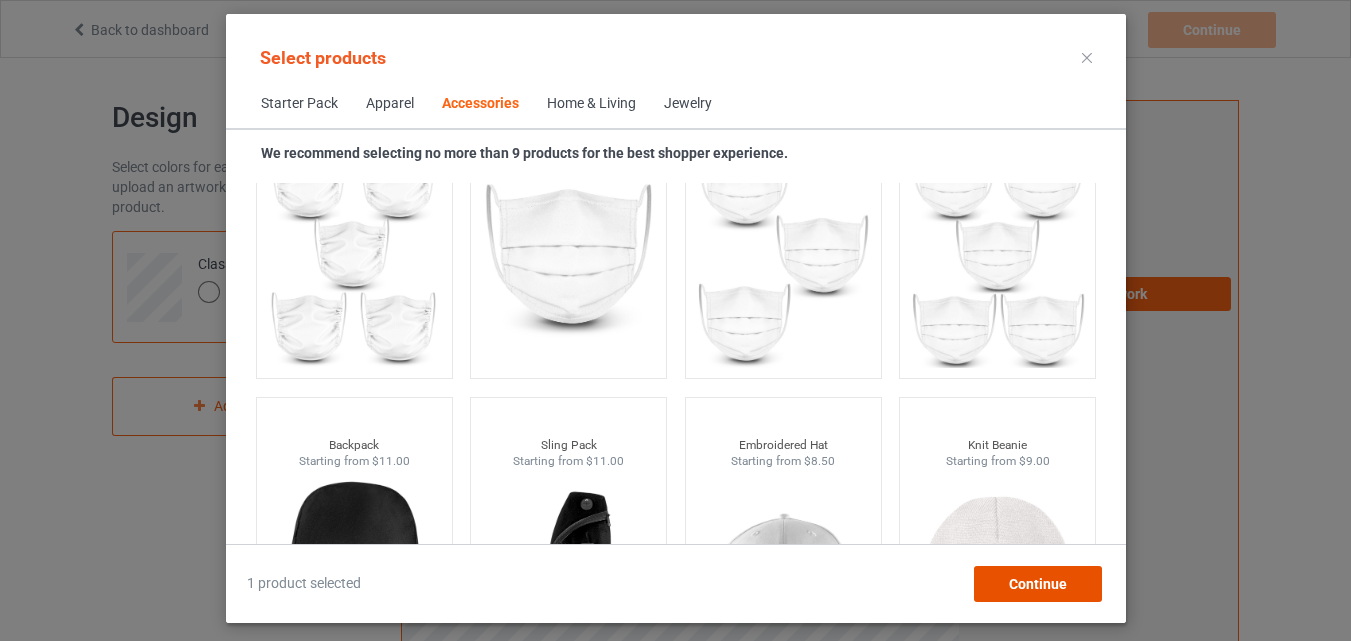 click on "Continue" at bounding box center [1037, 584] 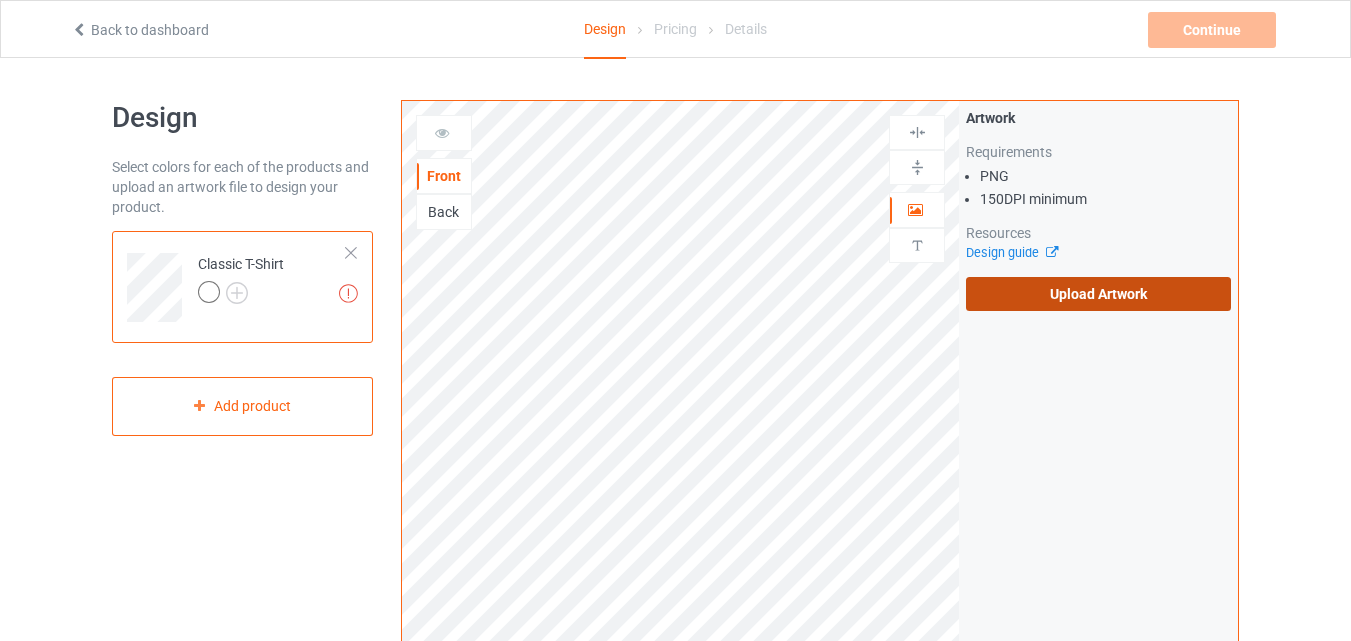 click on "Upload Artwork" at bounding box center [1098, 294] 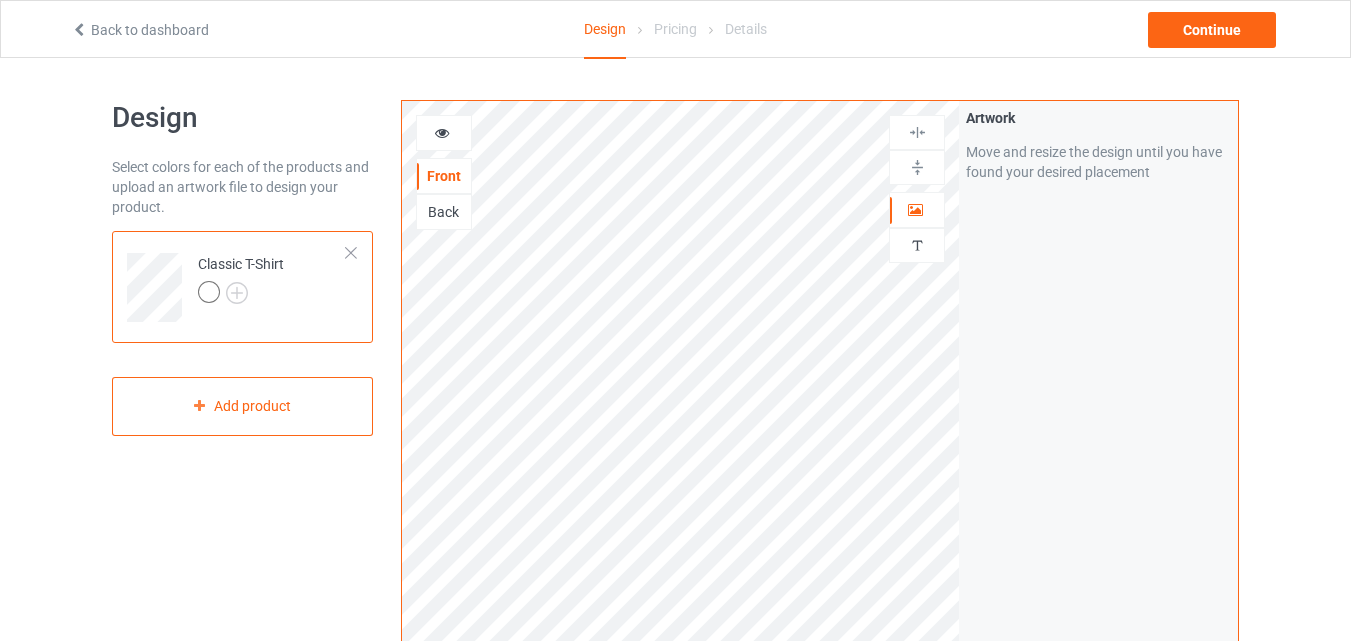 click on "Artwork Move and resize the design until you have found your desired placement" at bounding box center [1098, 481] 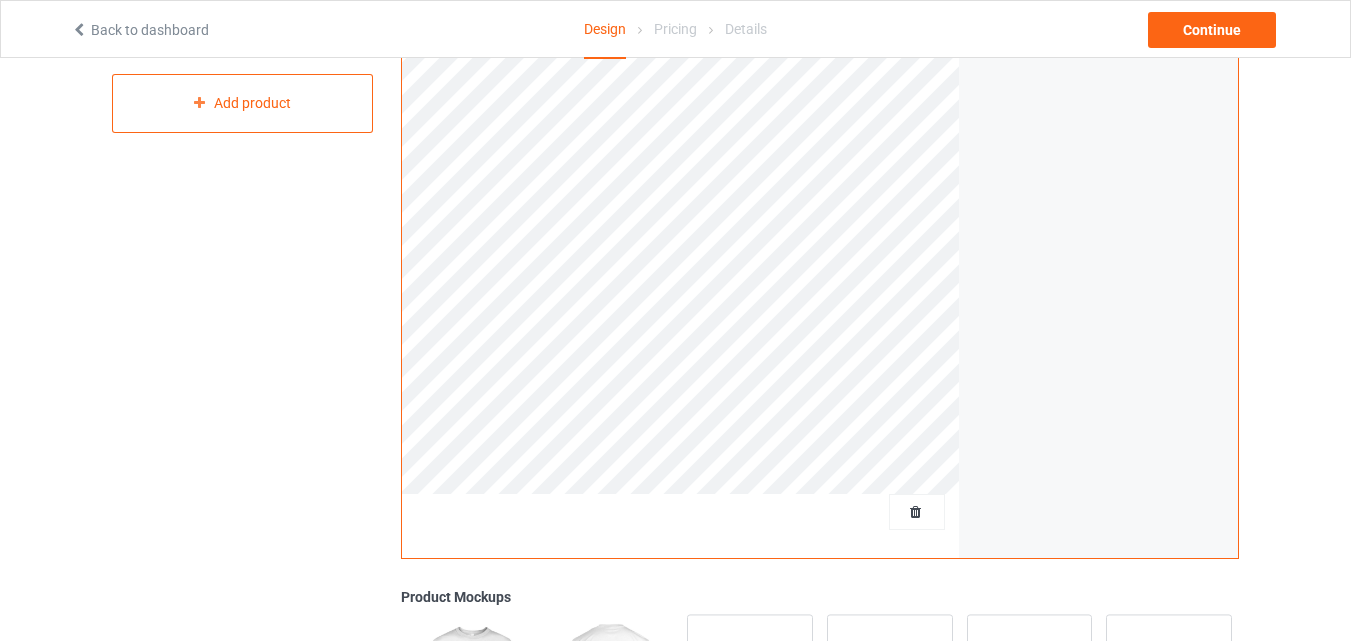 scroll, scrollTop: 0, scrollLeft: 0, axis: both 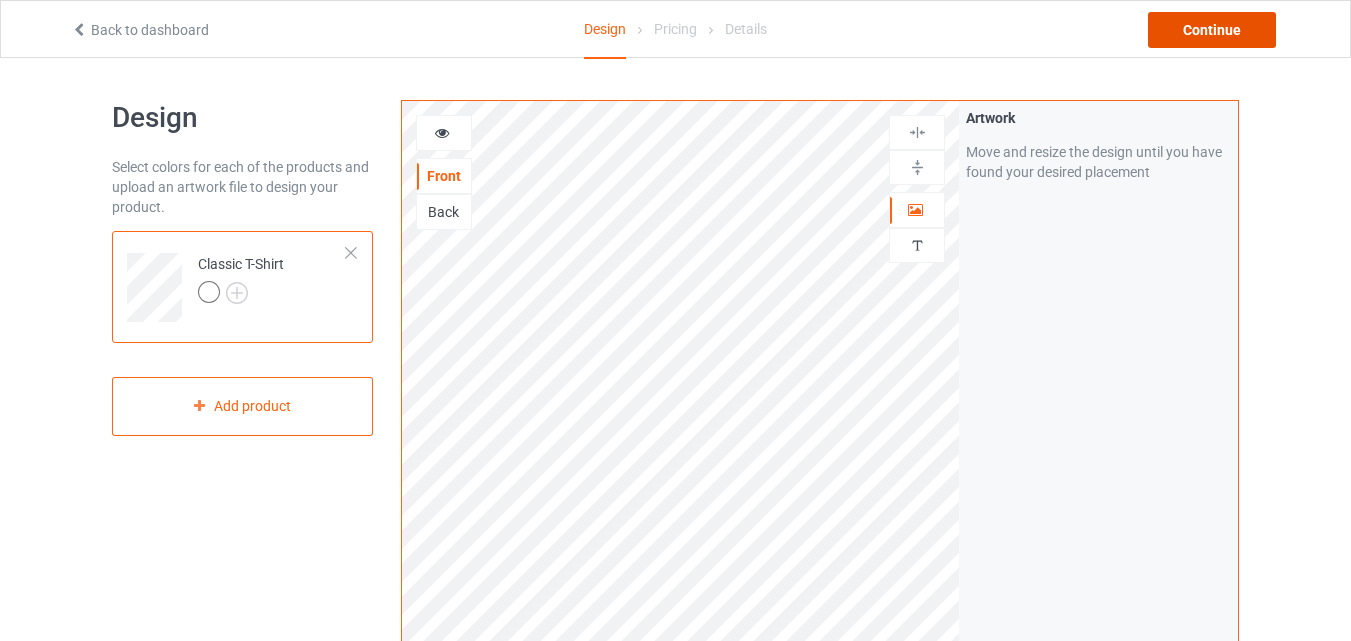click on "Continue" at bounding box center (1212, 30) 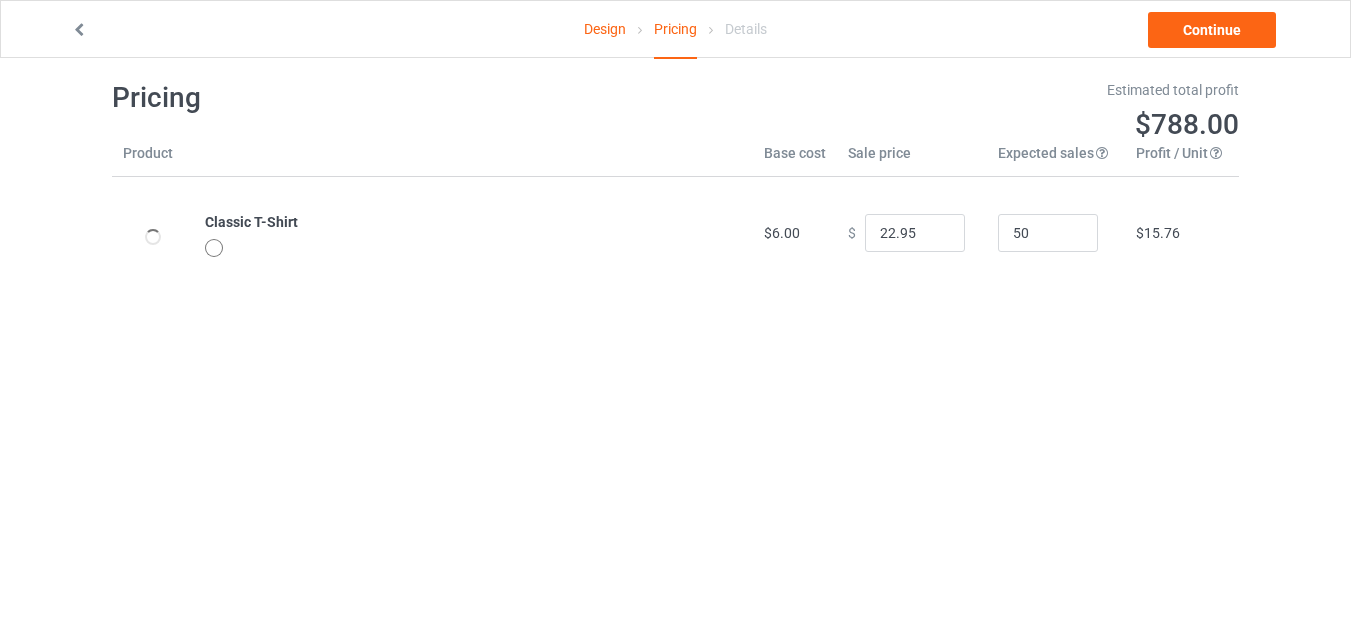 scroll, scrollTop: 0, scrollLeft: 0, axis: both 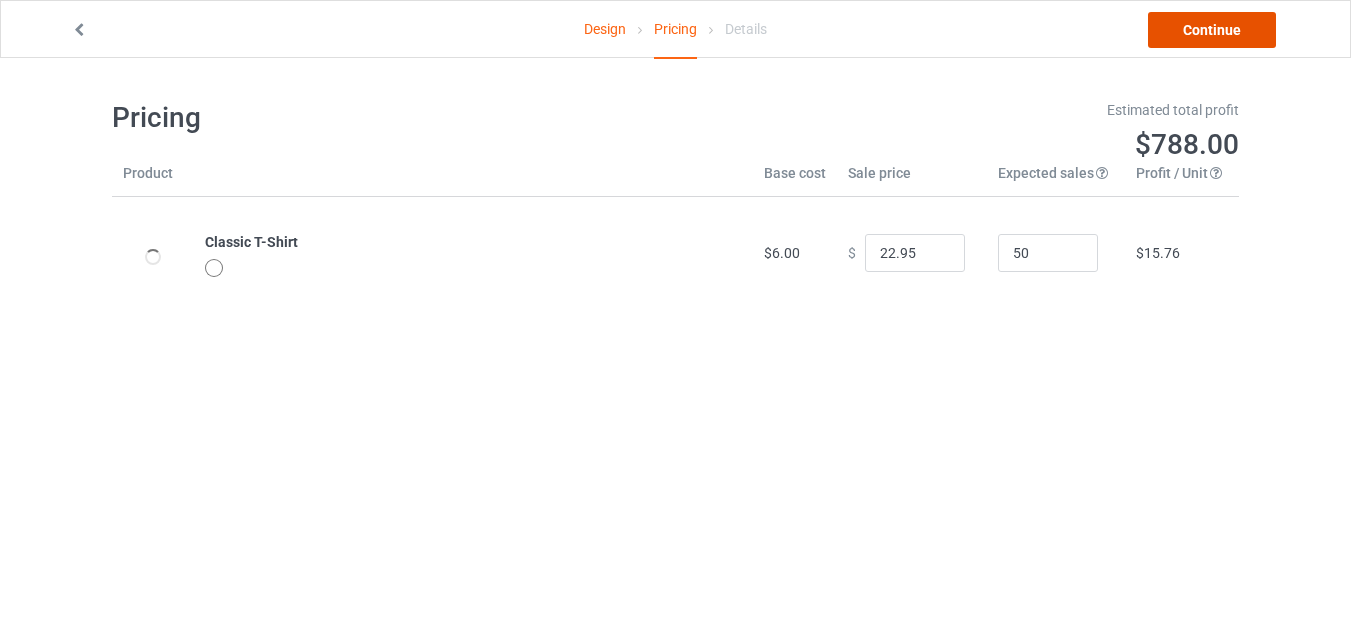 click on "Continue" at bounding box center [1212, 30] 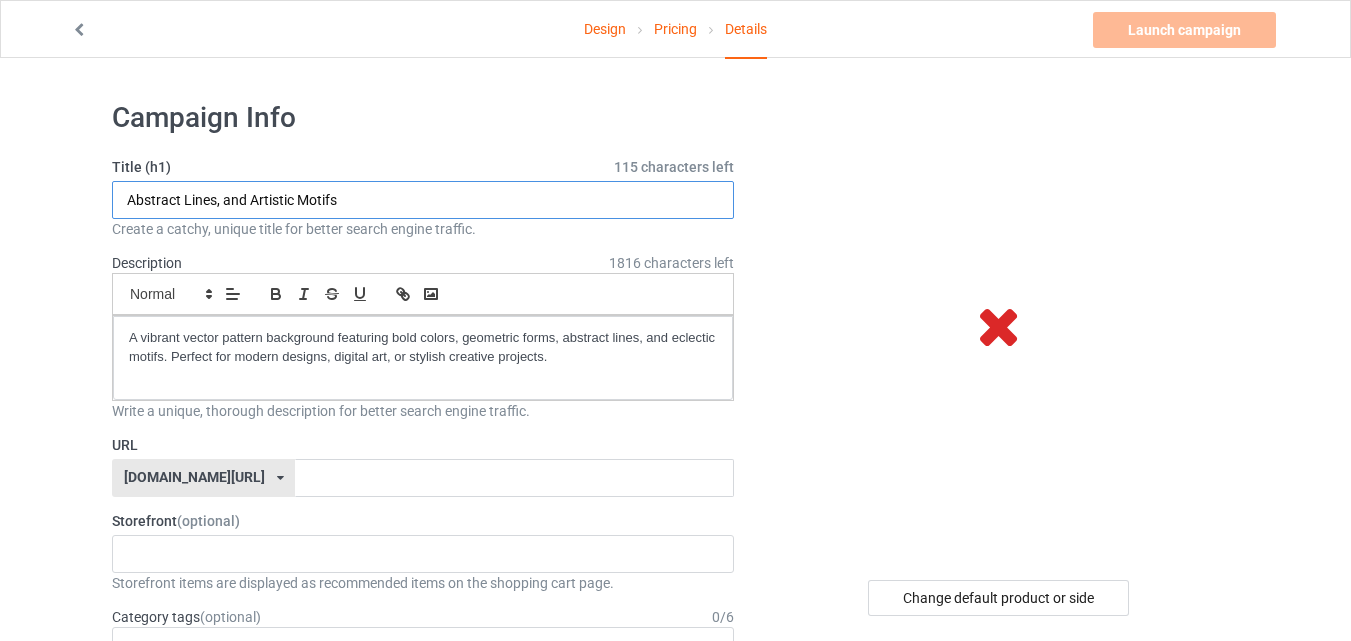 drag, startPoint x: 265, startPoint y: 197, endPoint x: 68, endPoint y: 184, distance: 197.42847 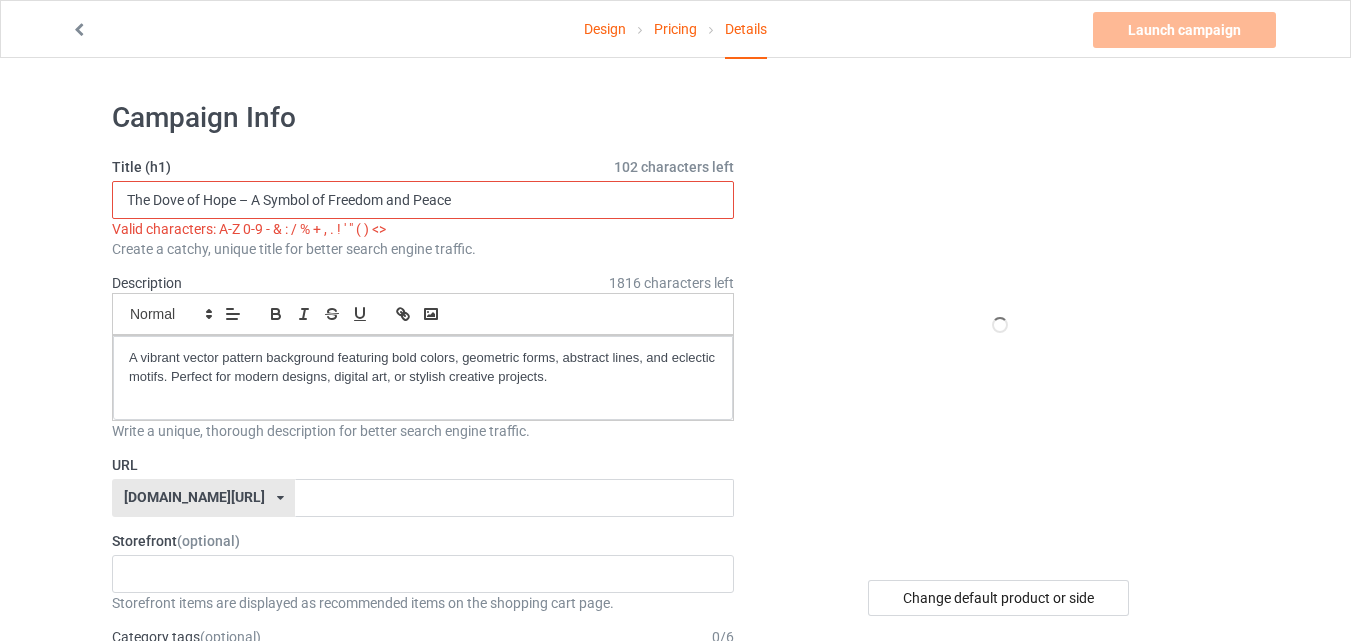 click on "The Dove of Hope – A Symbol of Freedom and Peace" at bounding box center [423, 200] 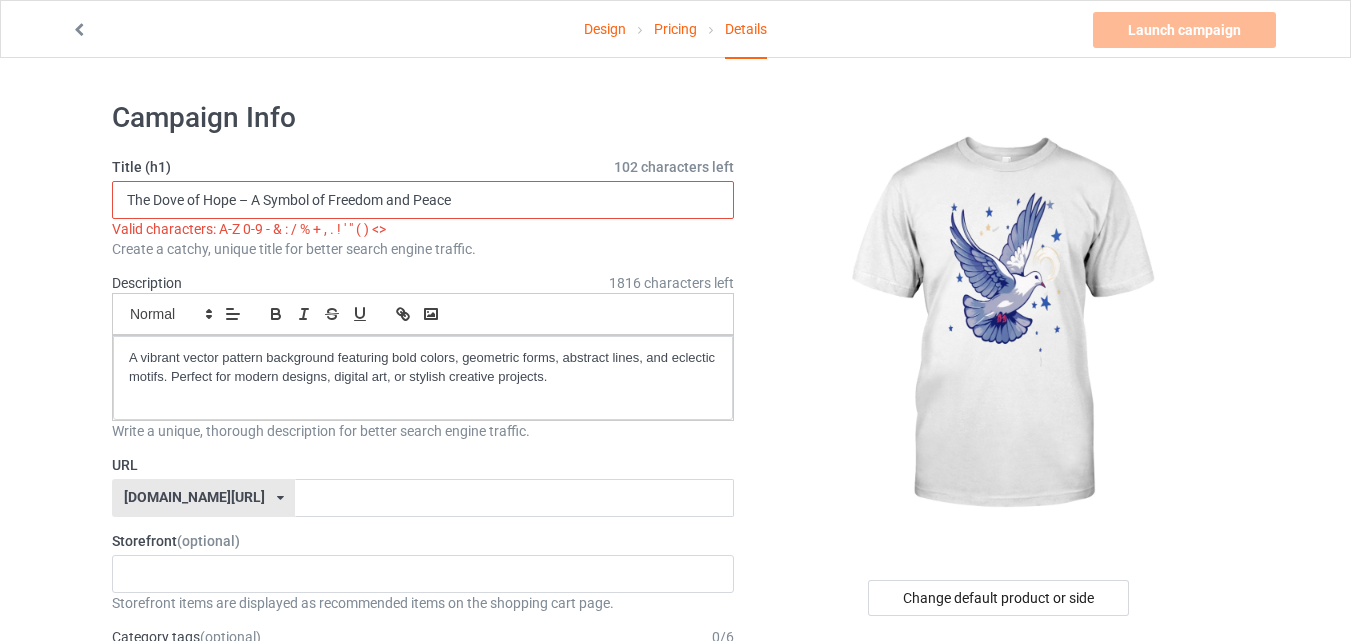 drag, startPoint x: 130, startPoint y: 194, endPoint x: 247, endPoint y: 199, distance: 117.10679 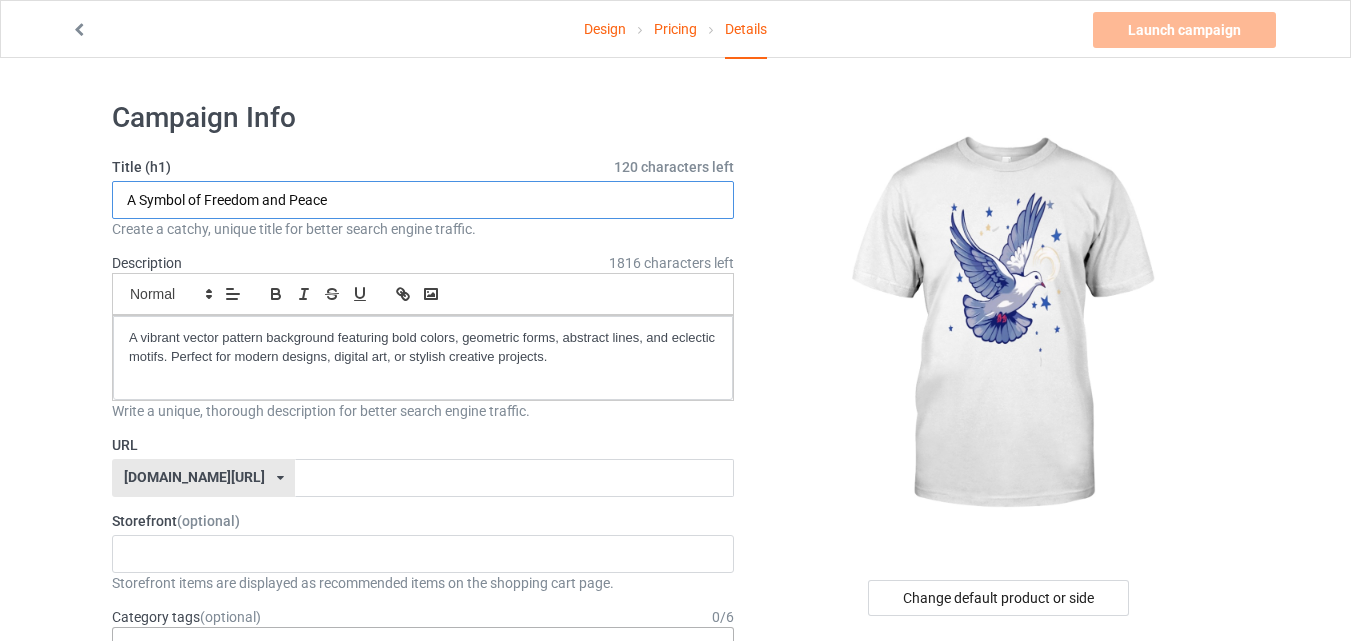 type on "A Symbol of Freedom and Peace" 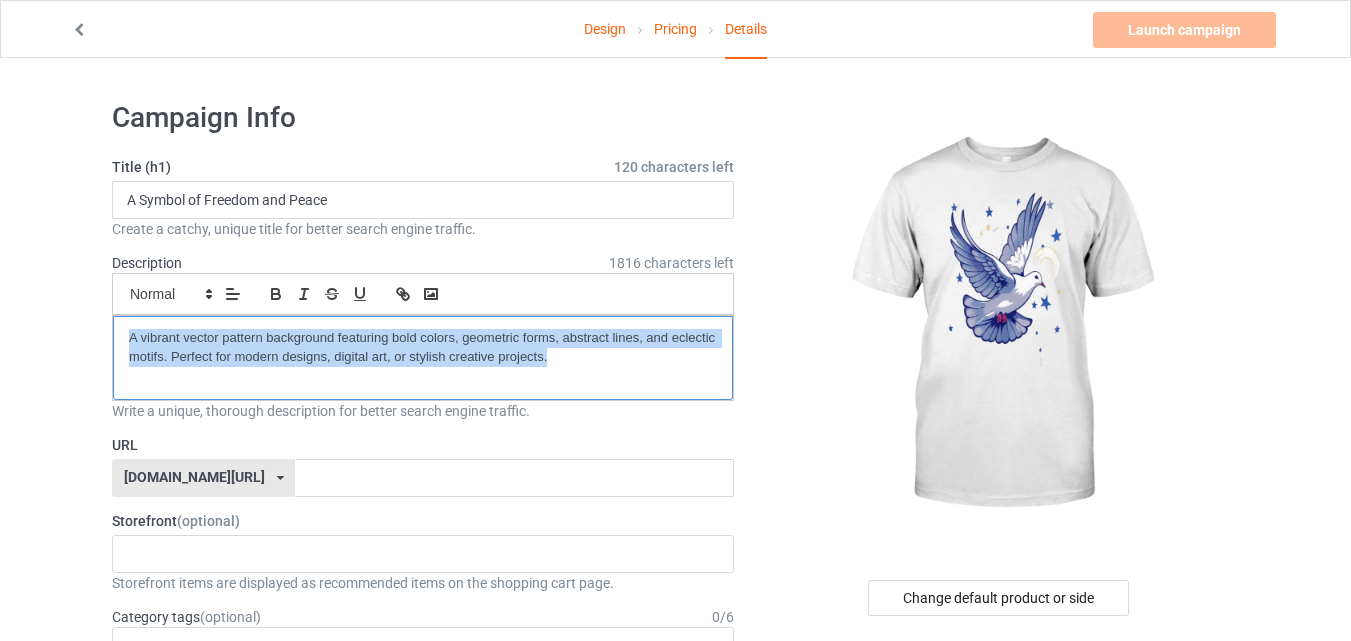 drag, startPoint x: 126, startPoint y: 339, endPoint x: 570, endPoint y: 395, distance: 447.5176 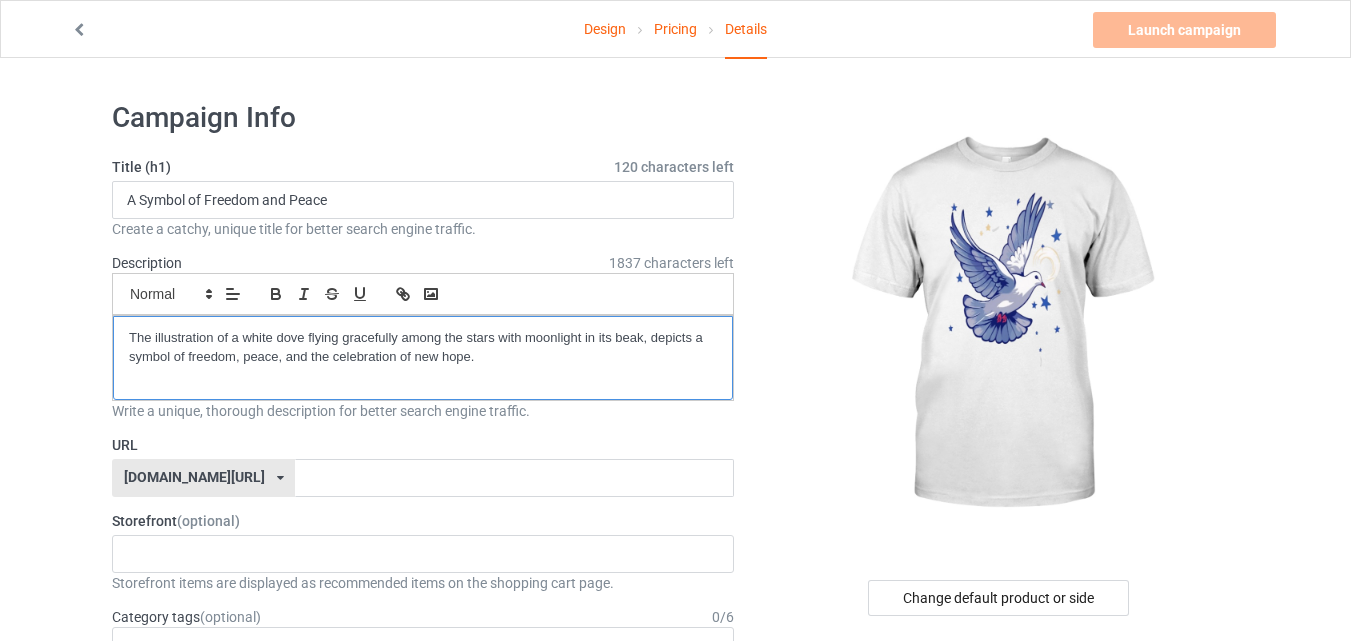 scroll, scrollTop: 0, scrollLeft: 0, axis: both 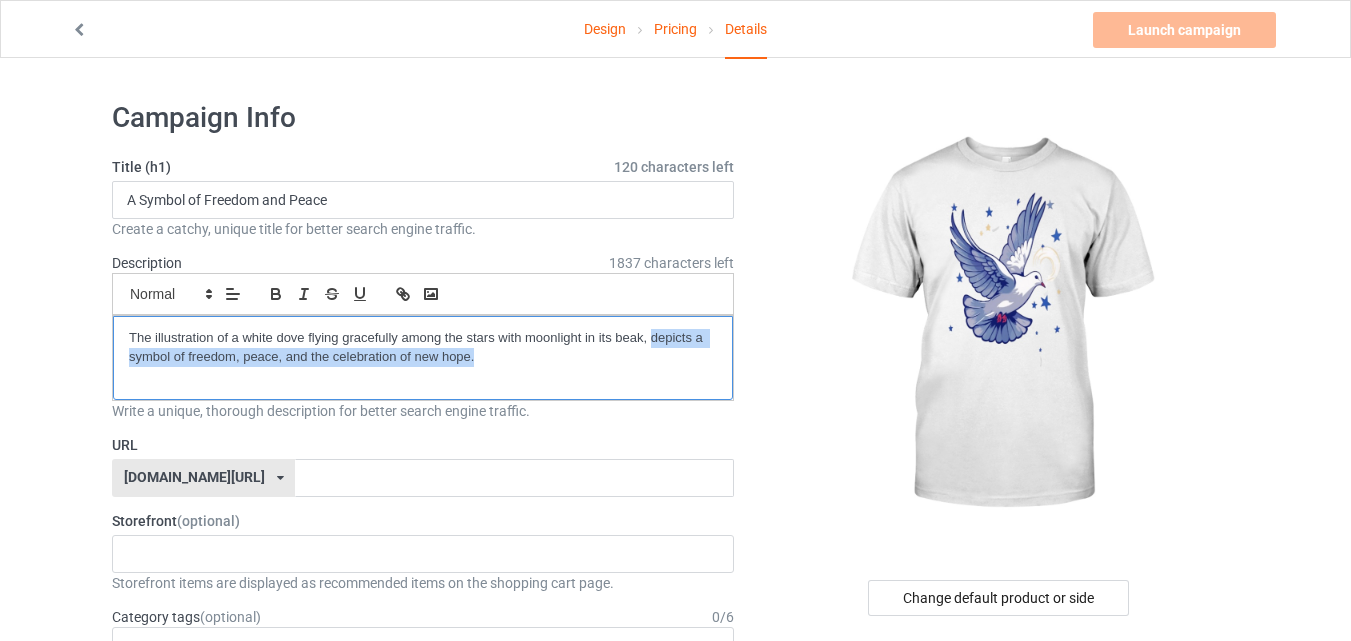 drag, startPoint x: 654, startPoint y: 333, endPoint x: 675, endPoint y: 372, distance: 44.294468 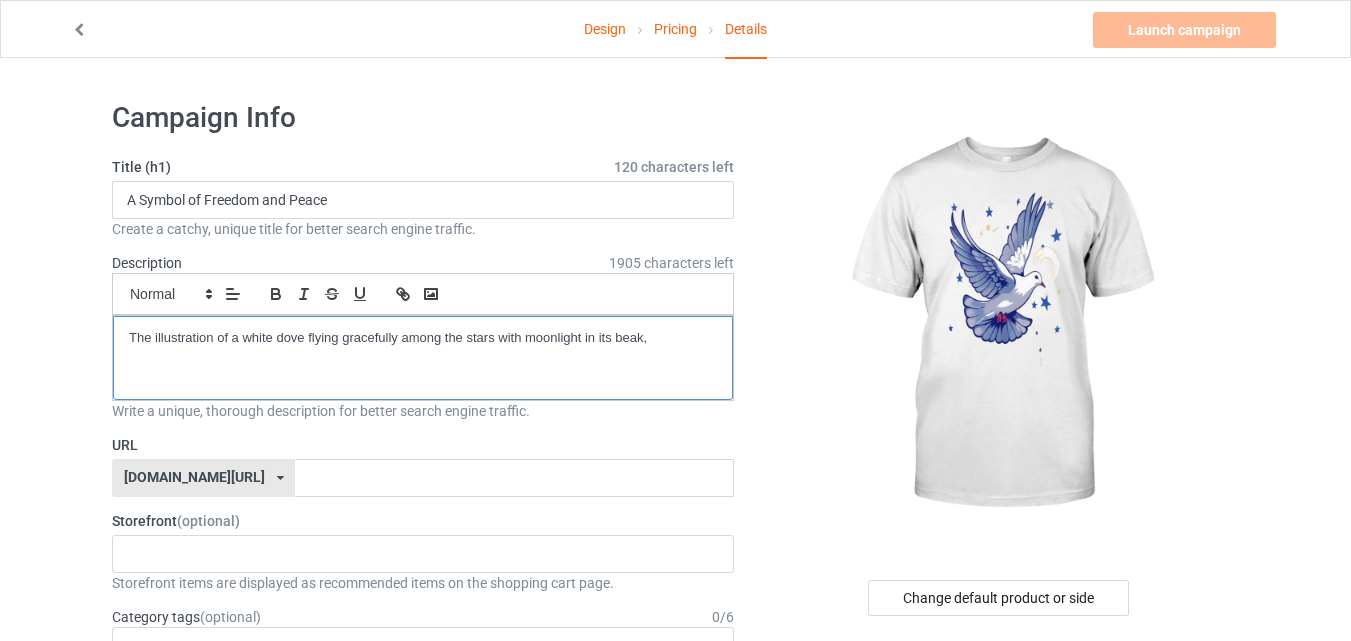 type 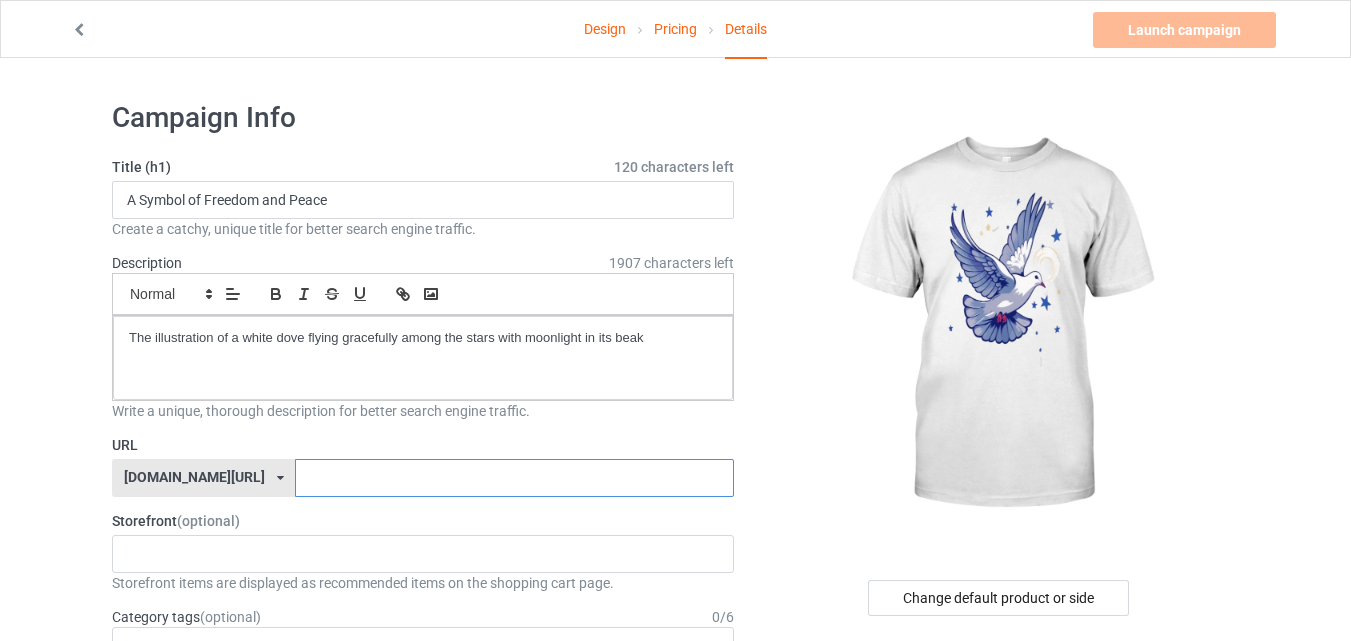 click at bounding box center [514, 478] 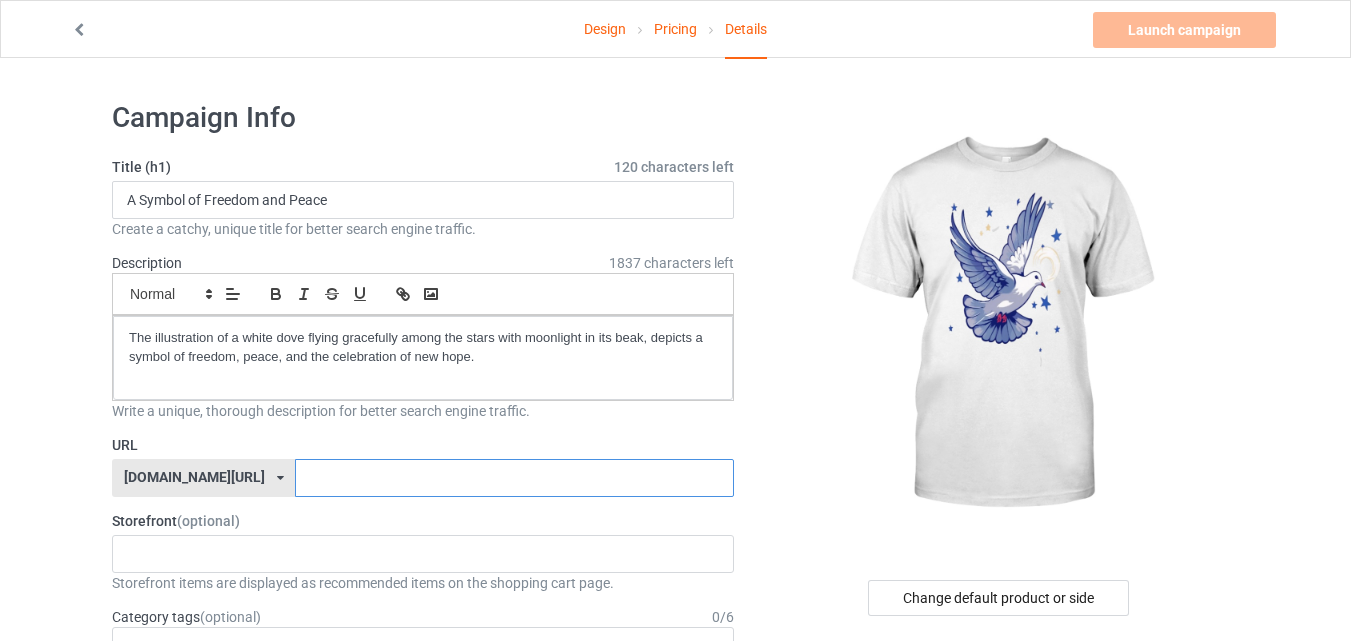 click at bounding box center (514, 478) 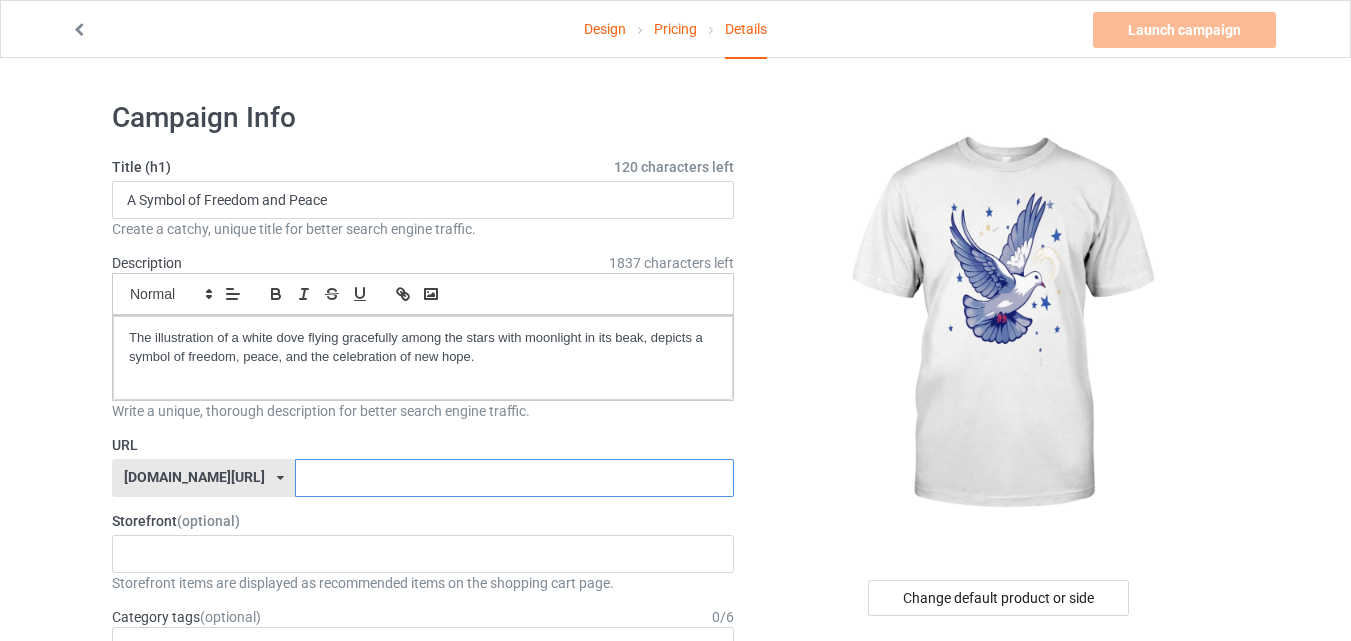 type on "c" 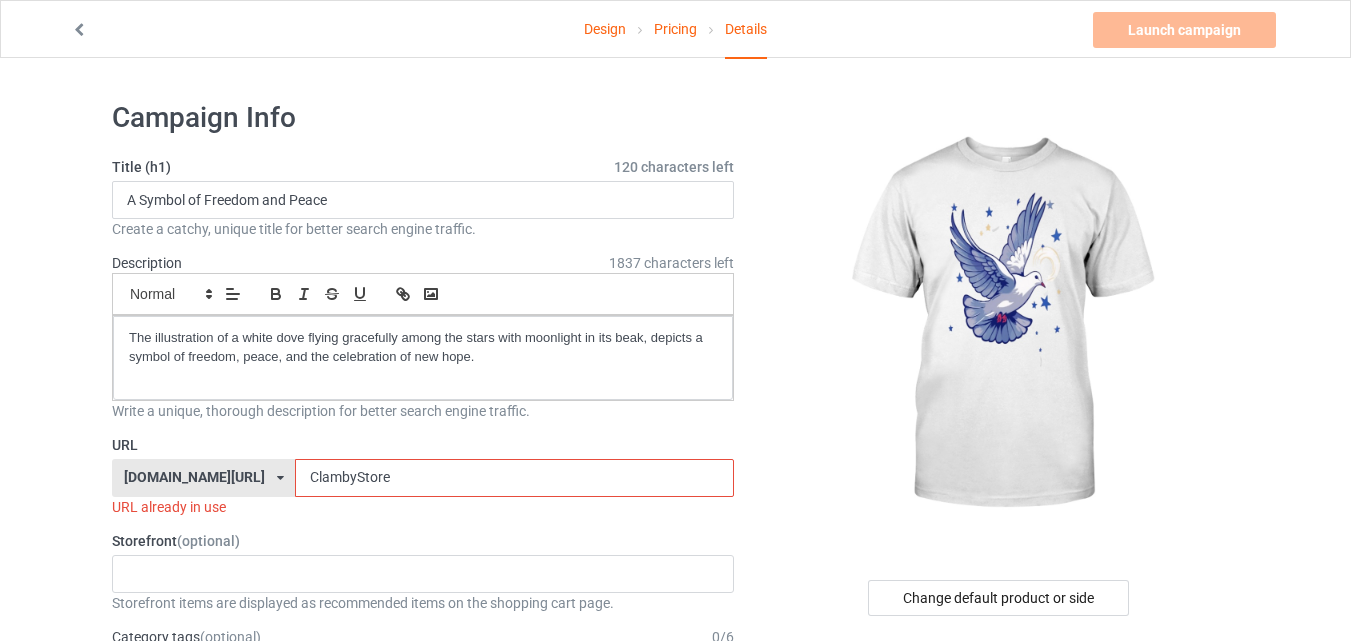 type on "ClambyStore" 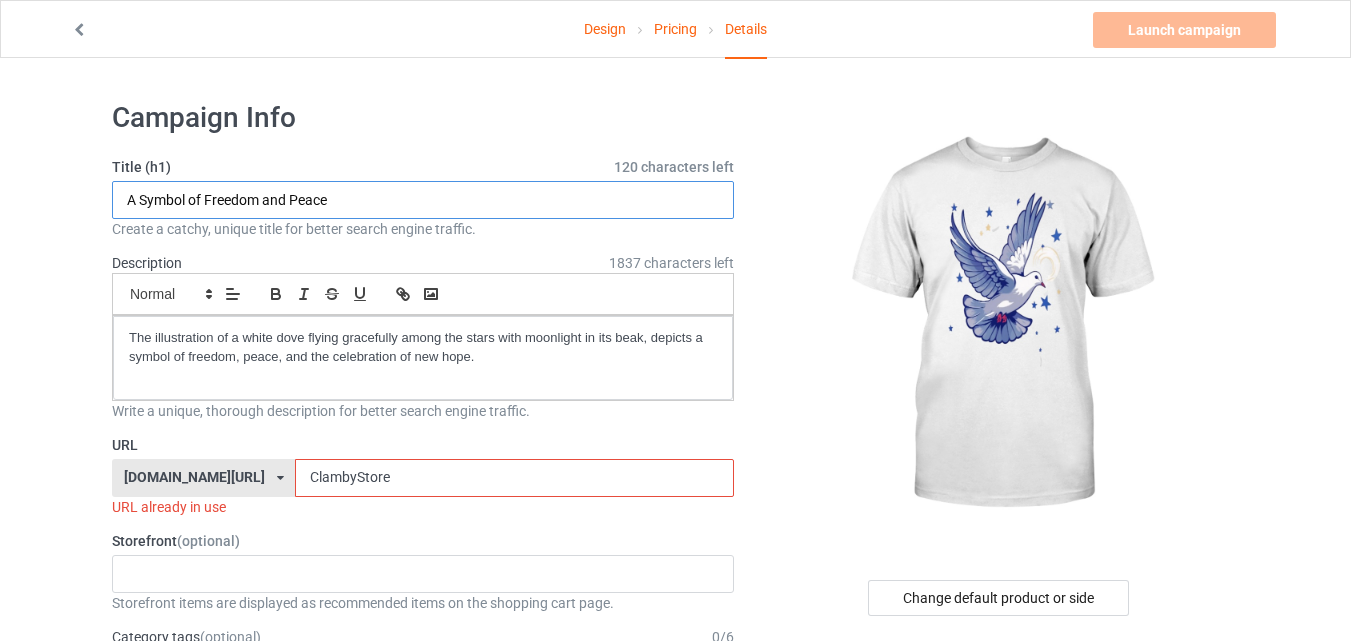 drag, startPoint x: 208, startPoint y: 196, endPoint x: 346, endPoint y: 193, distance: 138.03261 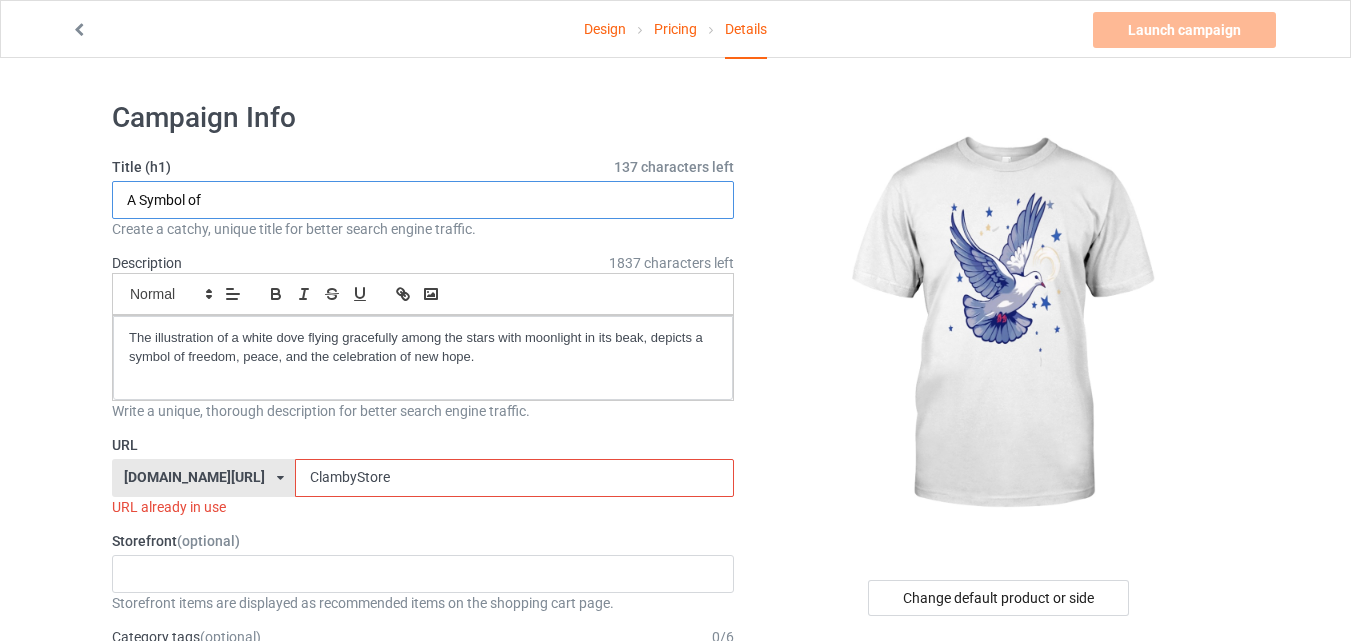 type on "A Symbol of" 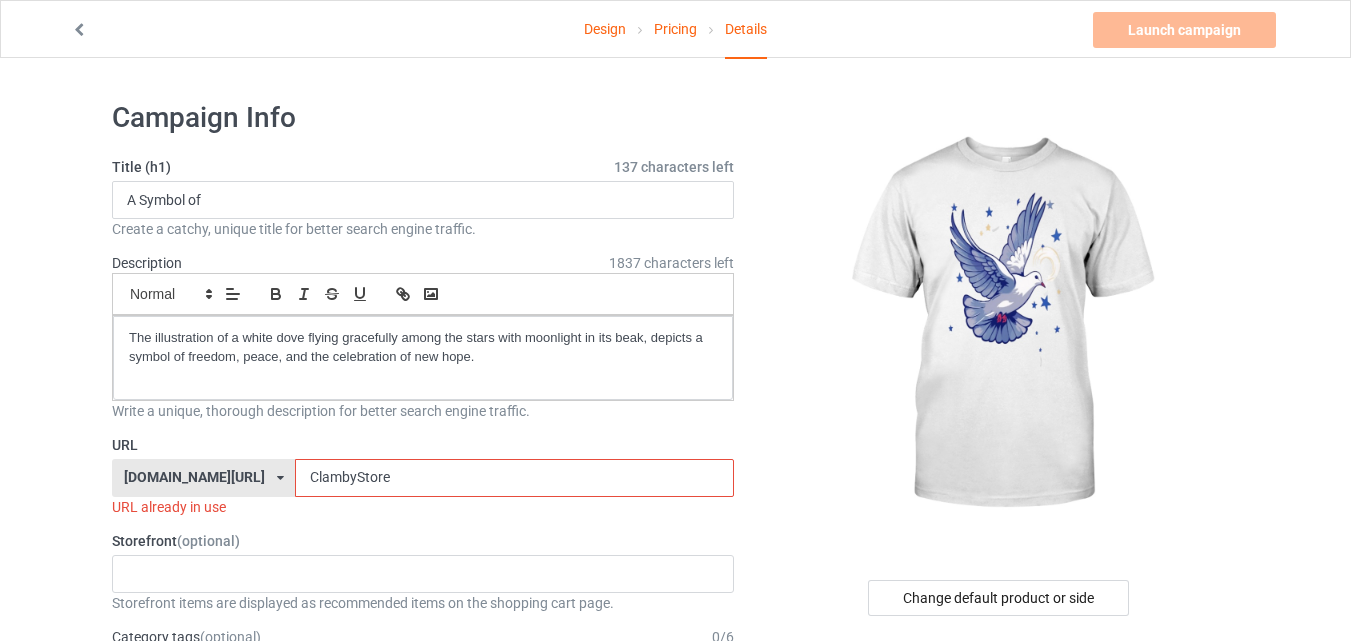 drag, startPoint x: 343, startPoint y: 480, endPoint x: 249, endPoint y: 476, distance: 94.08507 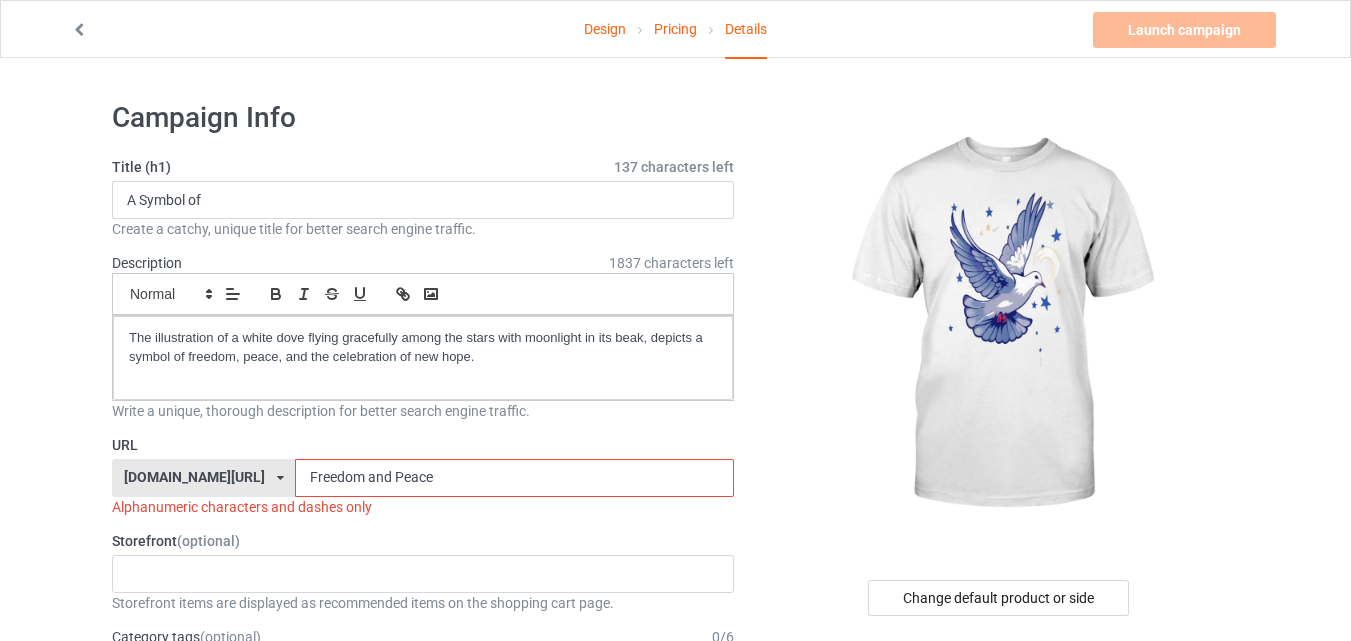 drag, startPoint x: 253, startPoint y: 476, endPoint x: 403, endPoint y: 478, distance: 150.01334 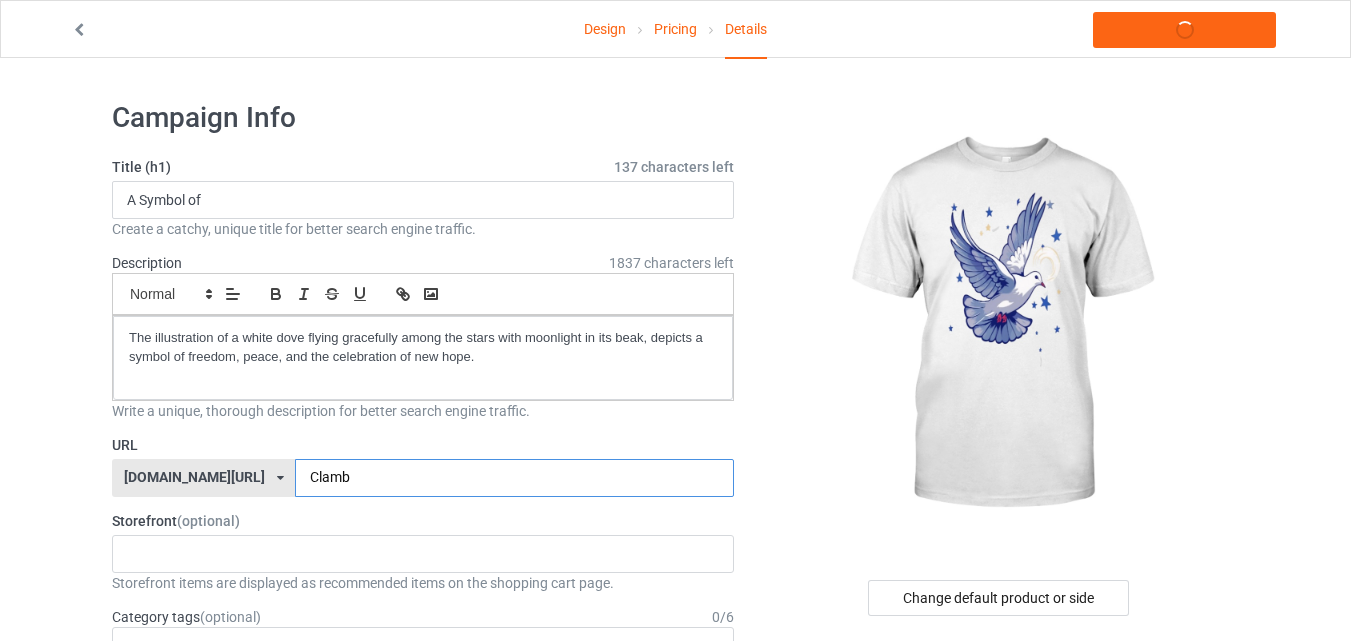 type on "Clamby" 